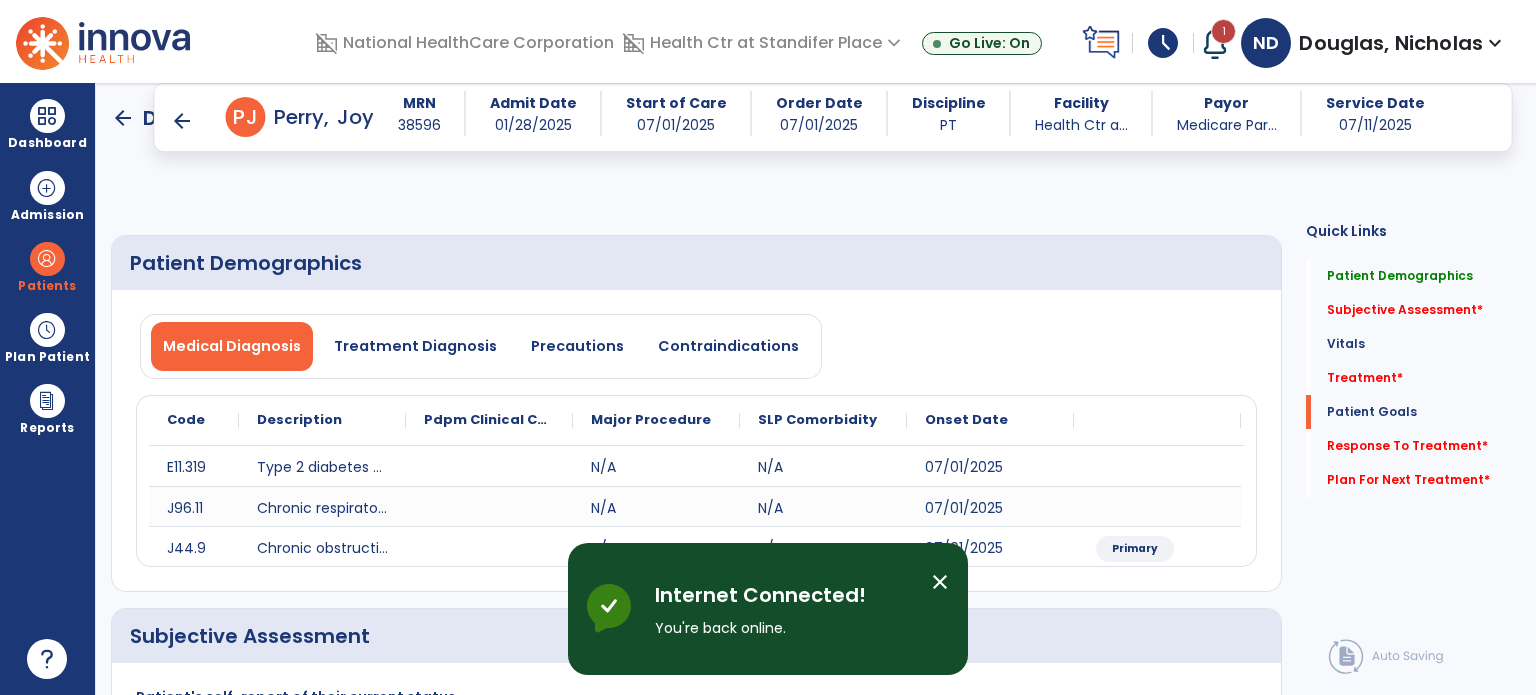 select on "*" 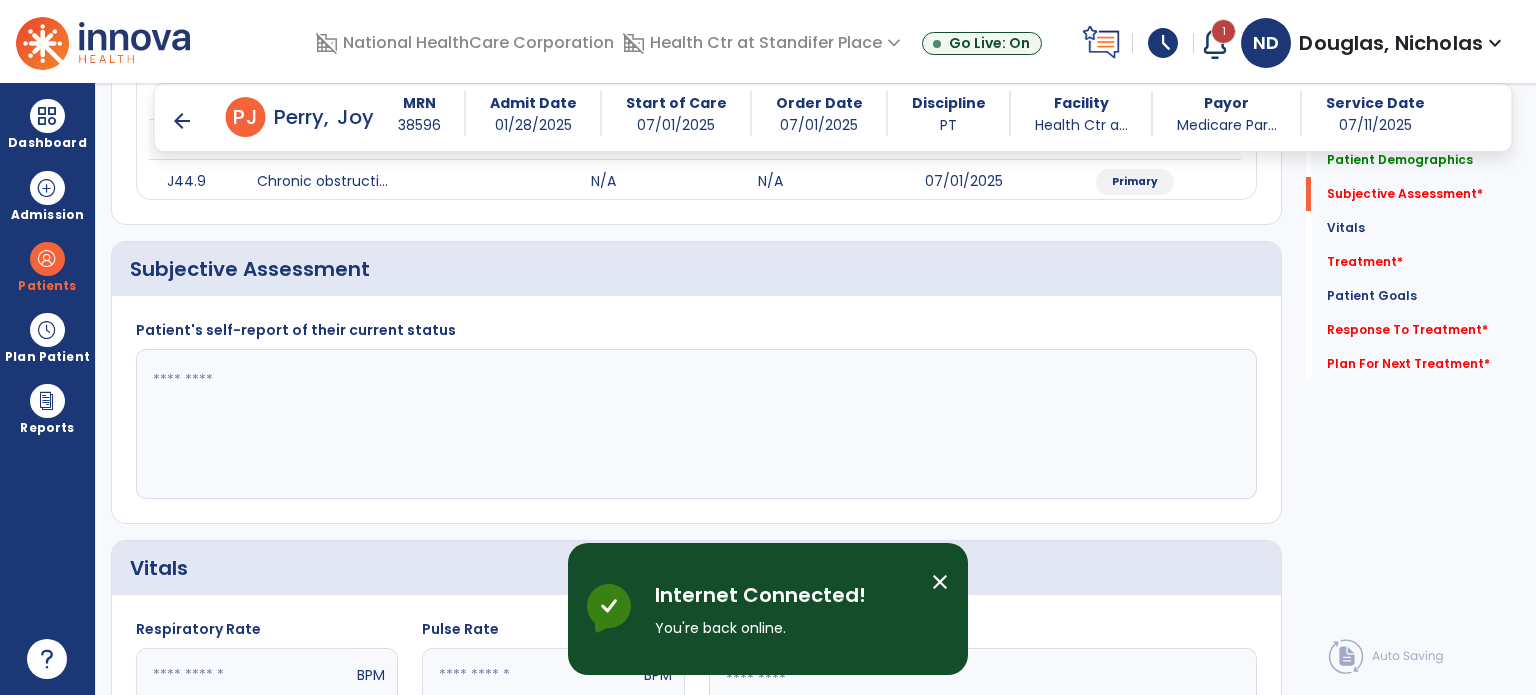 scroll, scrollTop: 365, scrollLeft: 0, axis: vertical 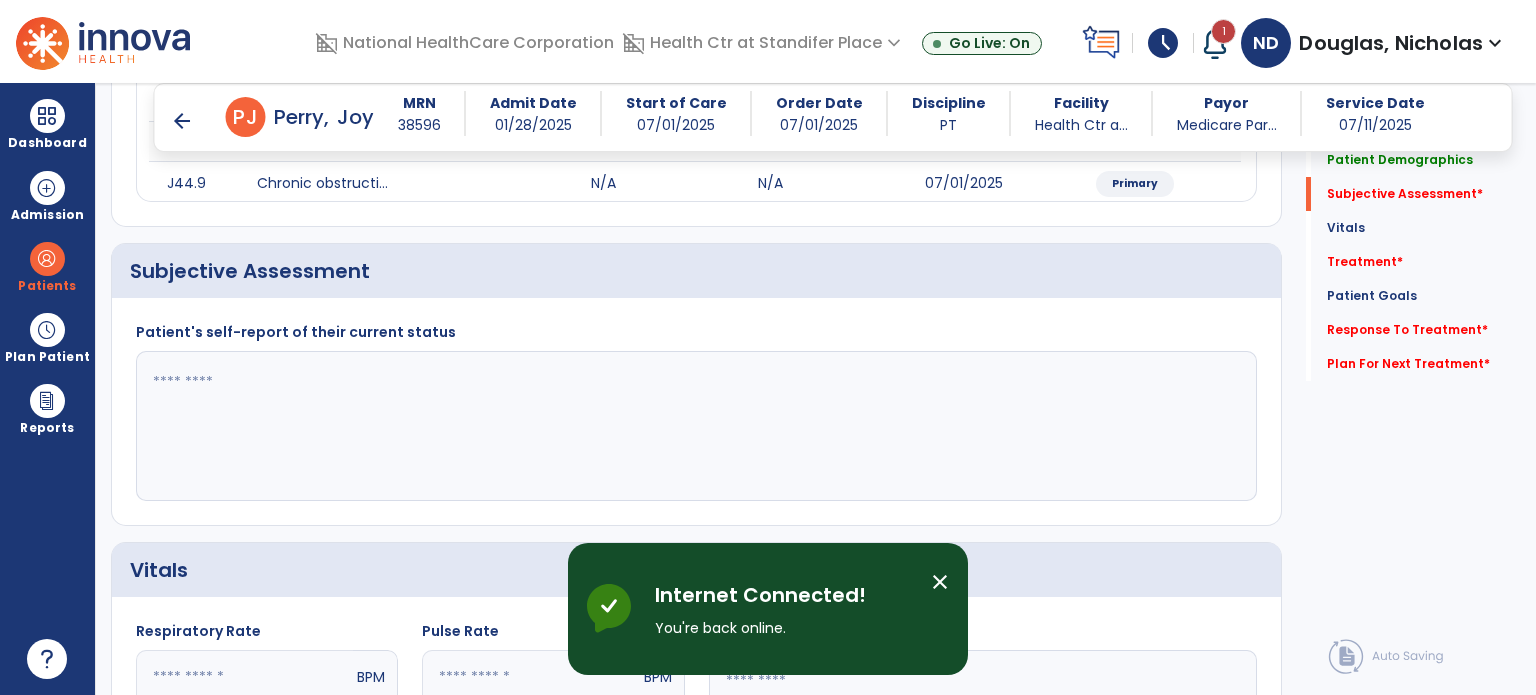 click 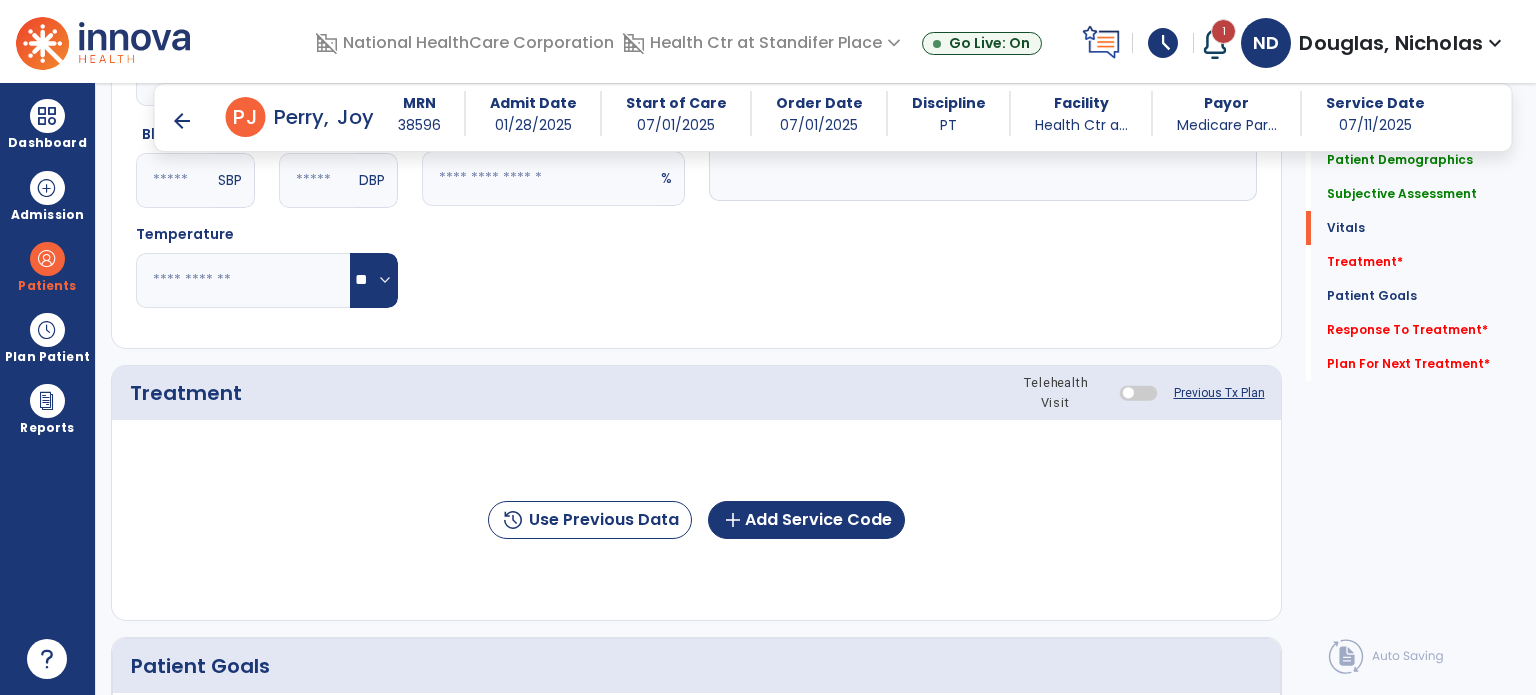 scroll, scrollTop: 966, scrollLeft: 0, axis: vertical 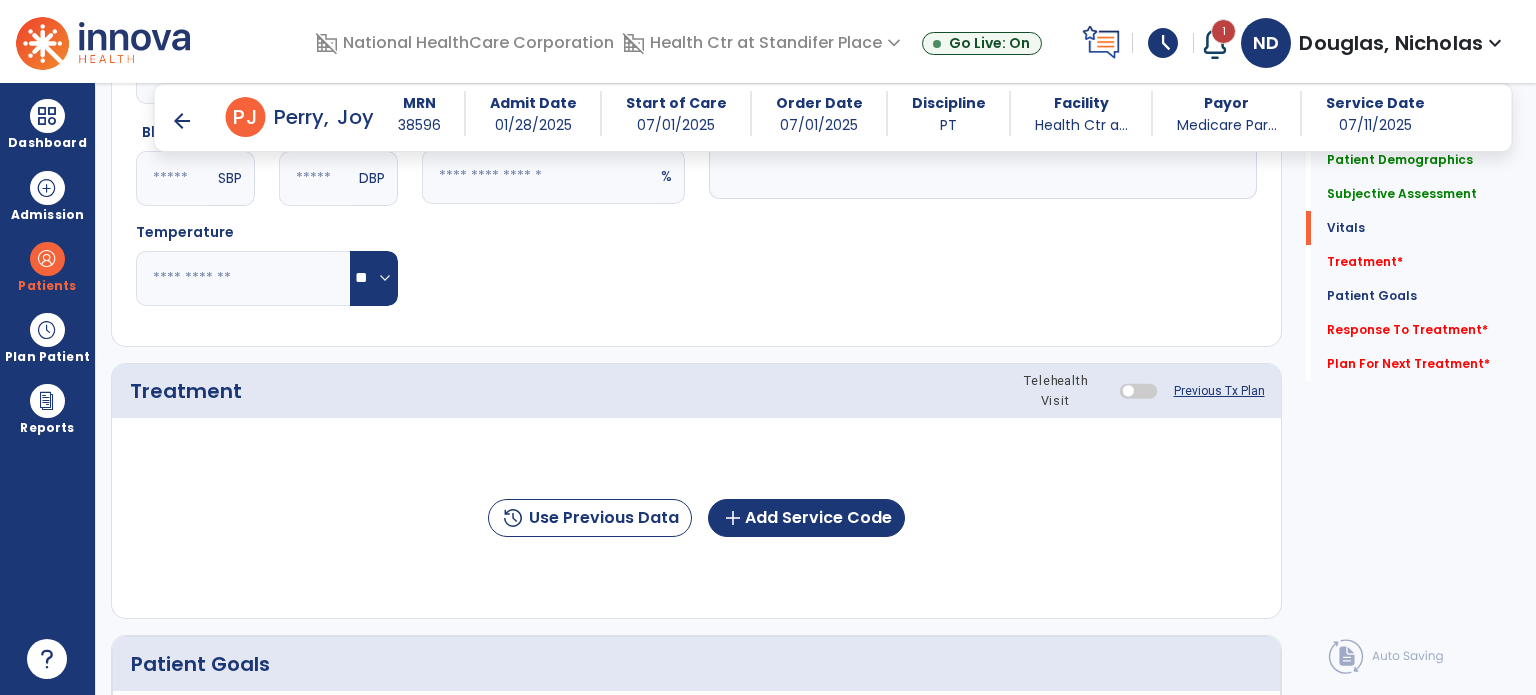 type on "**********" 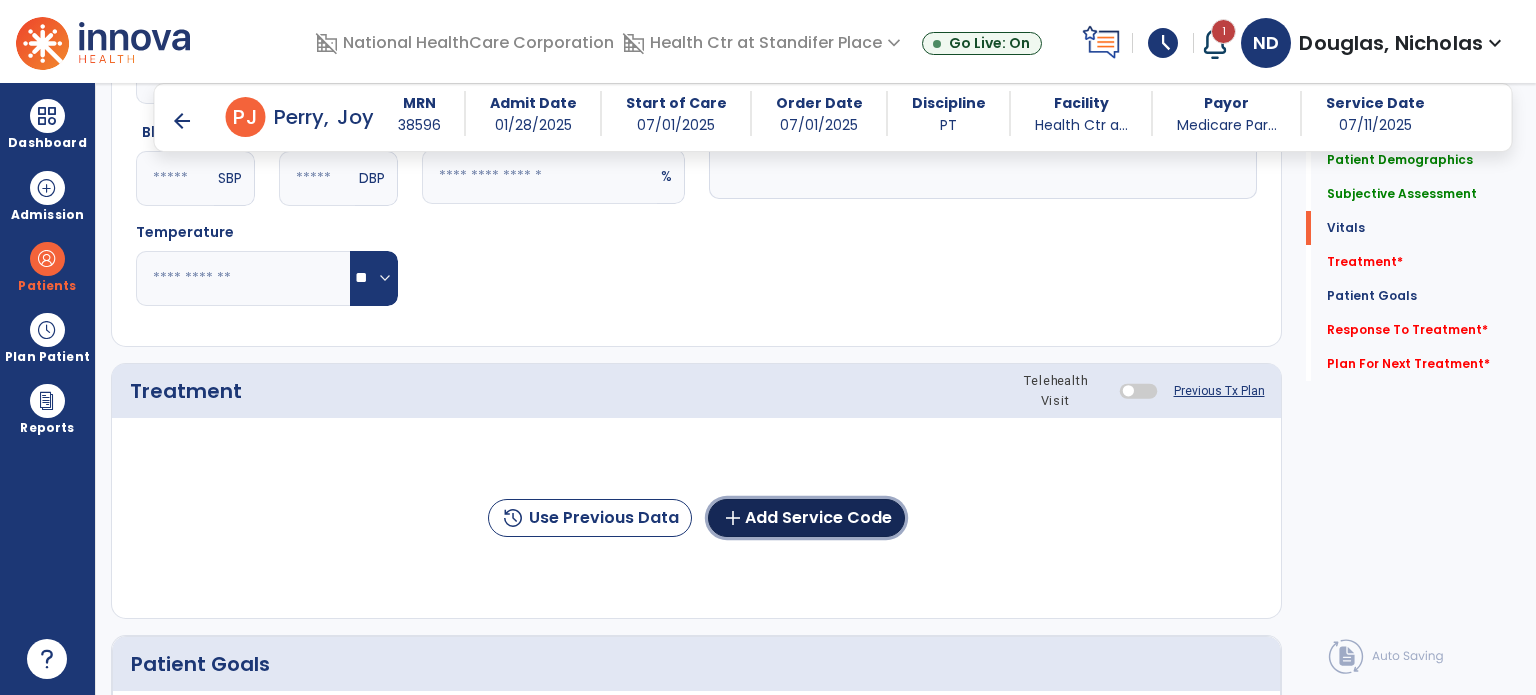 click on "add  Add Service Code" 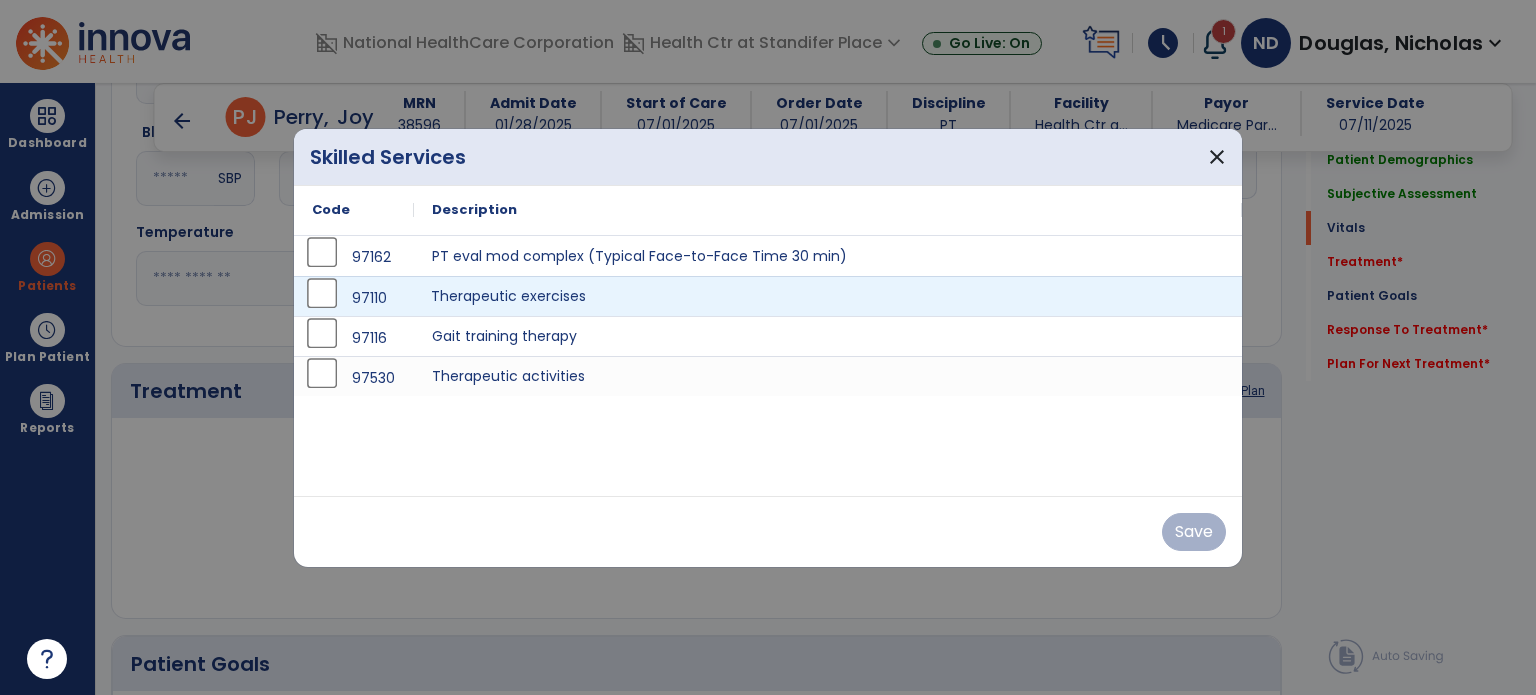 click on "Therapeutic exercises" at bounding box center [828, 296] 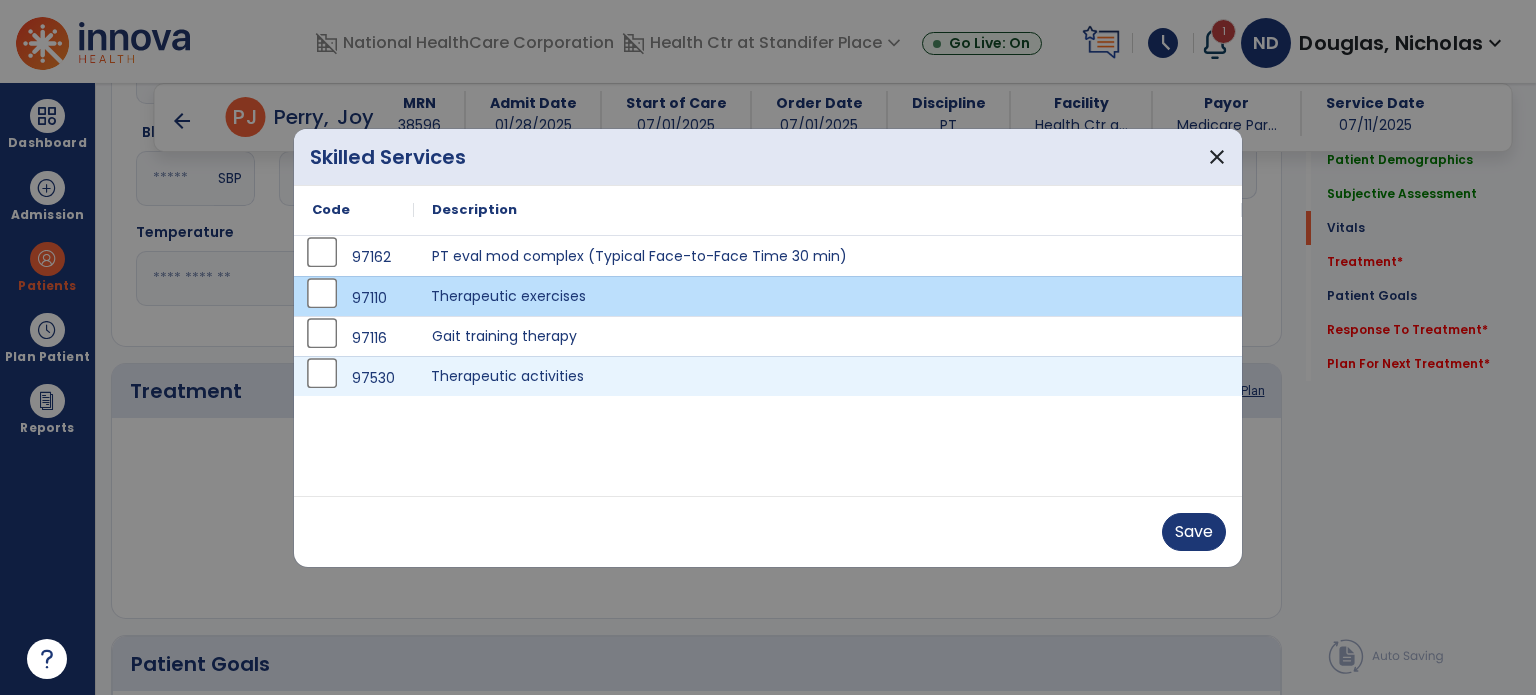 click on "Therapeutic activities" at bounding box center (828, 376) 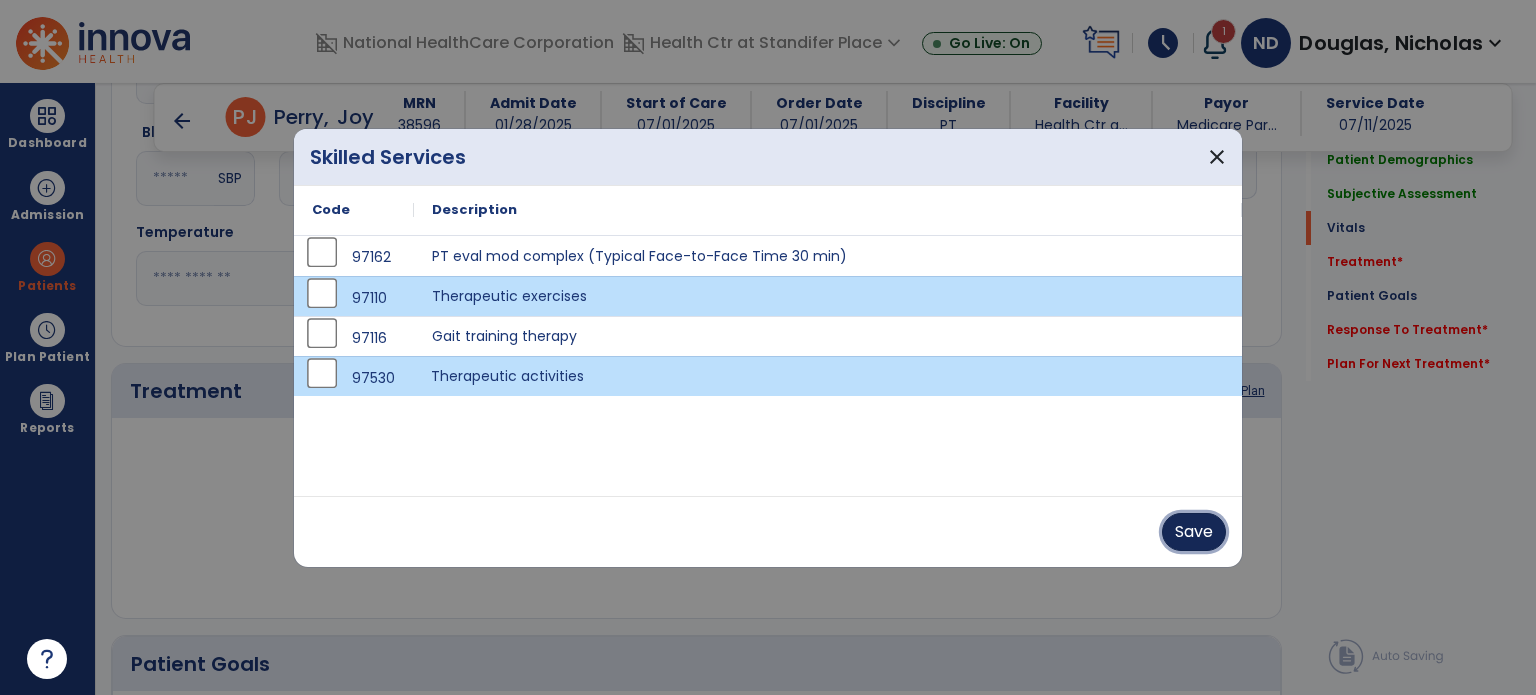 click on "Save" at bounding box center (1194, 532) 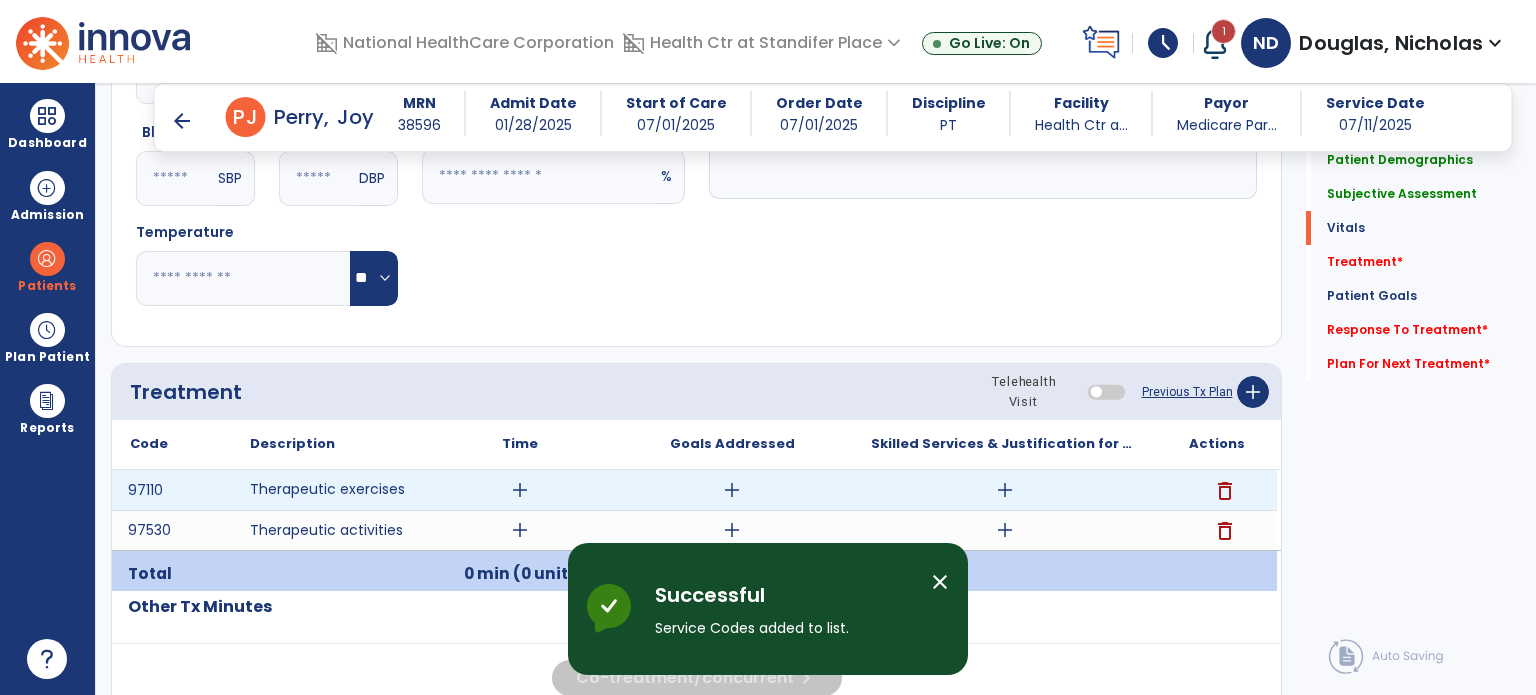 click on "add" at bounding box center (1005, 490) 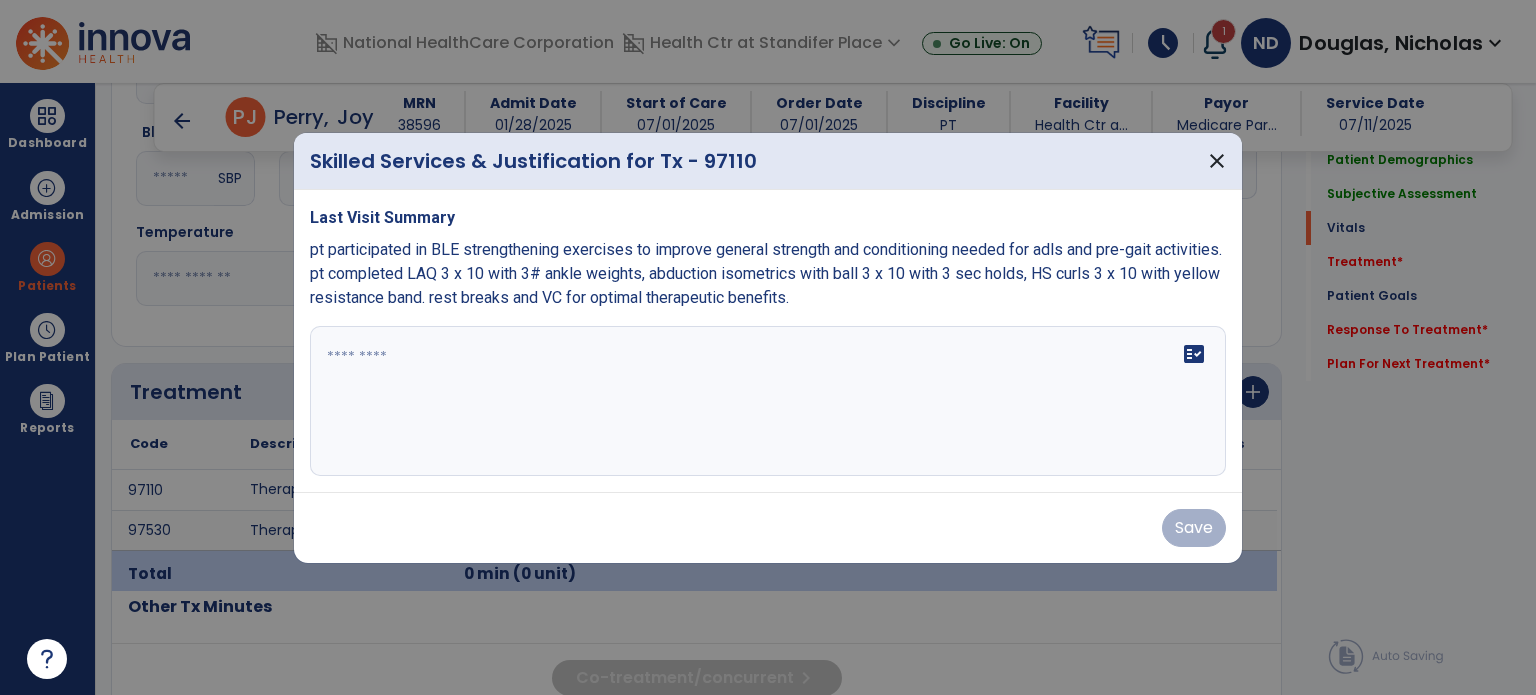 click on "Last Visit Summary pt participated in BLE strengthening exercises to improve general strength and conditioning needed for adls and pre-gait activities. pt completed LAQ 3 x 10 with 3# ankle weights, abduction isometrics with ball 3 x 10 with 3 sec holds, HS curls 3 x 10 with yellow resistance band. rest breaks and VC for optimal therapeutic benefits. fact_check" at bounding box center [768, 341] 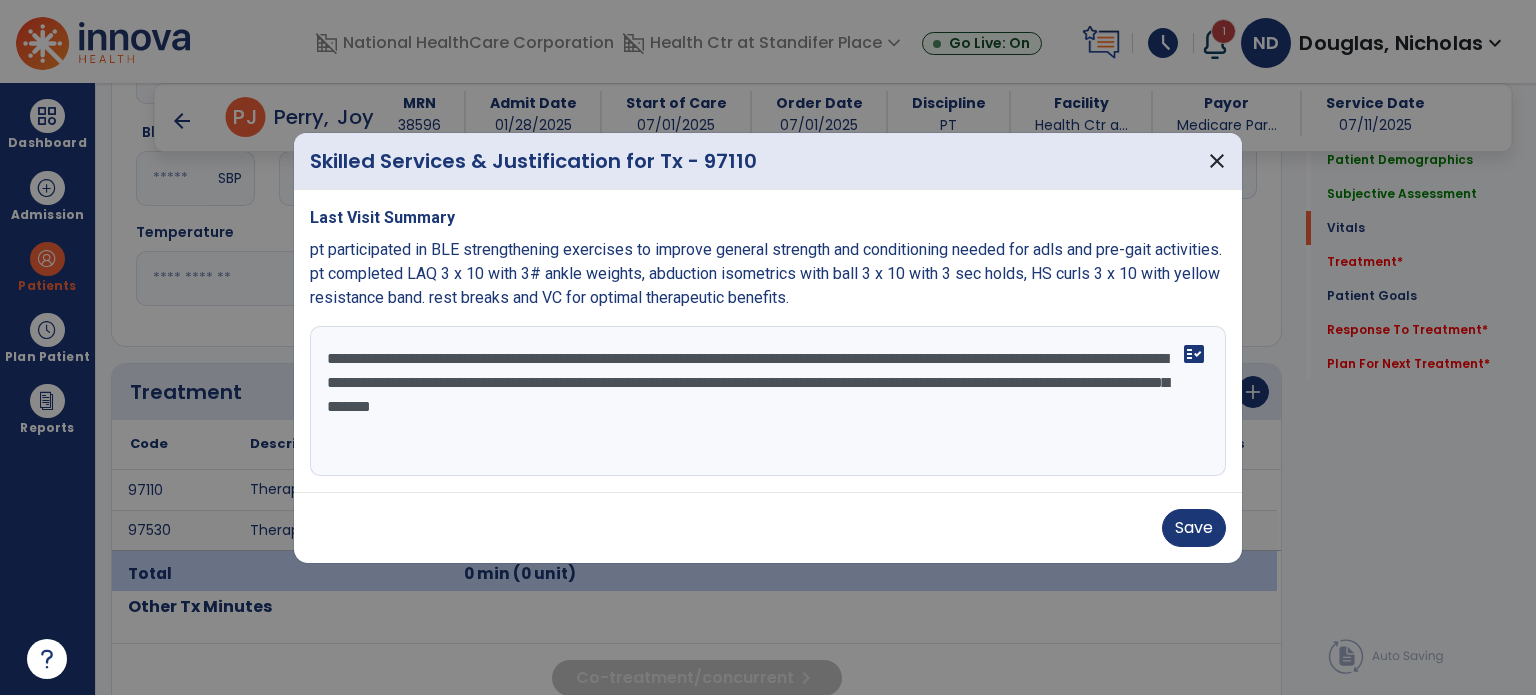 type on "**********" 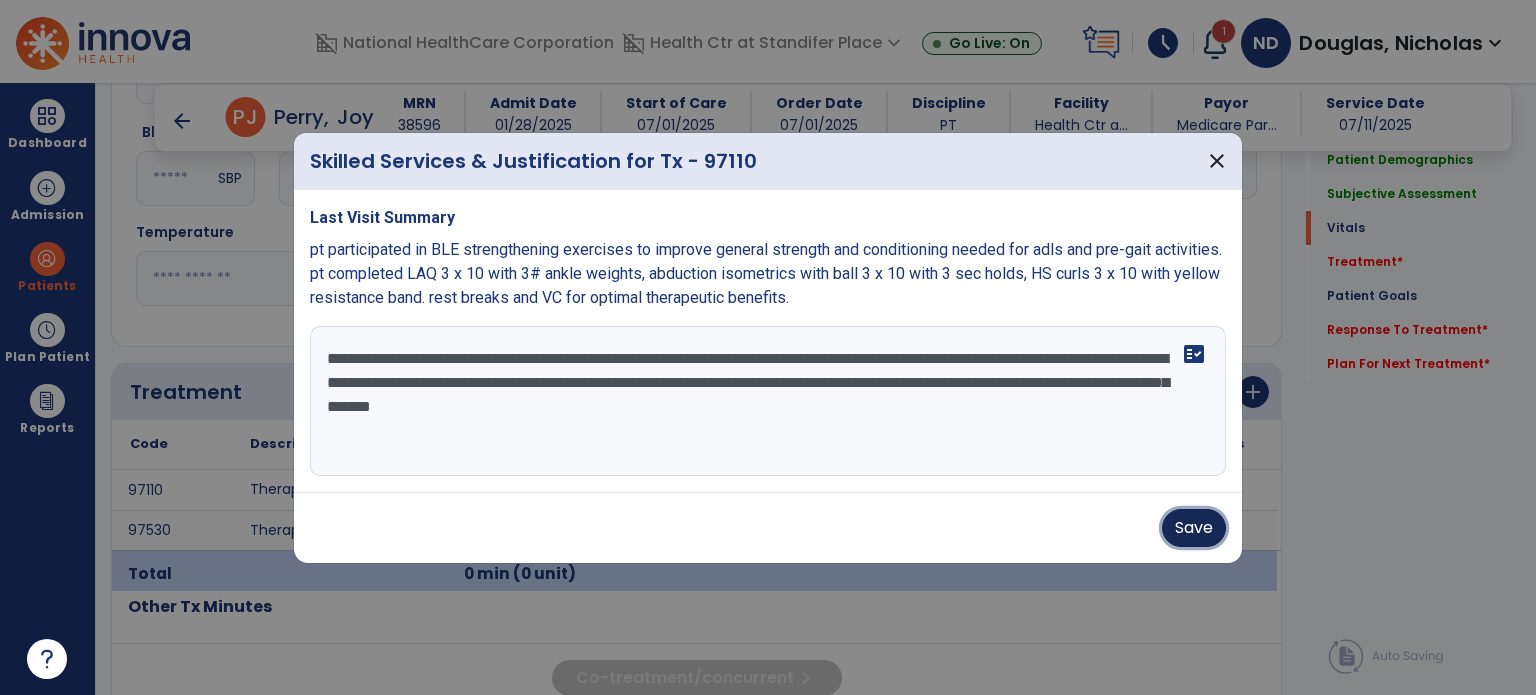 click on "Save" at bounding box center [1194, 528] 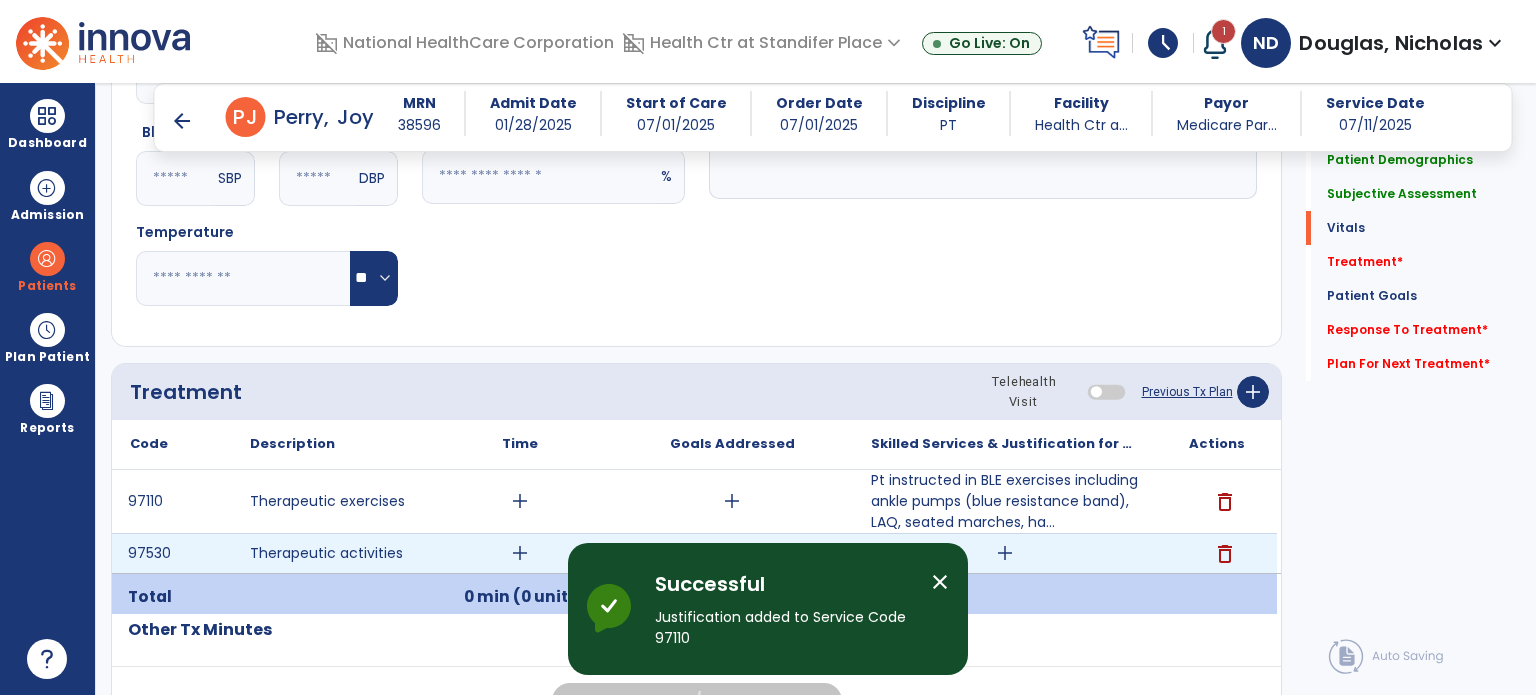 click on "add" at bounding box center [1004, 553] 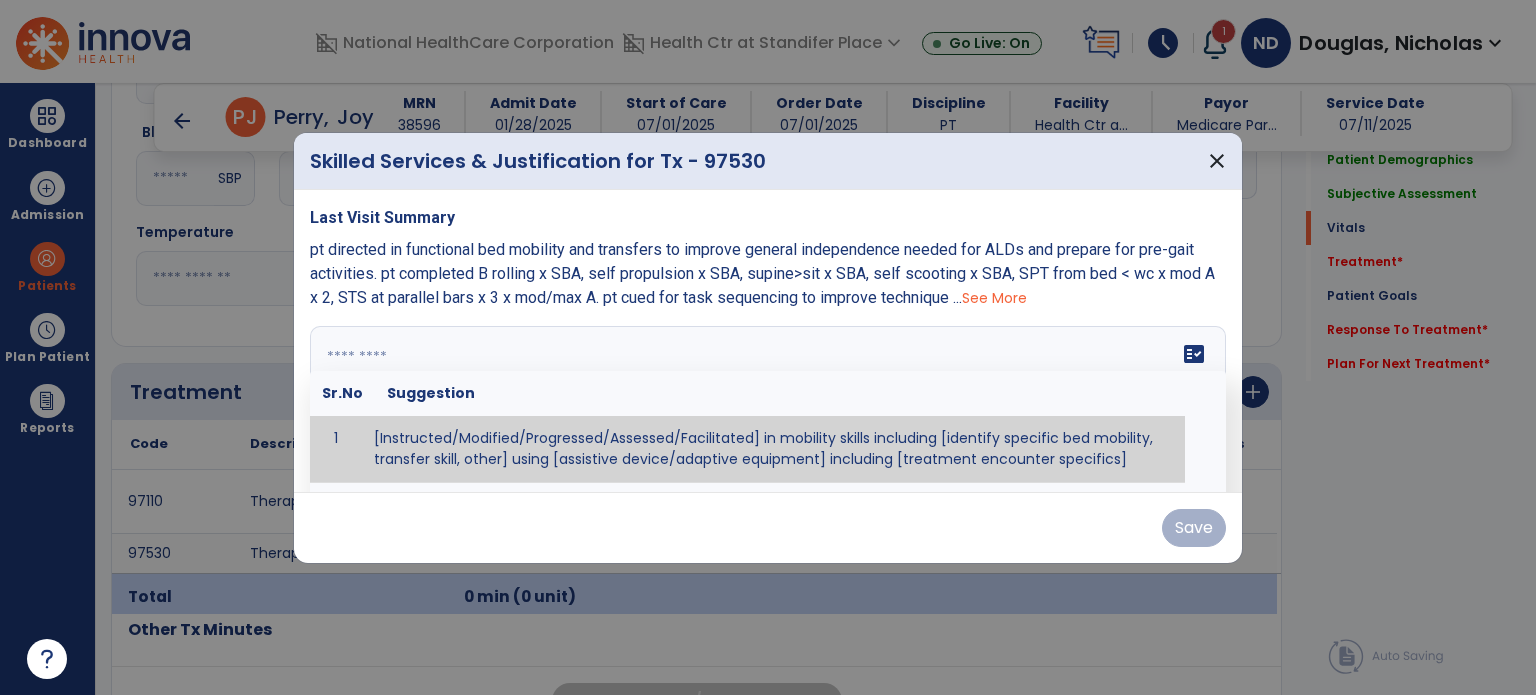 click on "fact_check  Sr.No Suggestion 1 [Instructed/Modified/Progressed/Assessed/Facilitated] in mobility skills including [identify specific bed mobility, transfer skill, other] using [assistive device/adaptive equipment] including [treatment encounter specifics]" at bounding box center (768, 401) 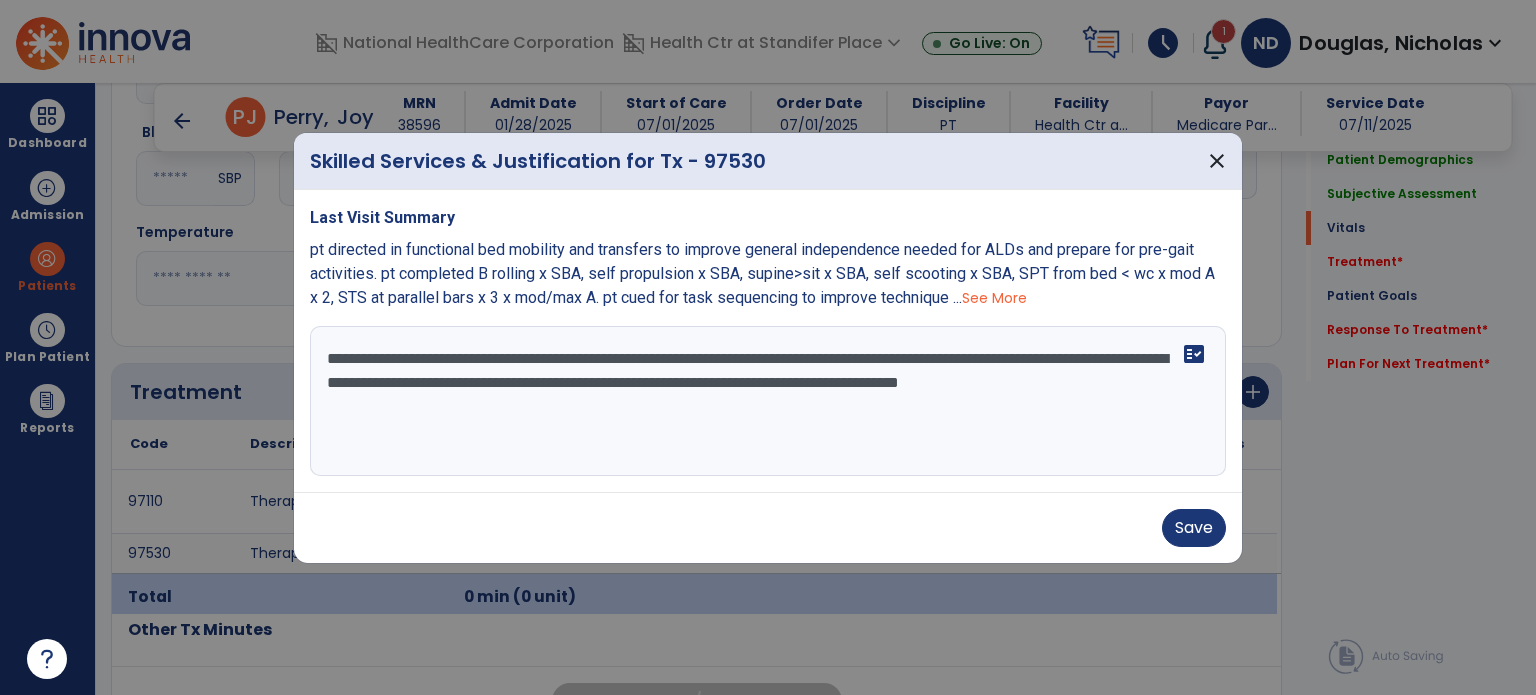 click on "**********" at bounding box center (768, 401) 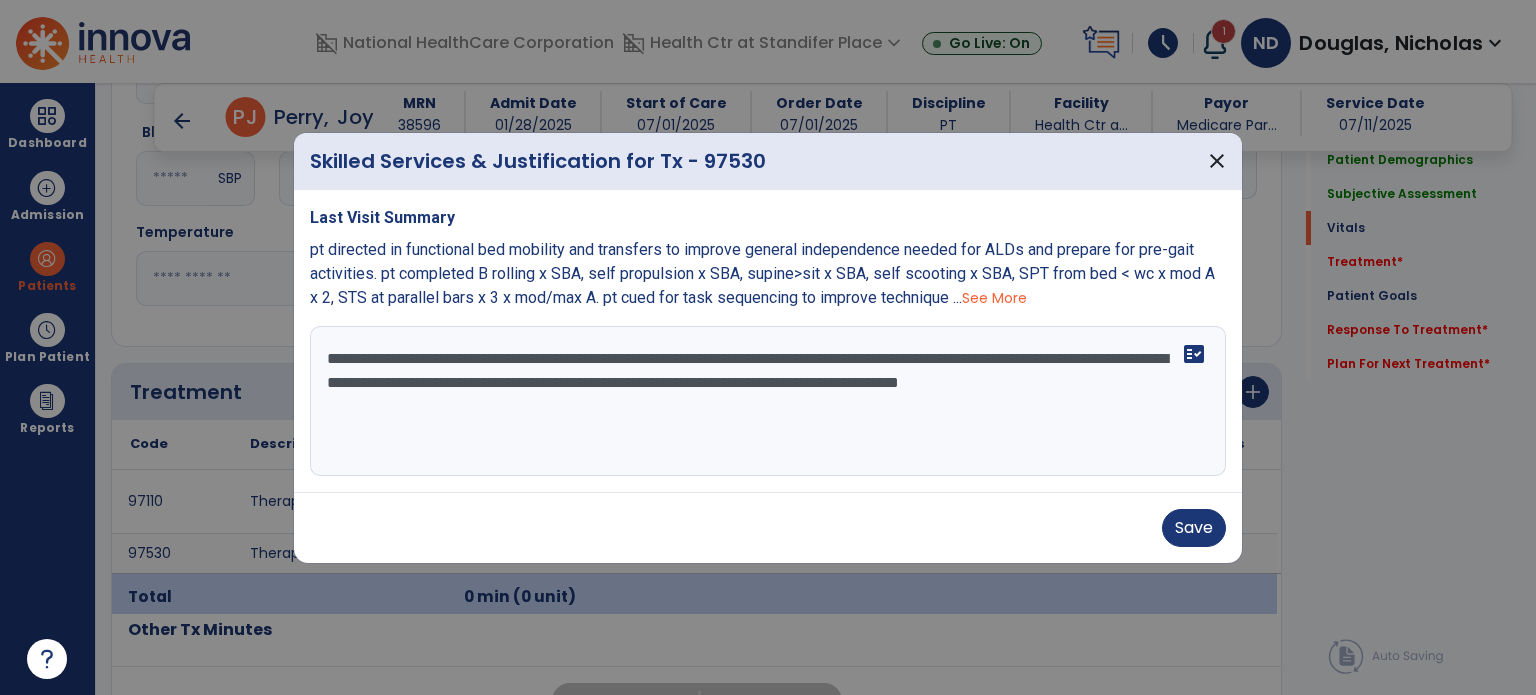 click on "**********" at bounding box center [768, 401] 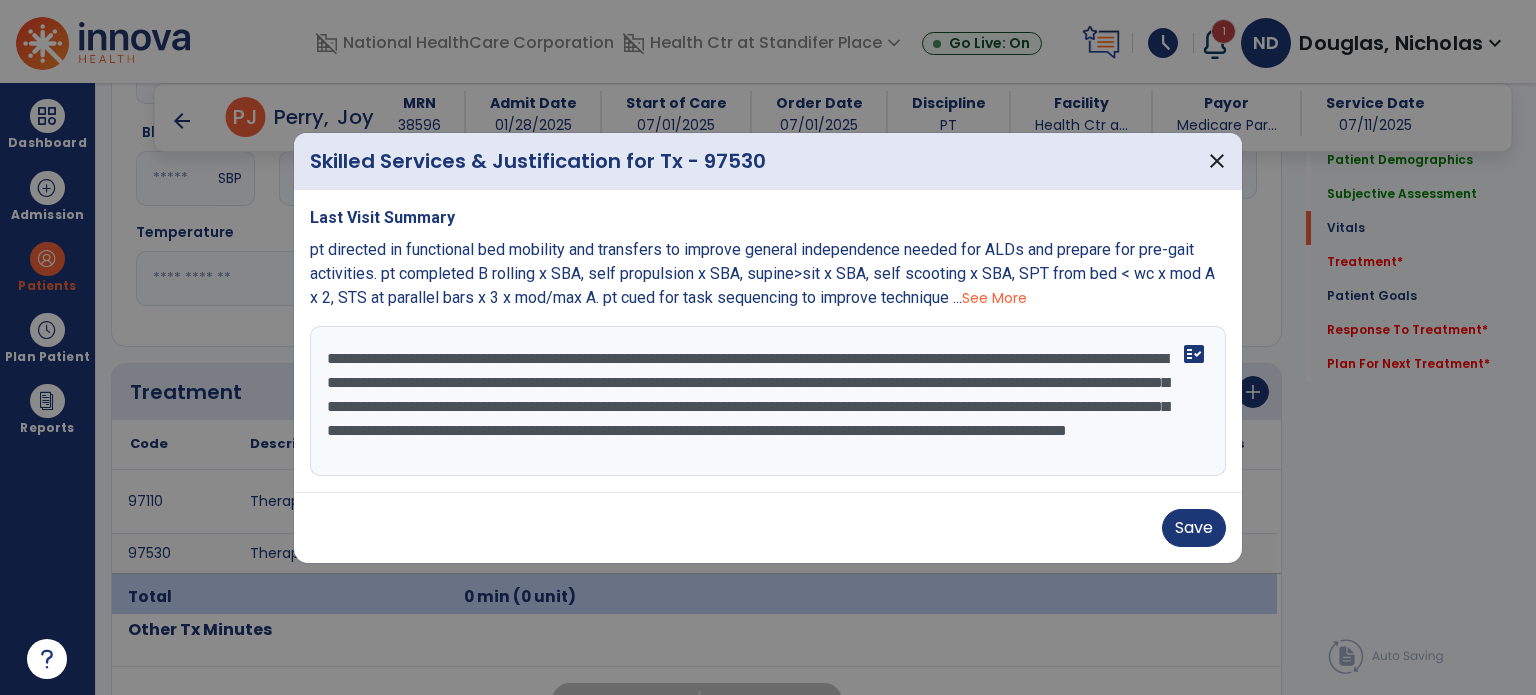 type on "**********" 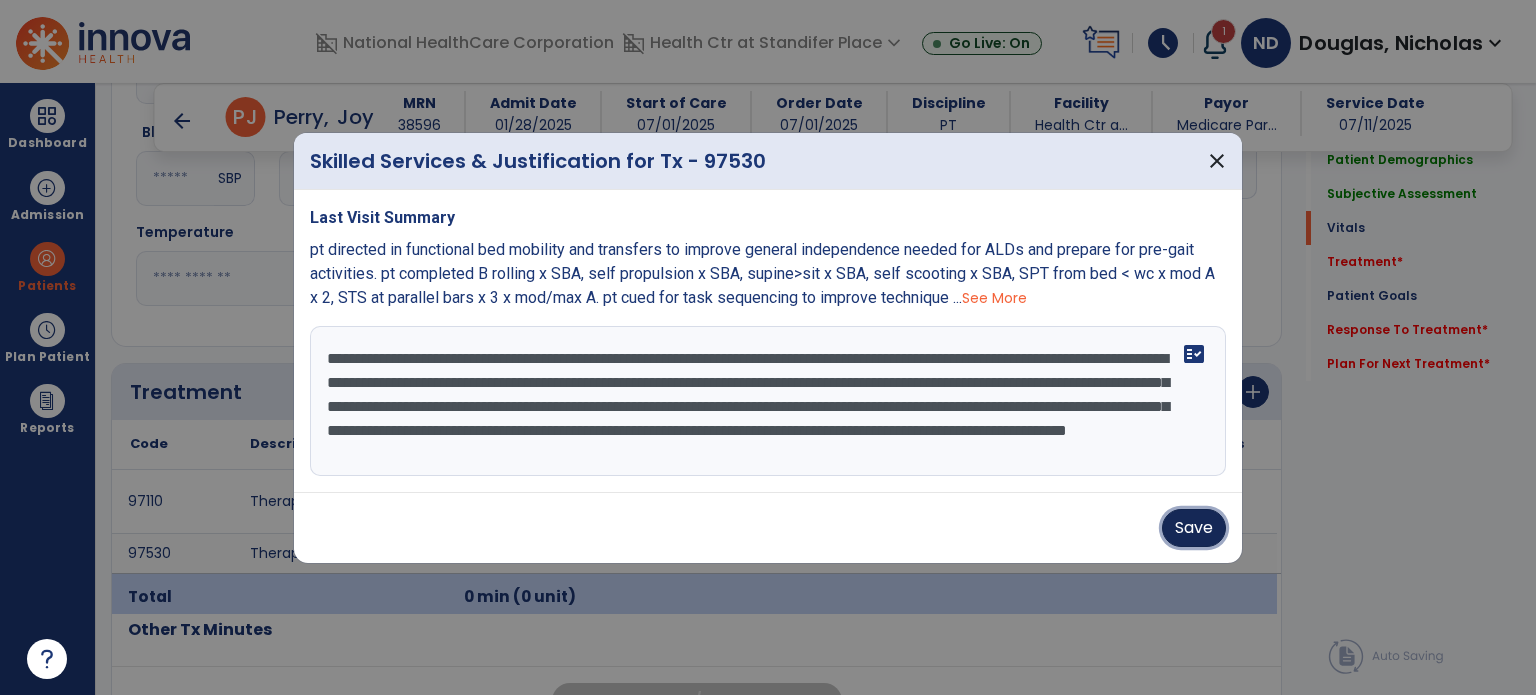 click on "Save" at bounding box center (1194, 528) 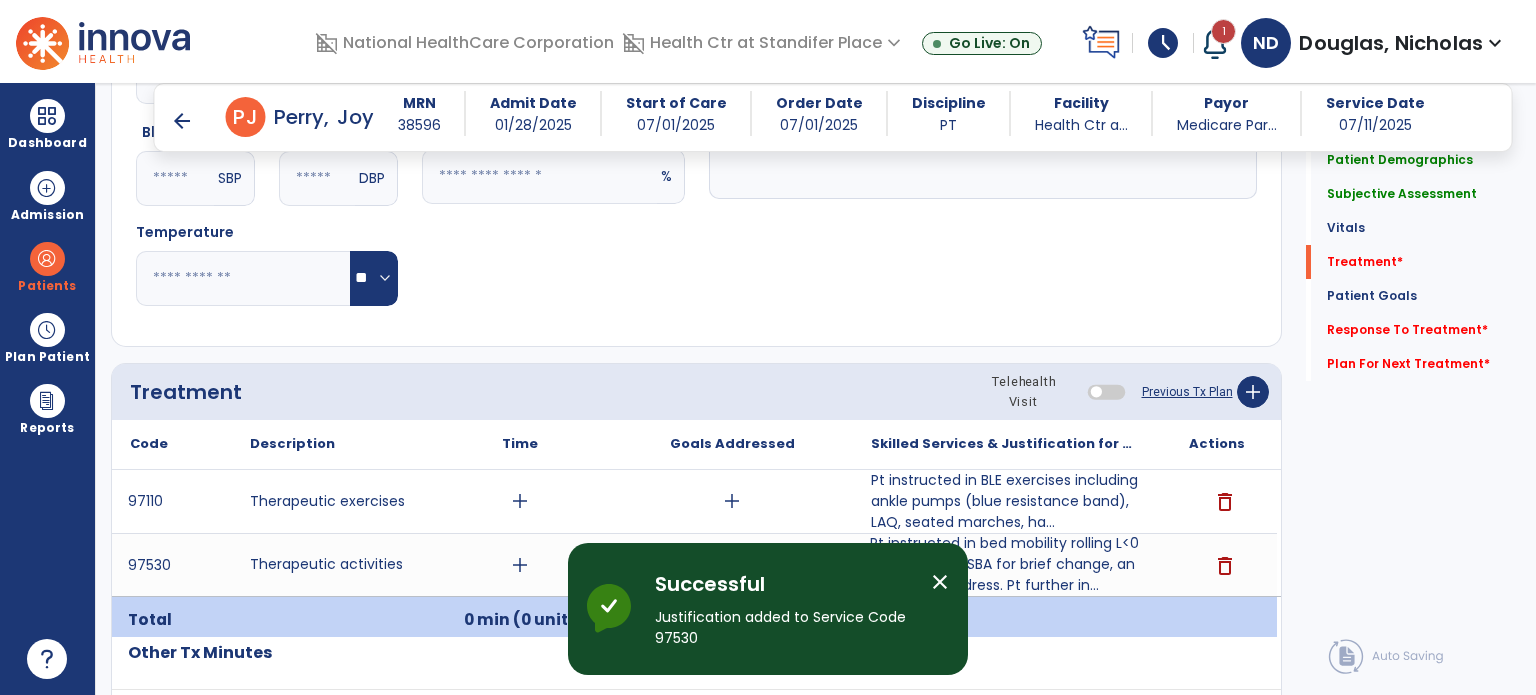 scroll, scrollTop: 1043, scrollLeft: 0, axis: vertical 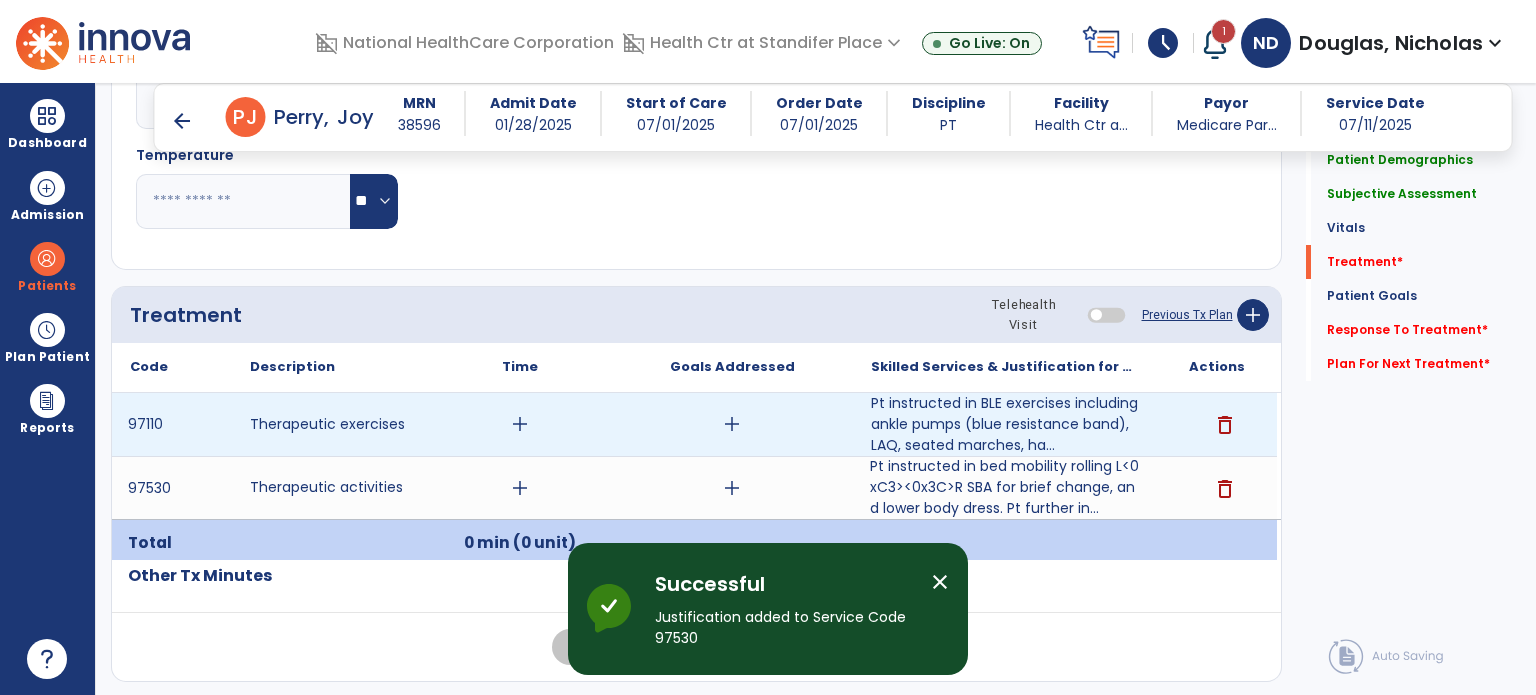 click on "add" at bounding box center (732, 424) 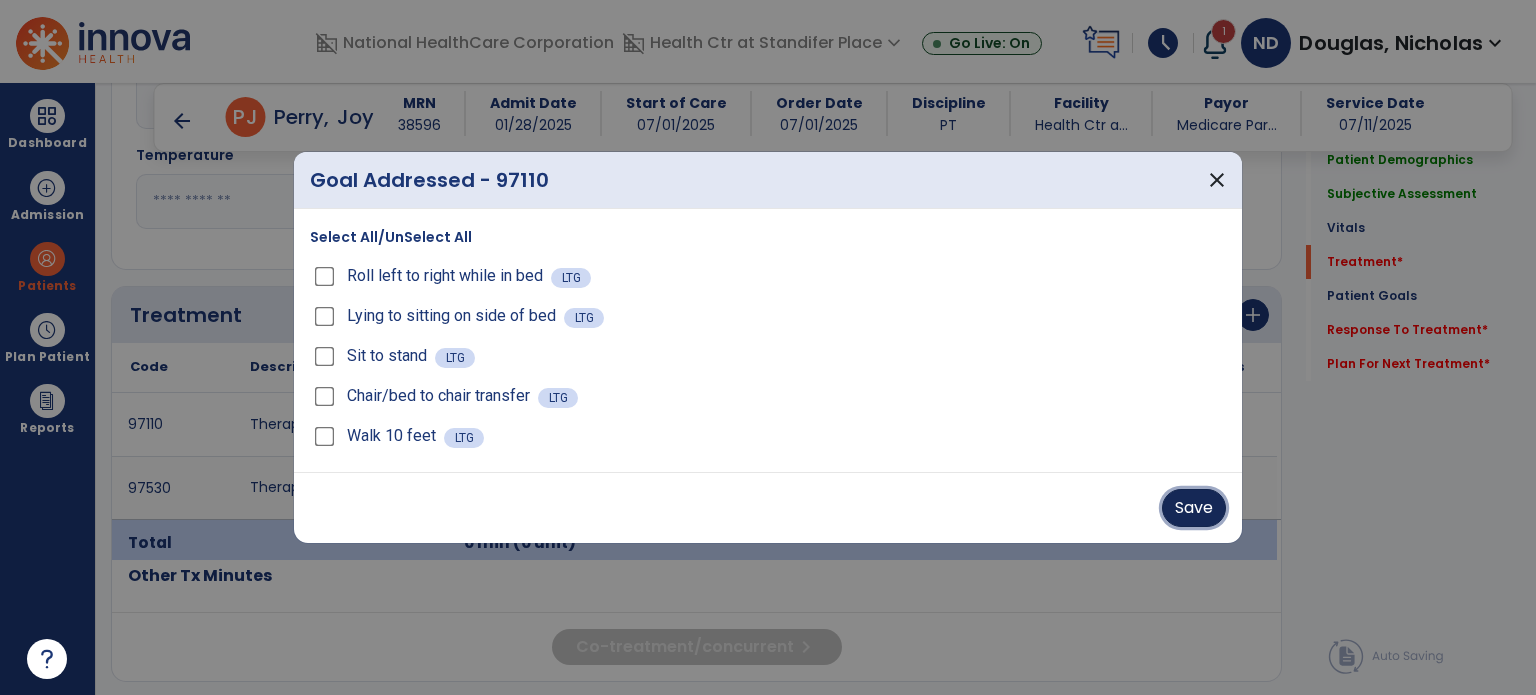 click on "Save" at bounding box center [1194, 508] 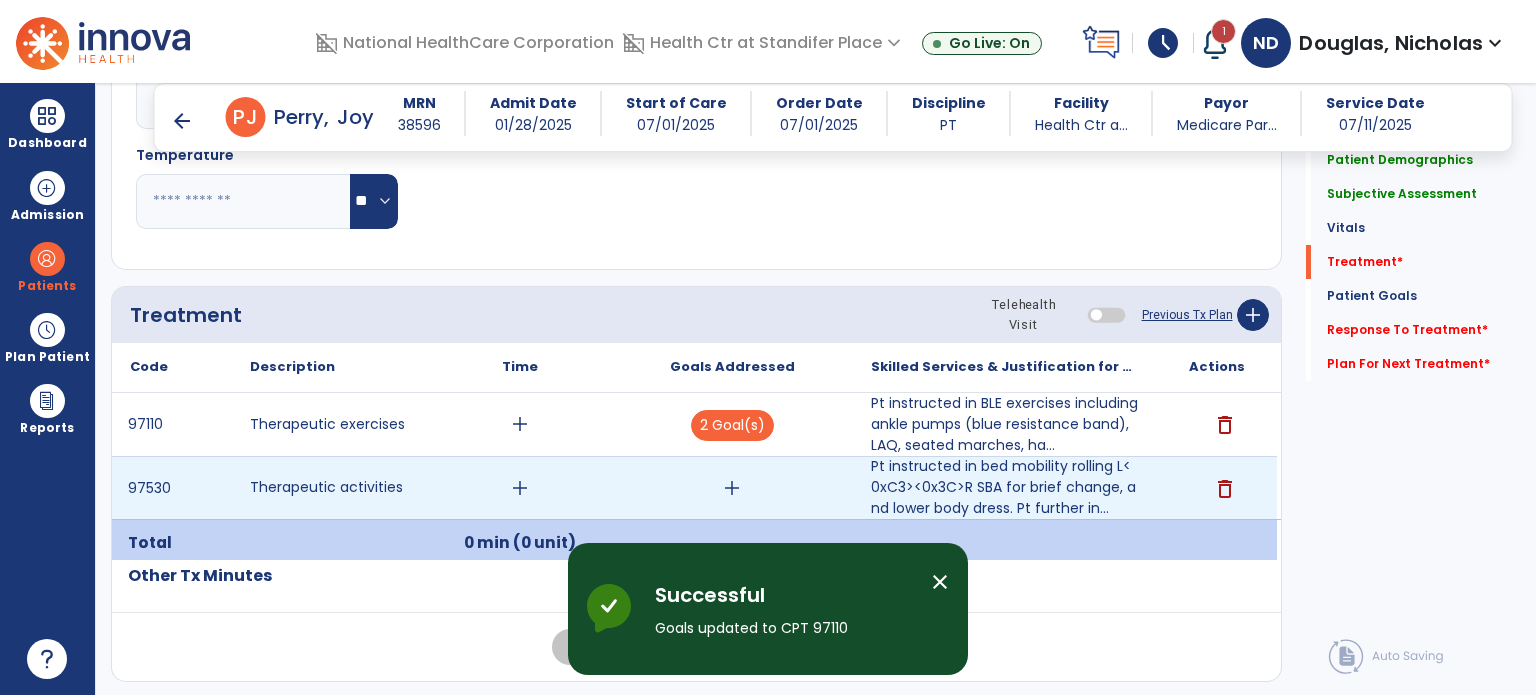 click on "add" at bounding box center [732, 488] 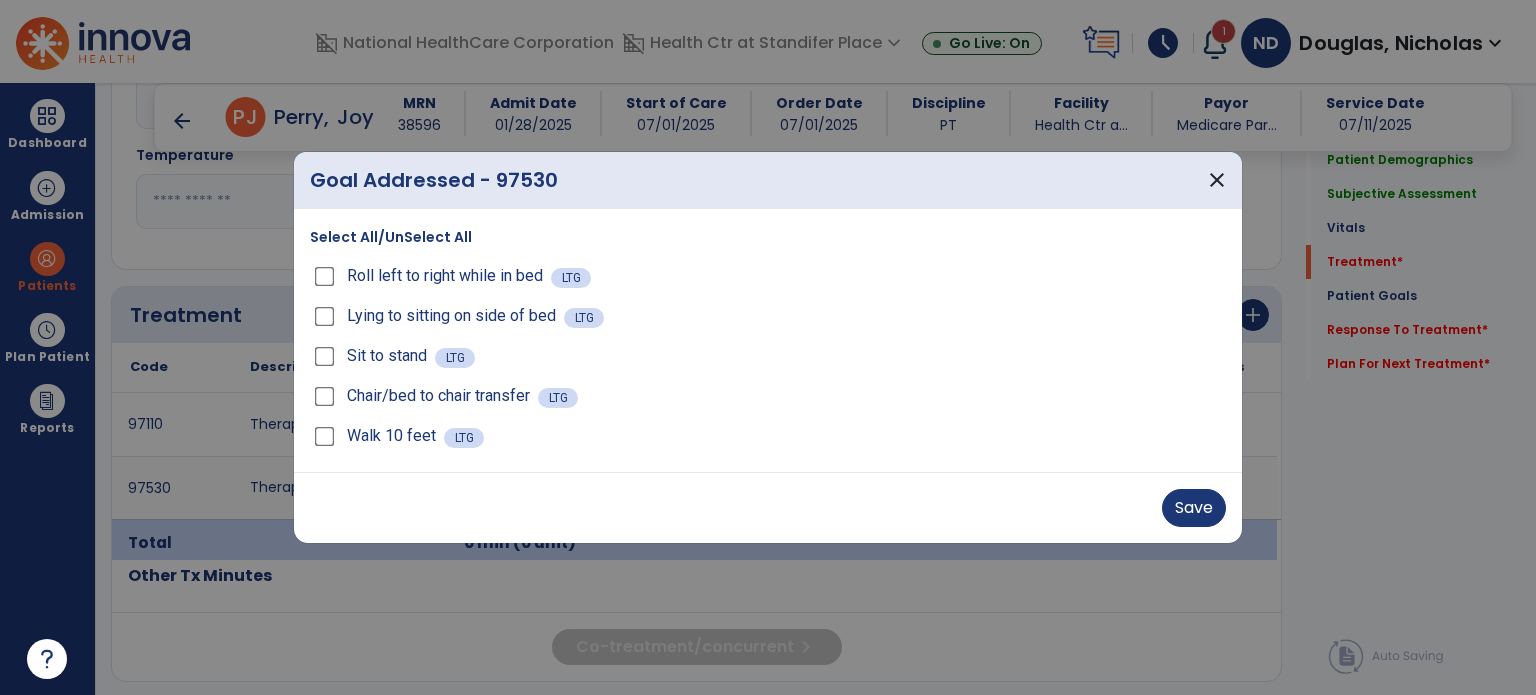 click on "Lying to sitting on side of bed  LTG" at bounding box center (768, 316) 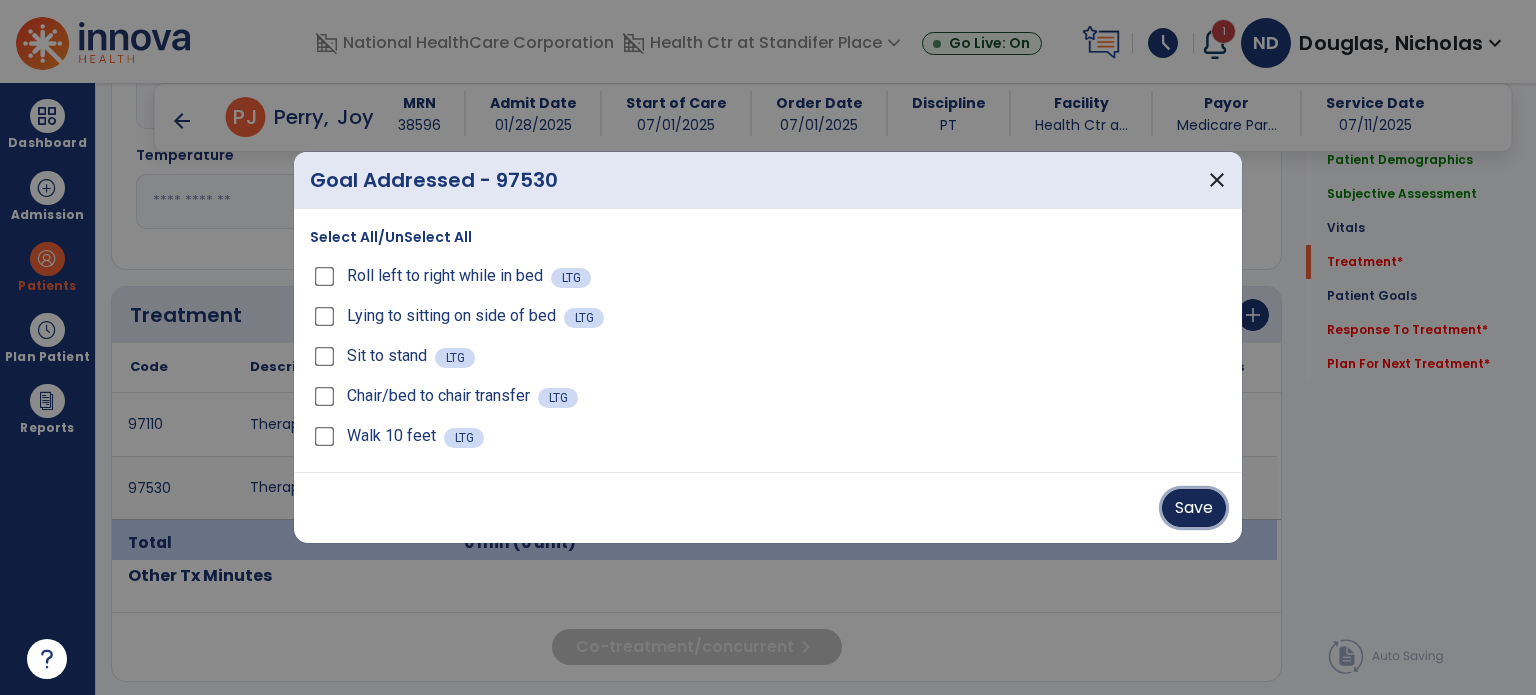 click on "Save" at bounding box center [1194, 508] 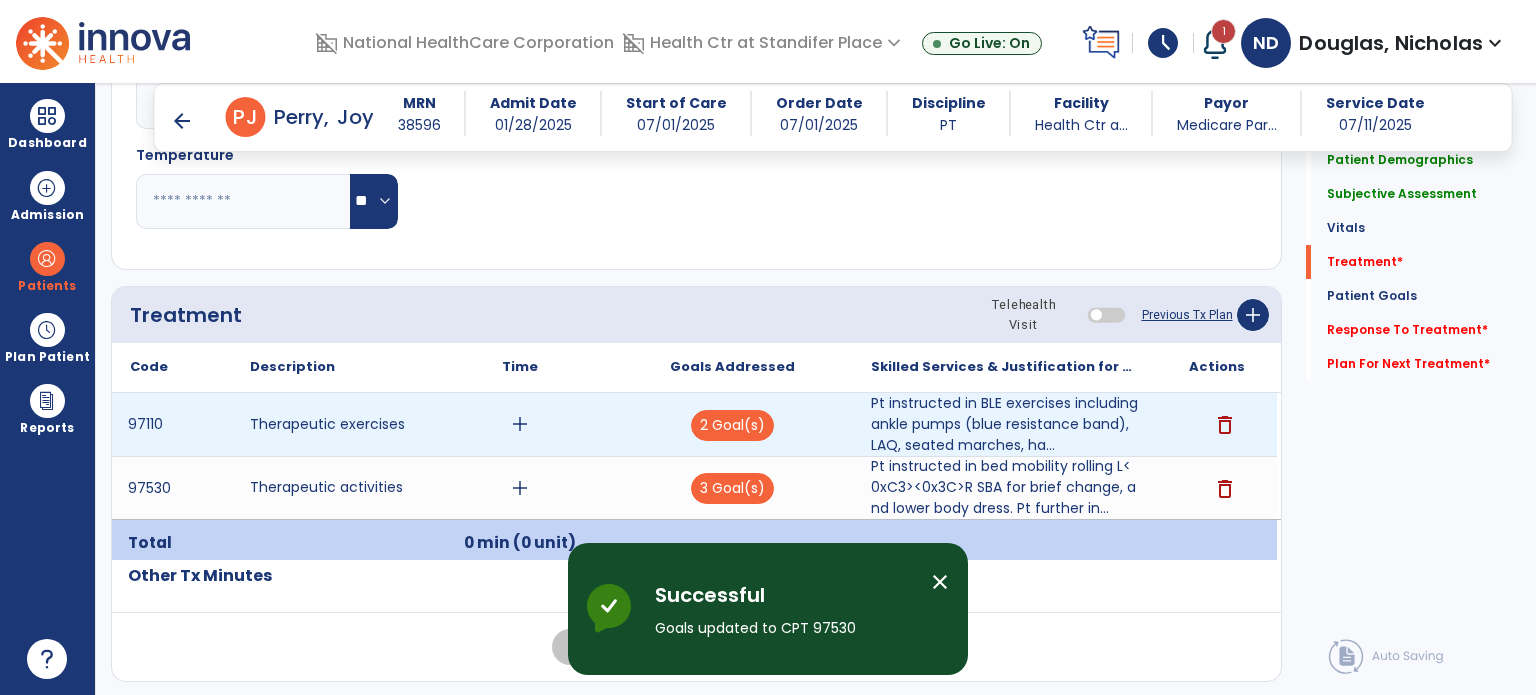 click on "add" at bounding box center (520, 424) 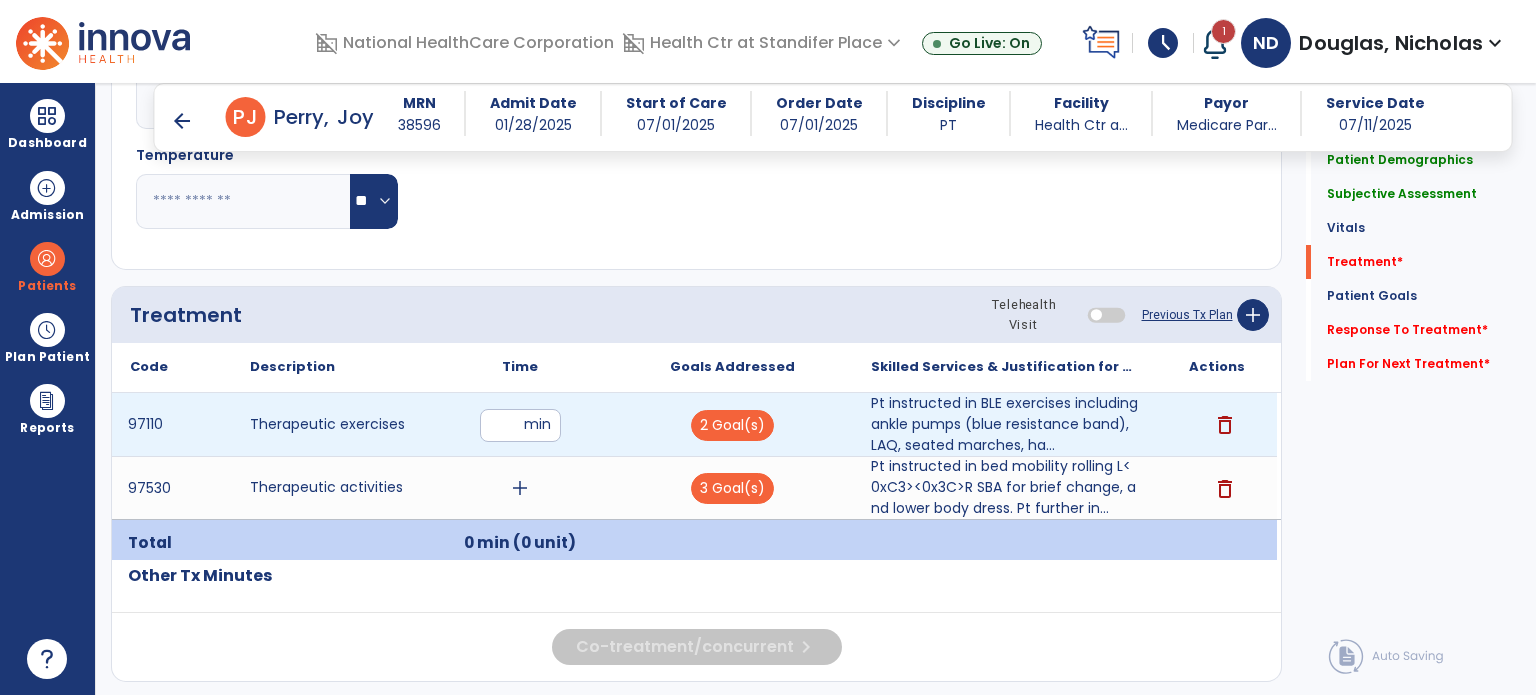 type on "**" 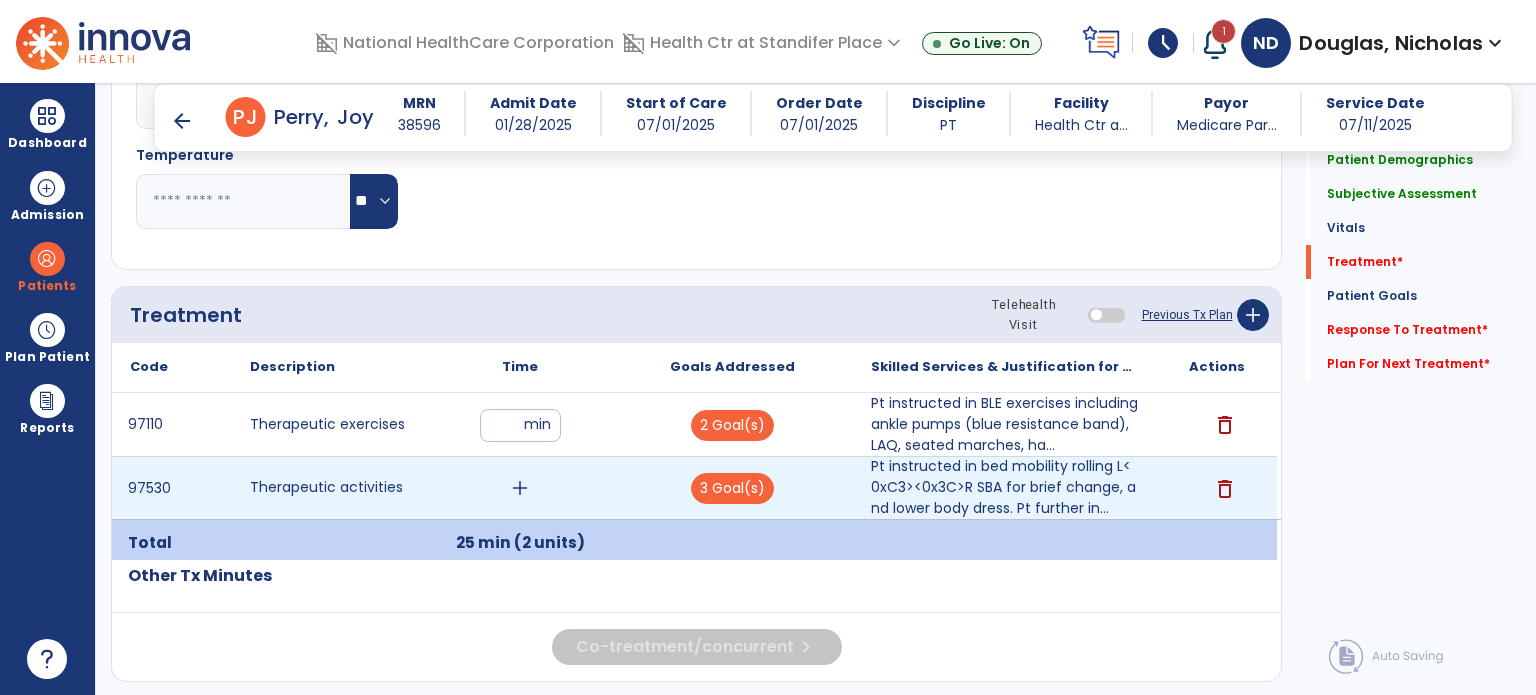 click on "add" at bounding box center (520, 488) 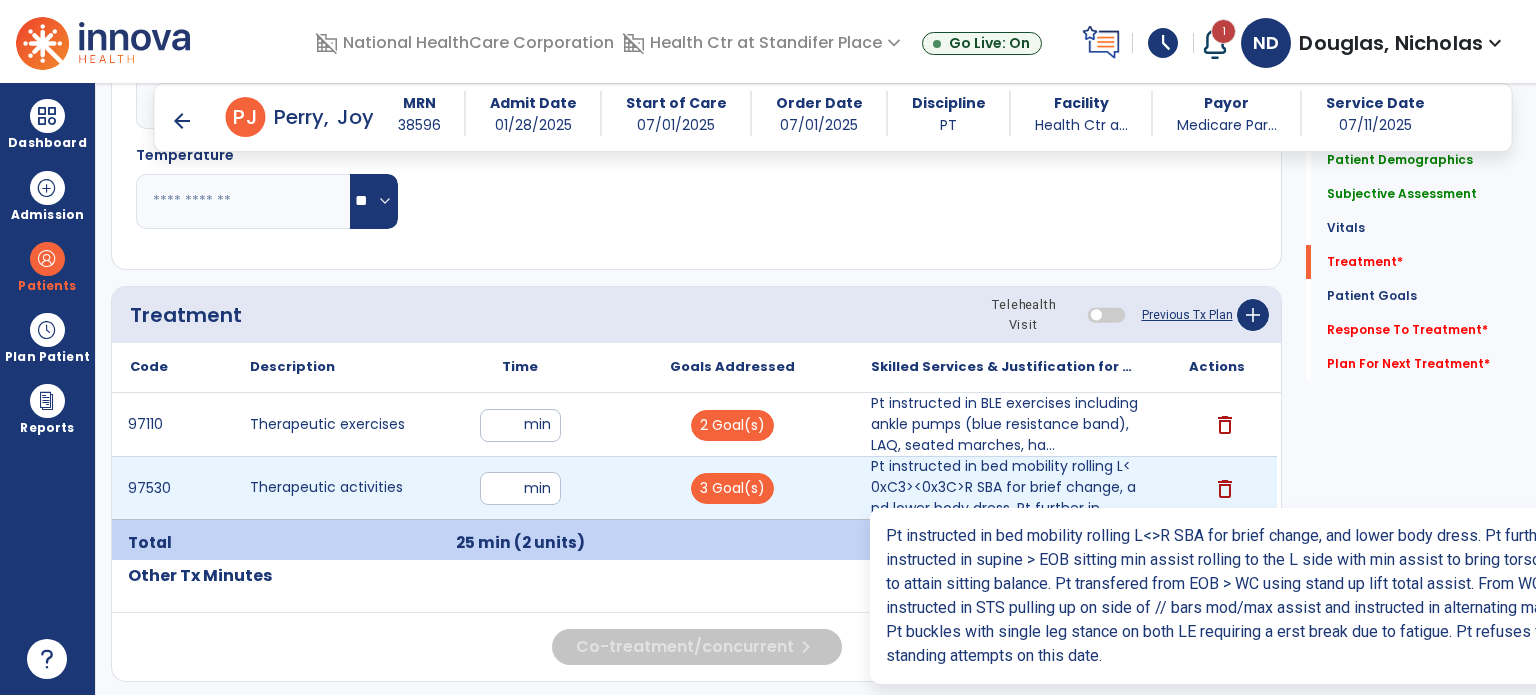 type on "**" 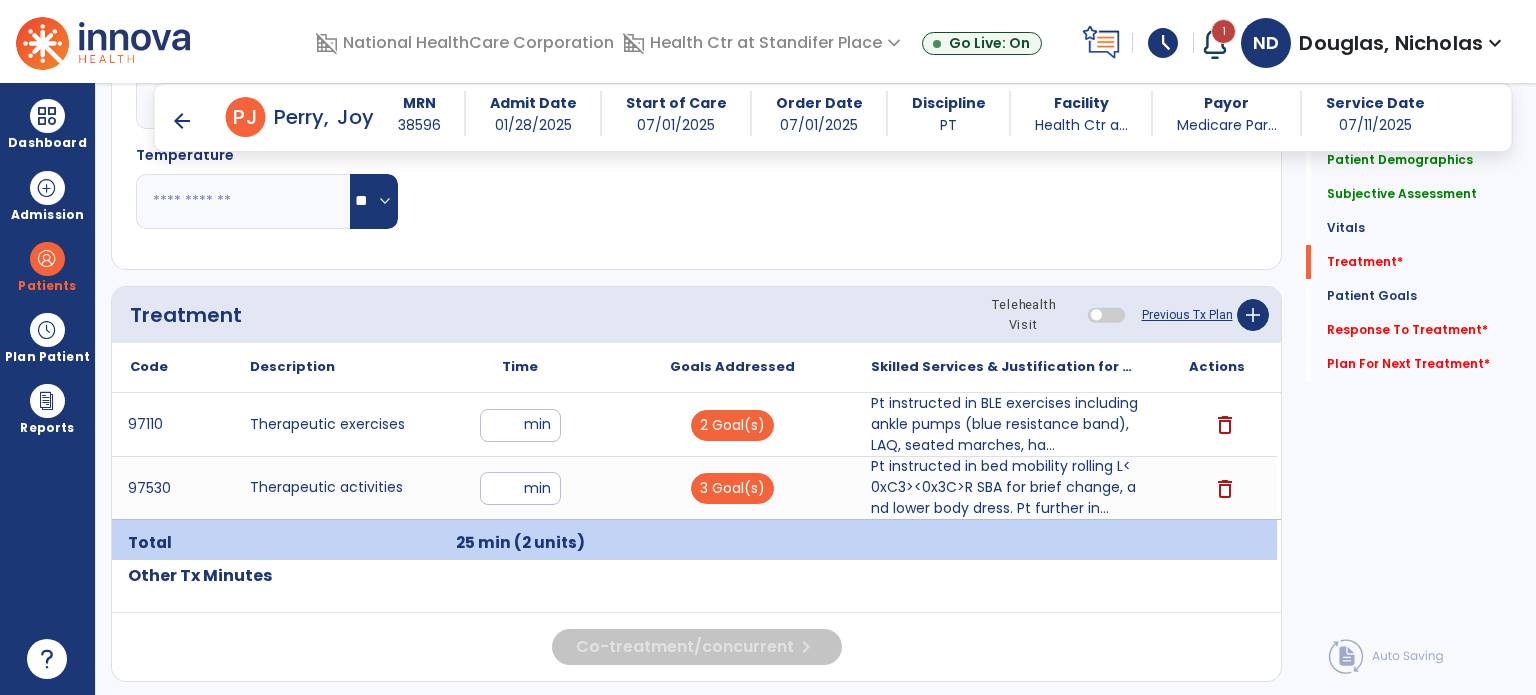click on "Response To Treatment   *  Response To Treatment   *" 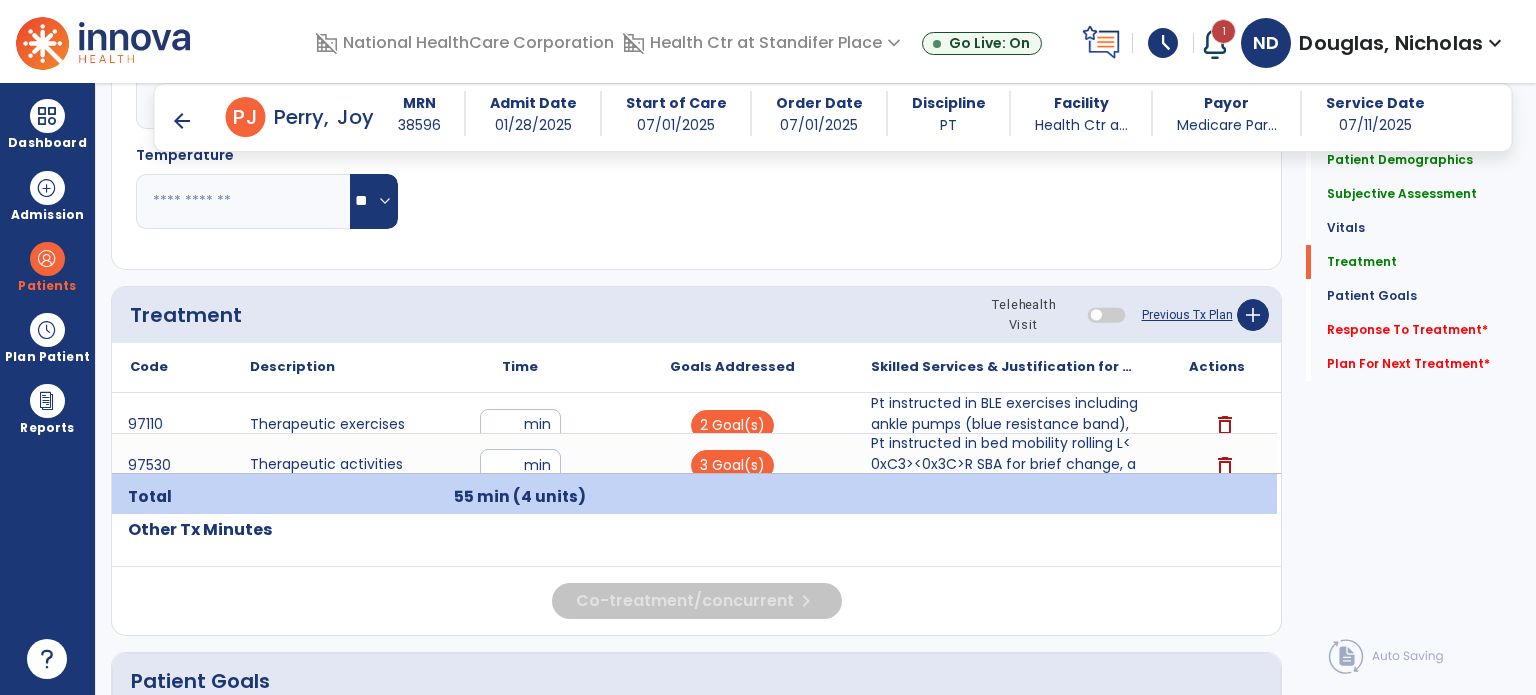 click on "Response To Treatment   *" 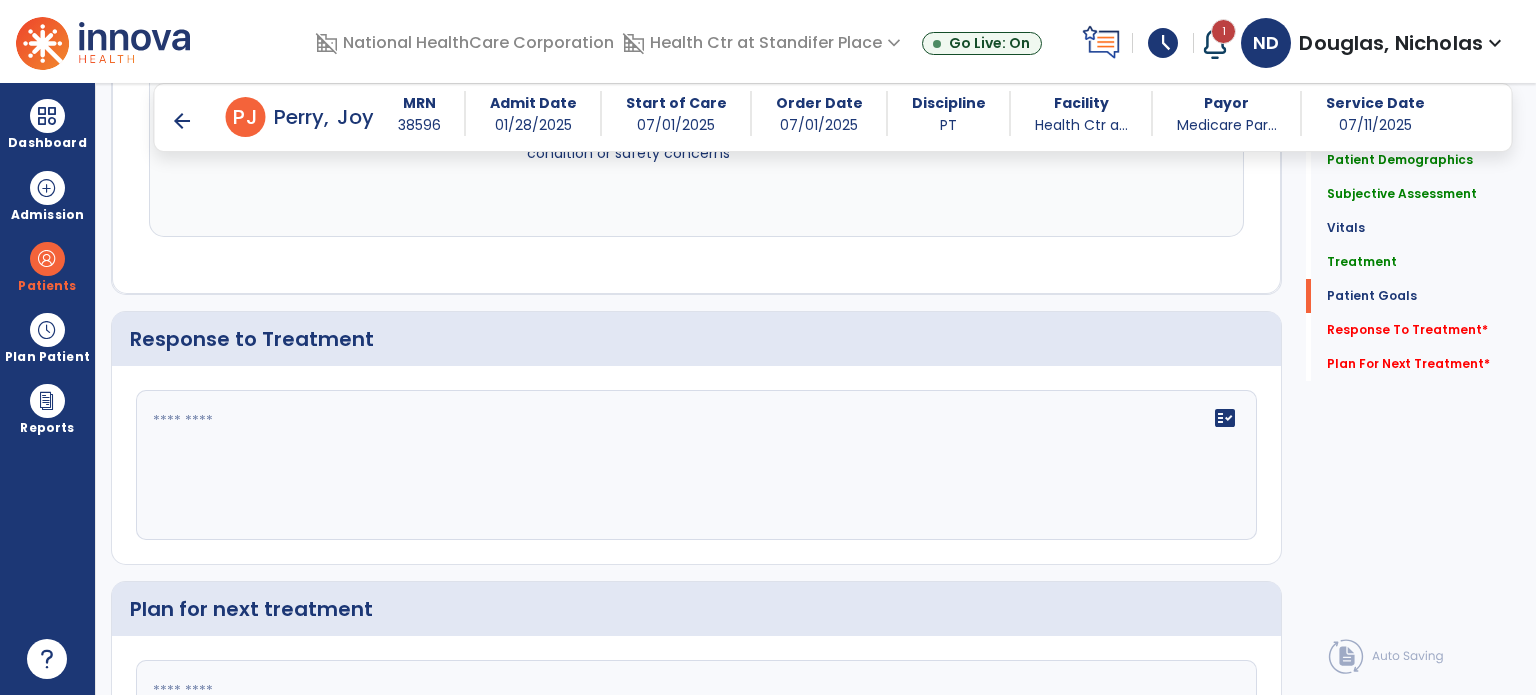 scroll, scrollTop: 2575, scrollLeft: 0, axis: vertical 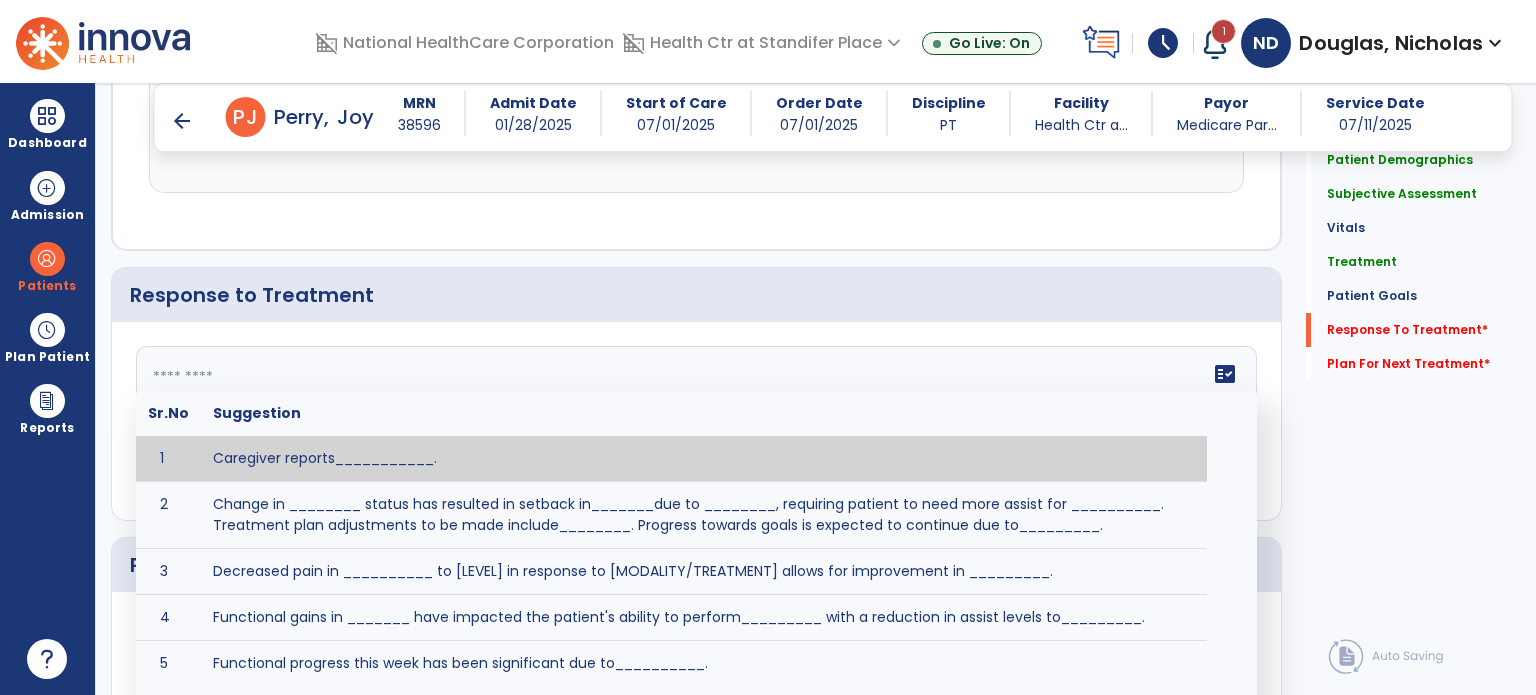 click on "fact_check  Sr.No Suggestion 1 Caregiver reports___________. 2 Change in ________ status has resulted in setback in_______due to ________, requiring patient to need more assist for __________.   Treatment plan adjustments to be made include________.  Progress towards goals is expected to continue due to_________. 3 Decreased pain in __________ to [LEVEL] in response to [MODALITY/TREATMENT] allows for improvement in _________. 4 Functional gains in _______ have impacted the patient's ability to perform_________ with a reduction in assist levels to_________. 5 Functional progress this week has been significant due to__________. 6 Gains in ________ have improved the patient's ability to perform ______with decreased levels of assist to___________. 7 Improvement in ________allows patient to tolerate higher levels of challenges in_________. 8 Pain in [AREA] has decreased to [LEVEL] in response to [TREATMENT/MODALITY], allowing fore ease in completing__________. 9 10 11 12 13 14 15 16 17 18 19 20 21" 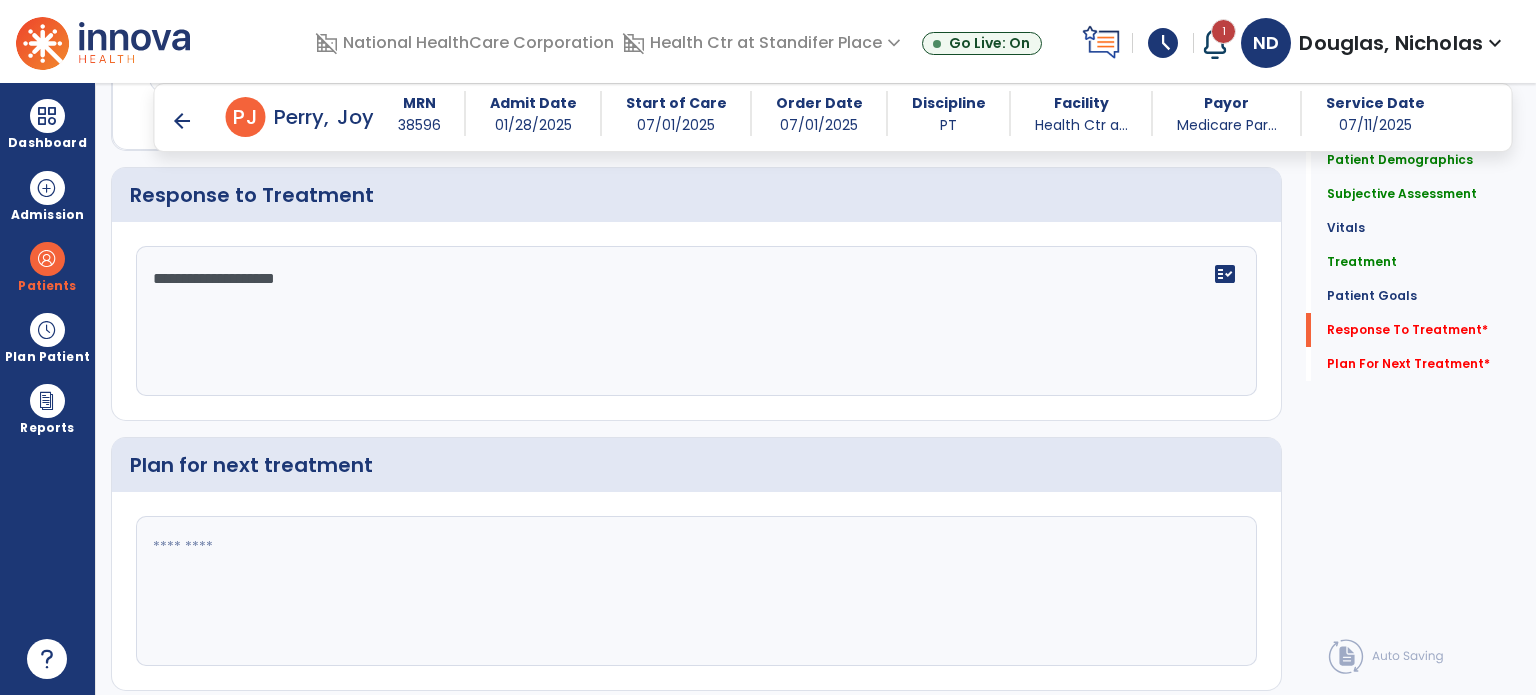 type on "**********" 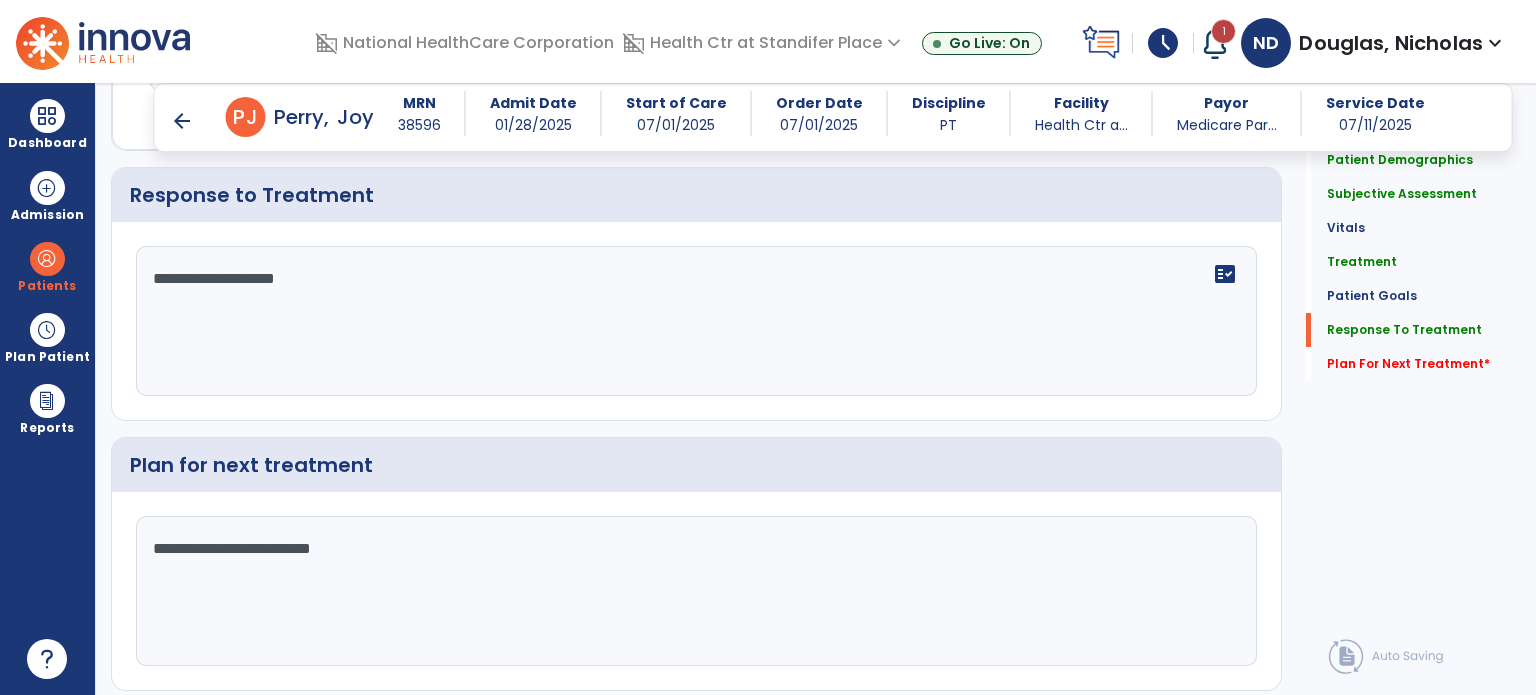 scroll, scrollTop: 2730, scrollLeft: 0, axis: vertical 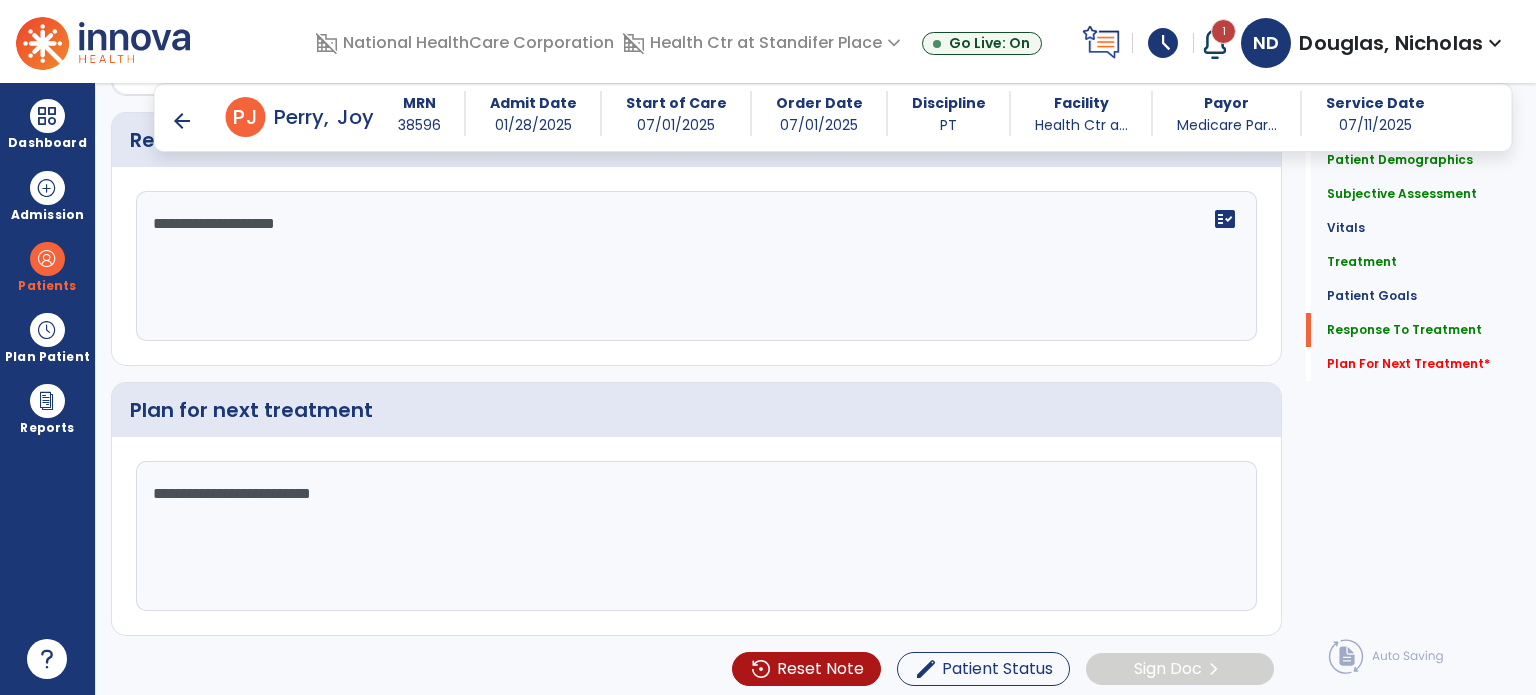 type on "**********" 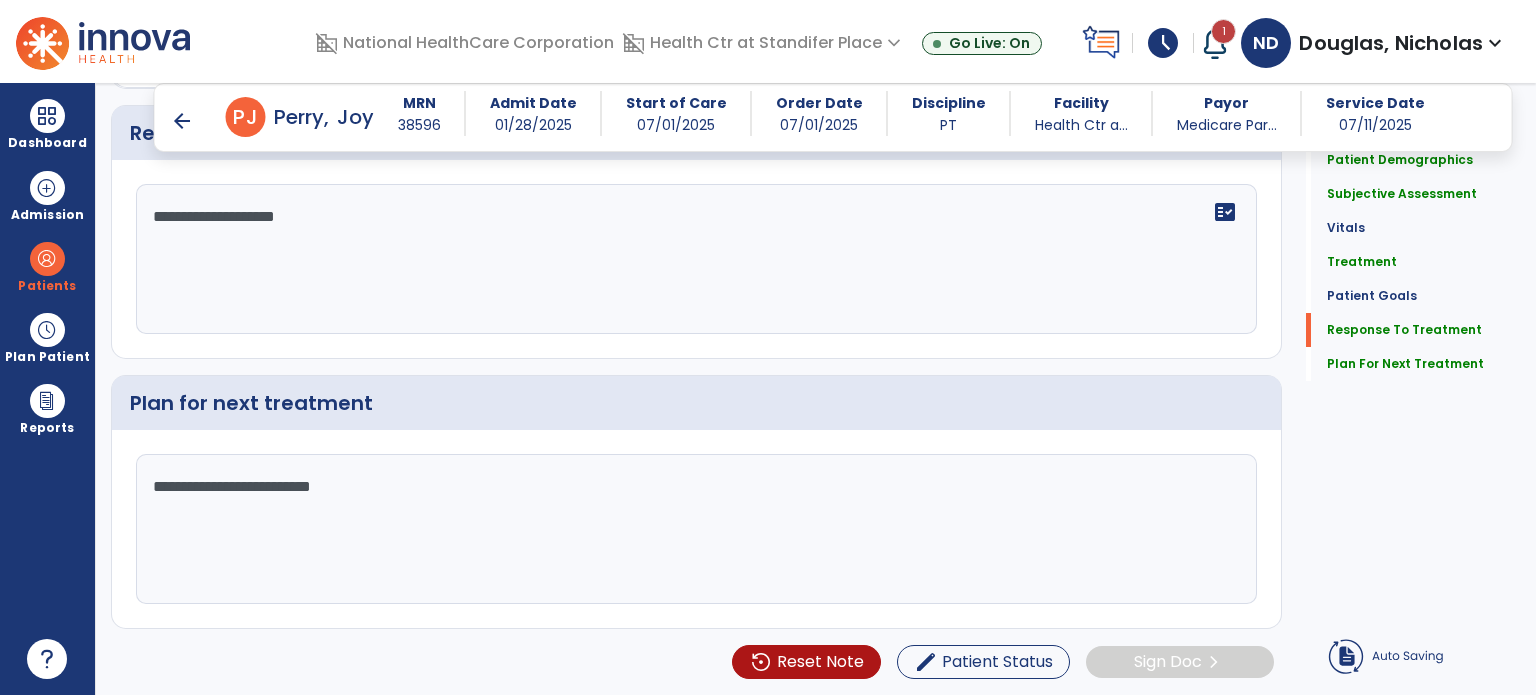 click on "Sign Doc" 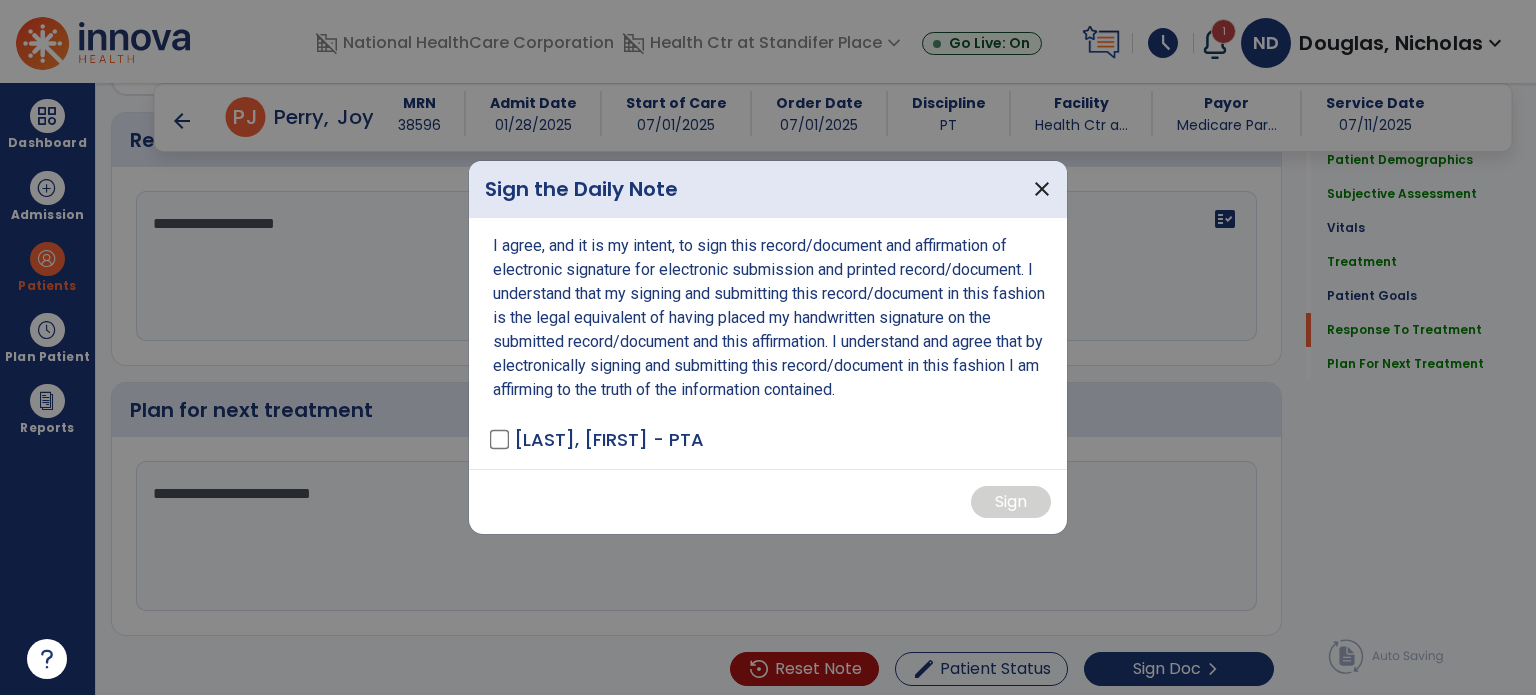 click at bounding box center (768, 347) 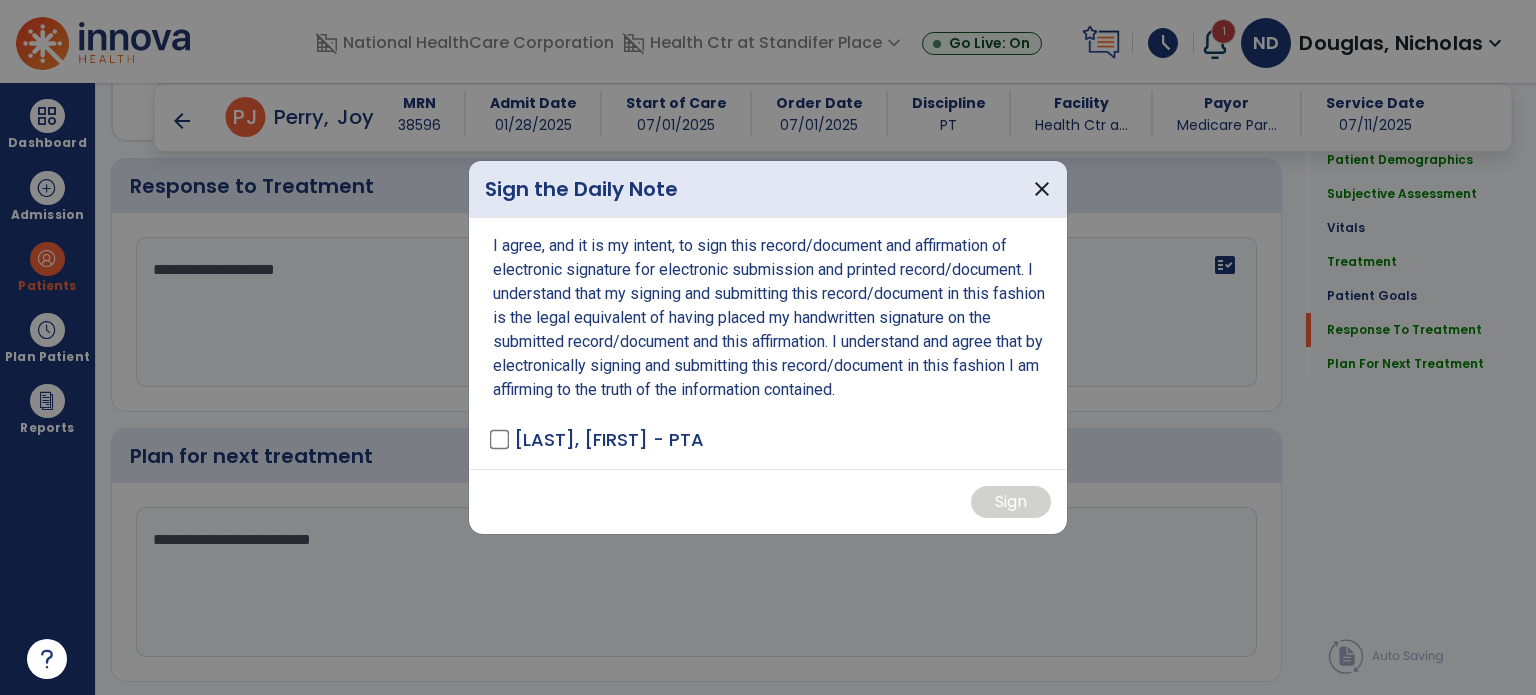 scroll, scrollTop: 2730, scrollLeft: 0, axis: vertical 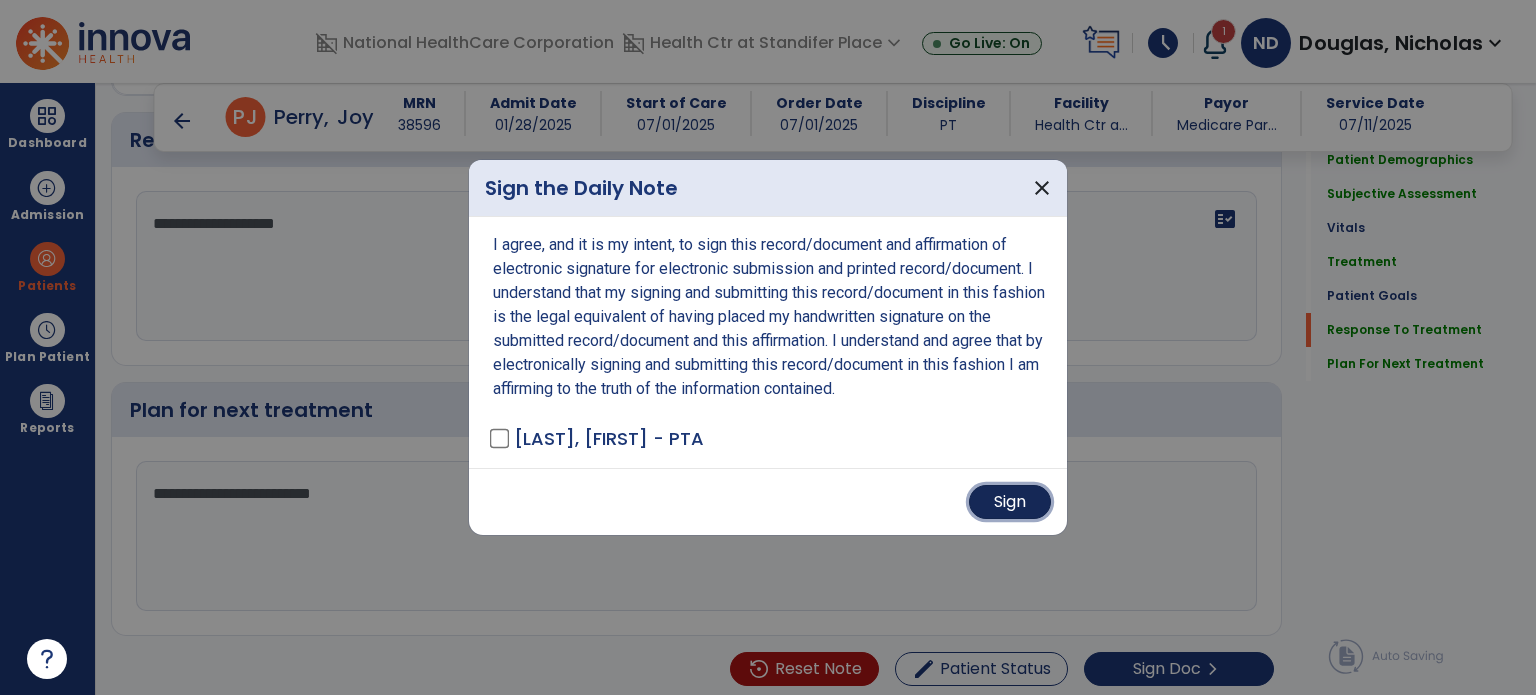 click on "Sign" at bounding box center [1010, 502] 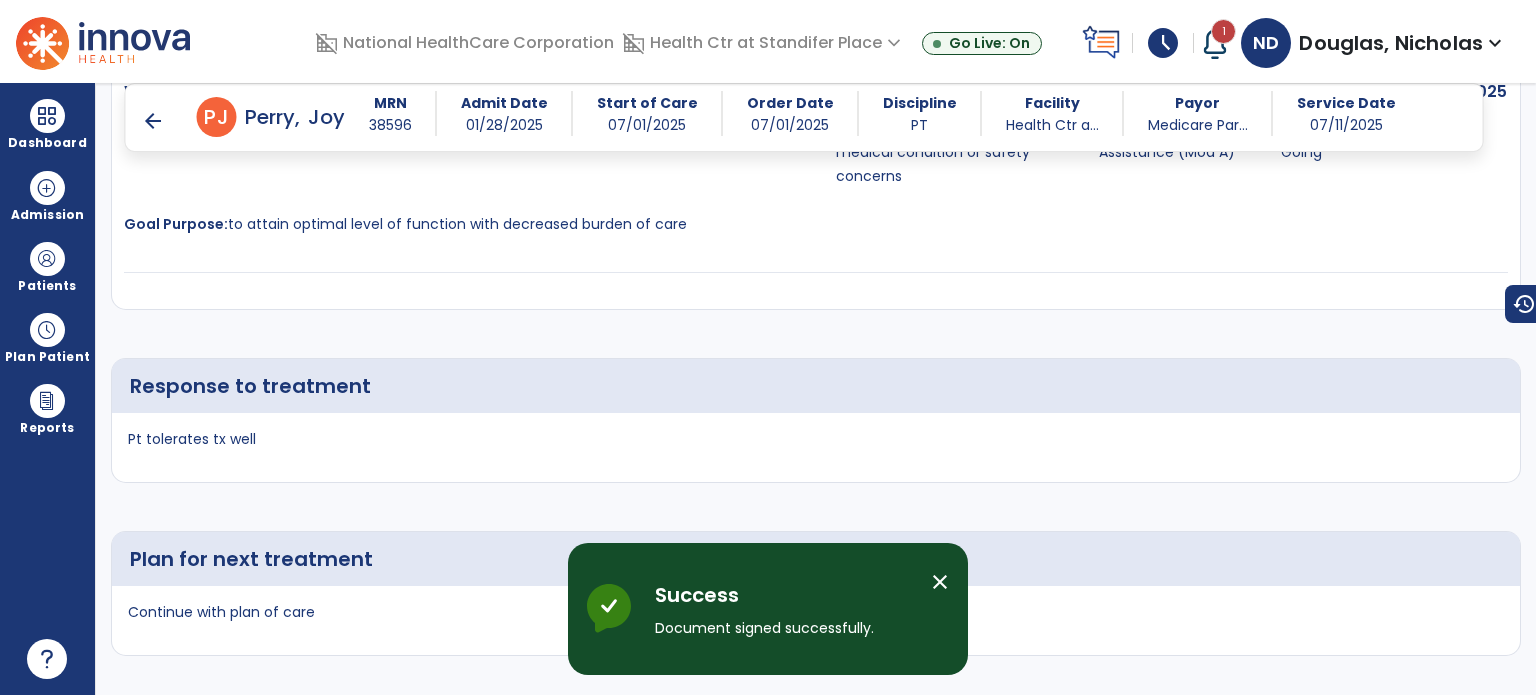scroll, scrollTop: 3318, scrollLeft: 0, axis: vertical 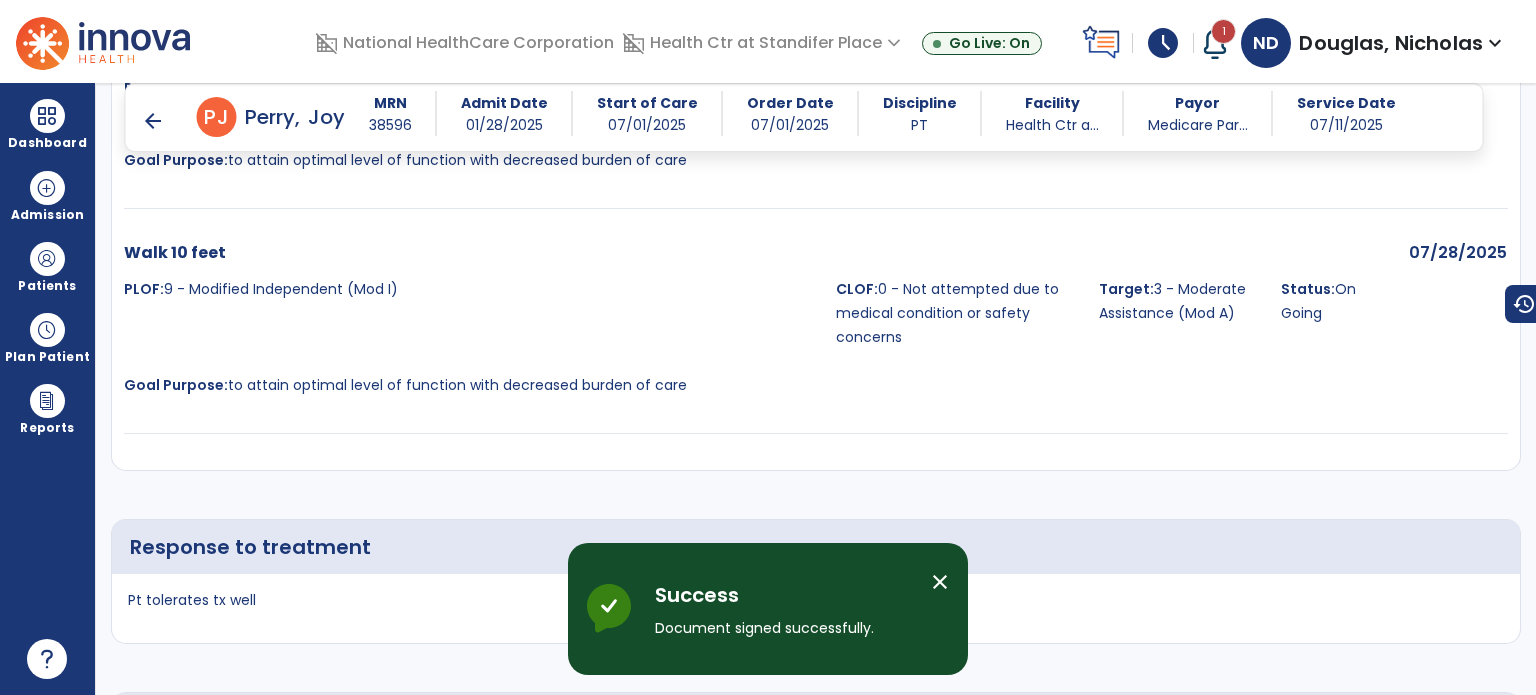 click on "arrow_back" at bounding box center [153, 121] 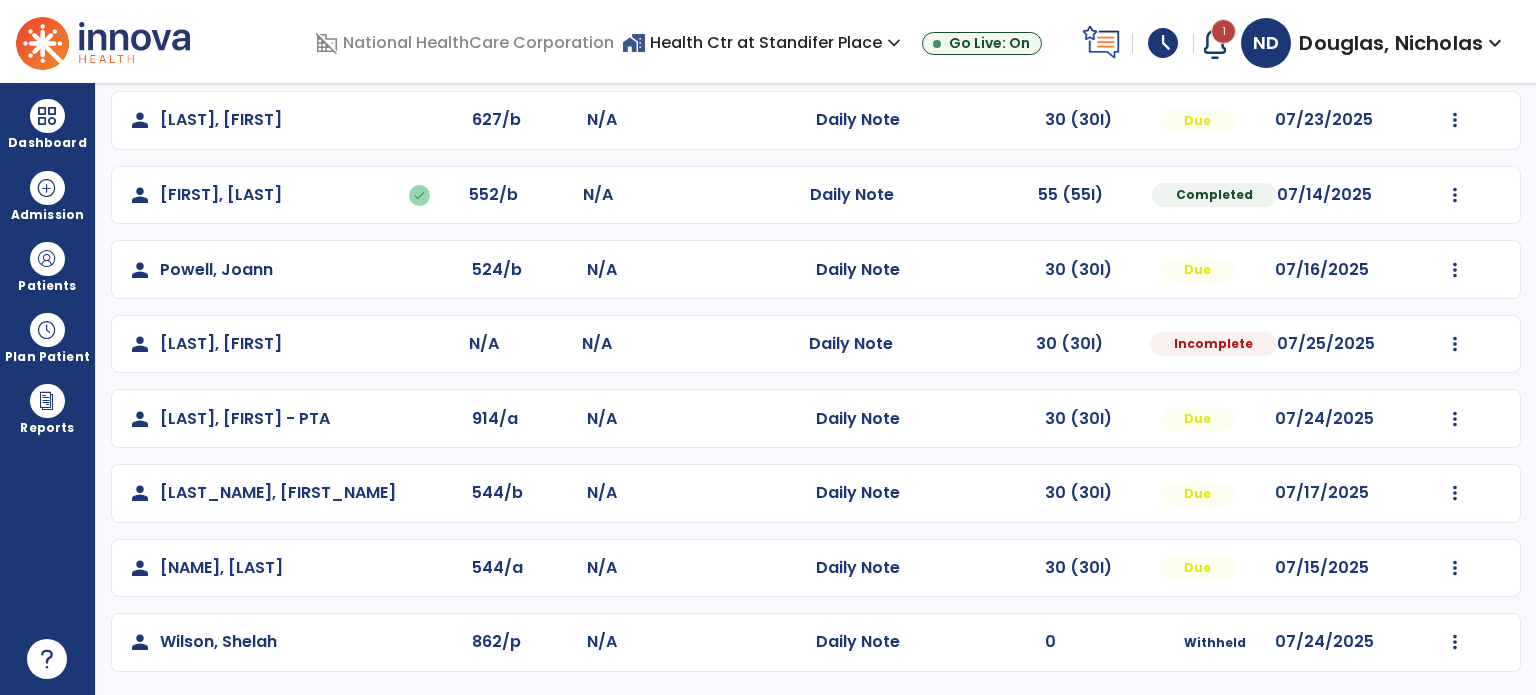 scroll, scrollTop: 617, scrollLeft: 0, axis: vertical 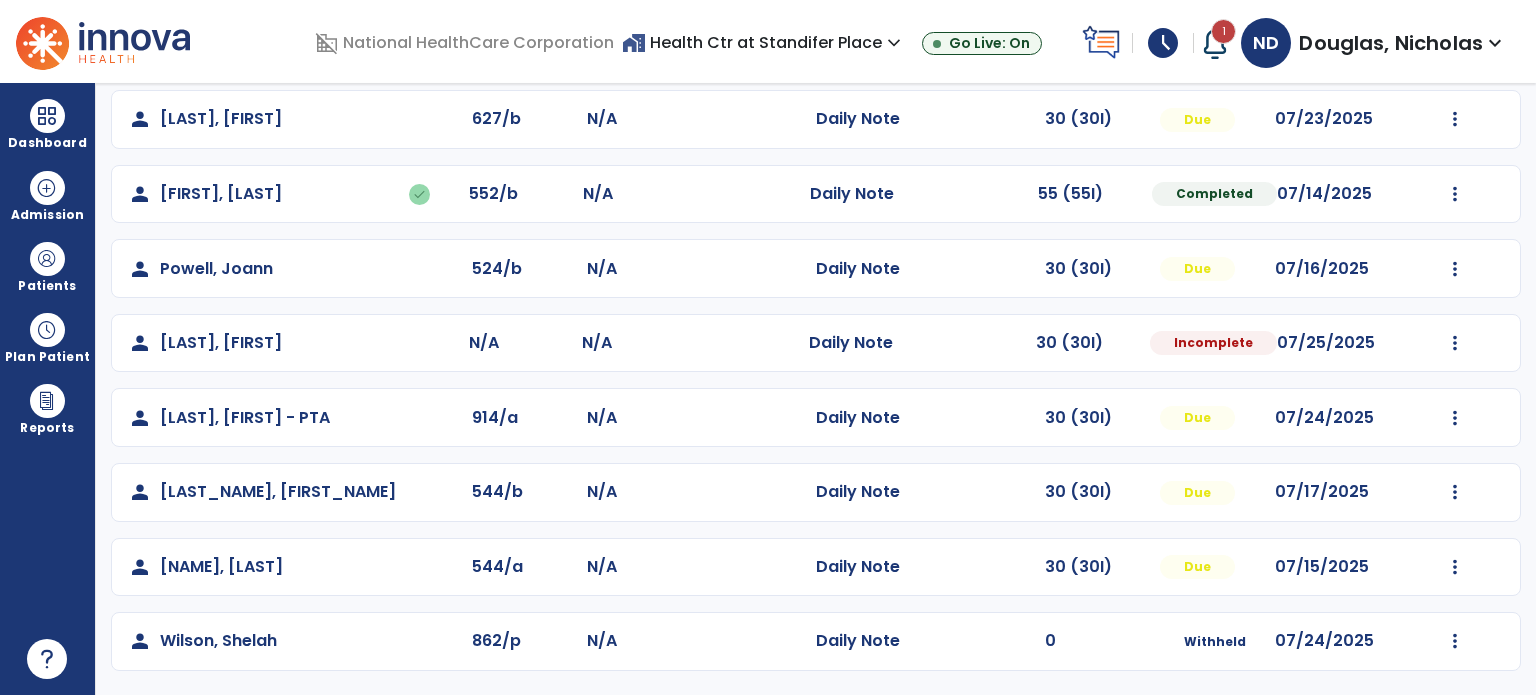 click at bounding box center (47, 259) 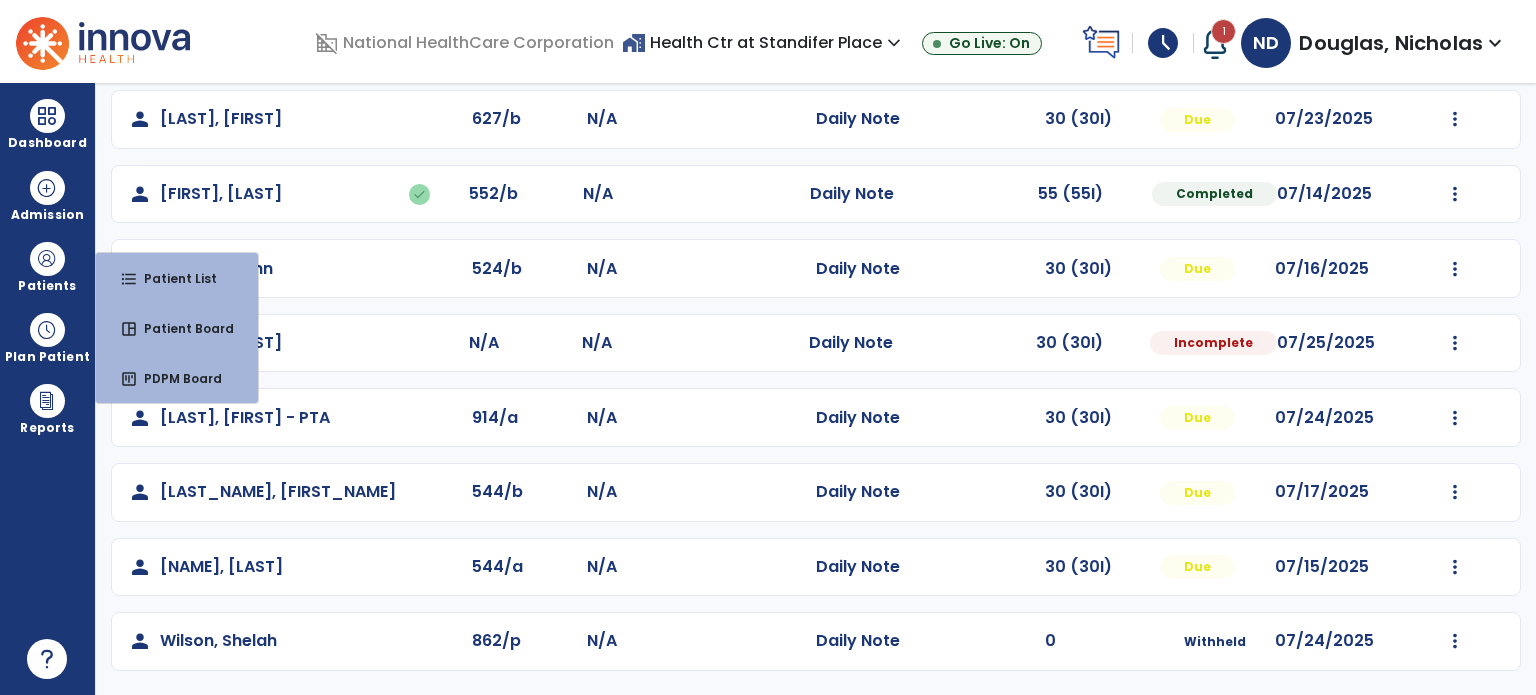 click on "person [LAST], [FIRST] 524/b N/A Daily Note 30 (30I) Due 07/16/2025 Mark Visit As Complete Reset Note Open Document G + C Mins" 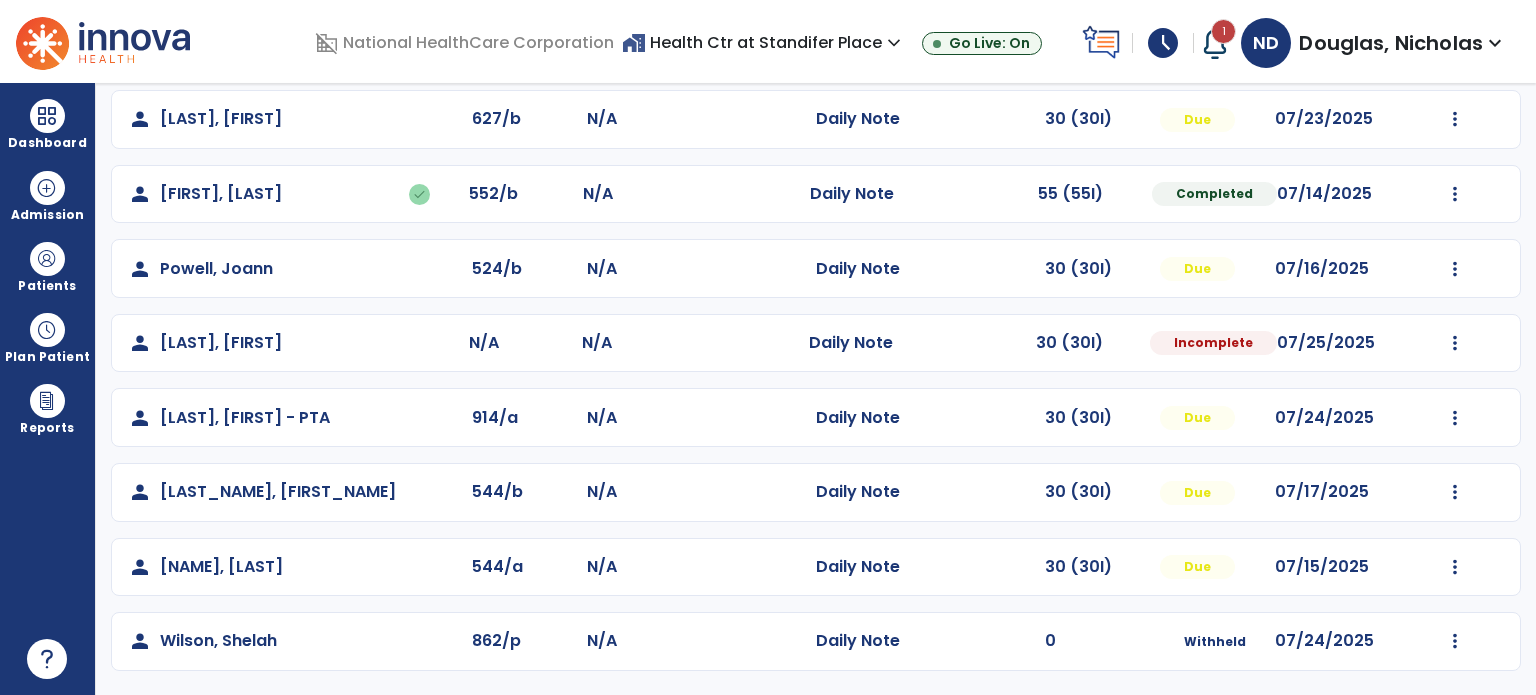 click at bounding box center [47, 259] 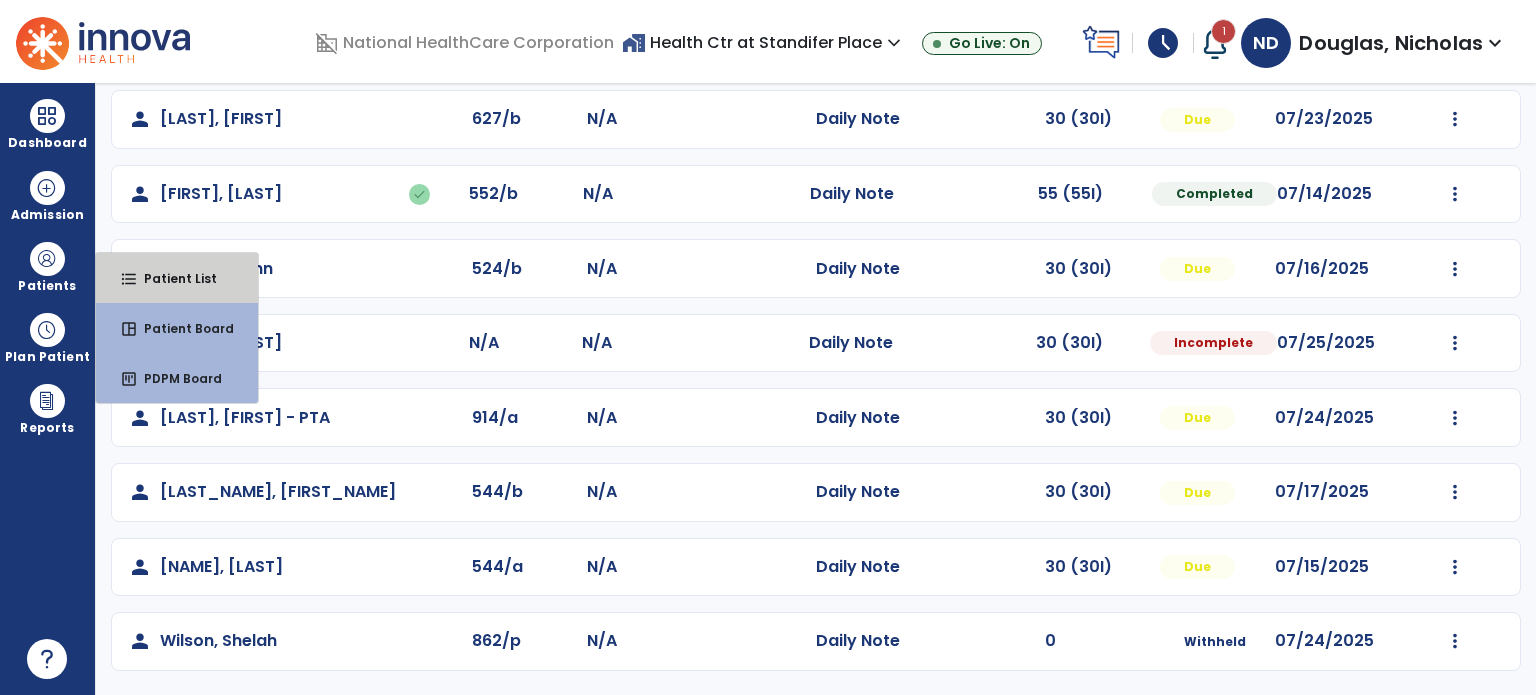 click on "format_list_bulleted" at bounding box center [129, 279] 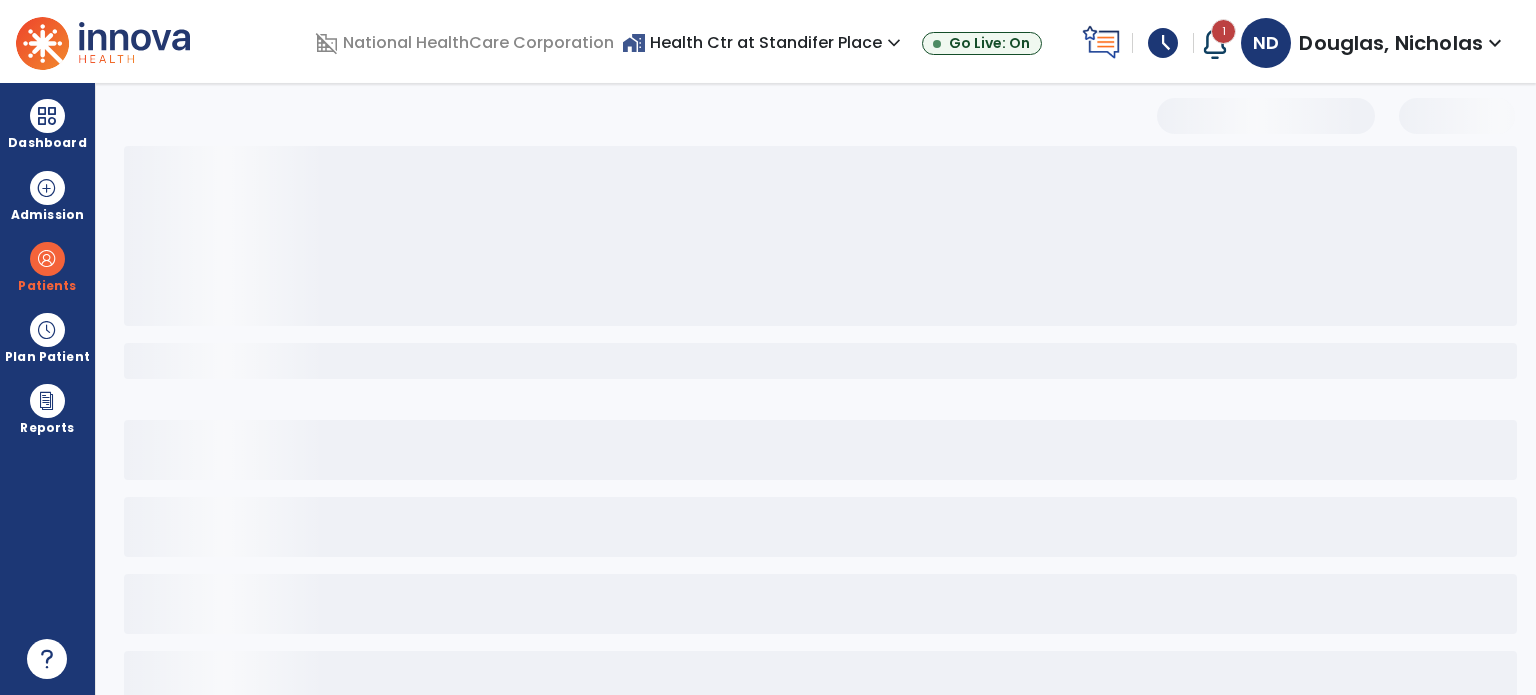 scroll, scrollTop: 46, scrollLeft: 0, axis: vertical 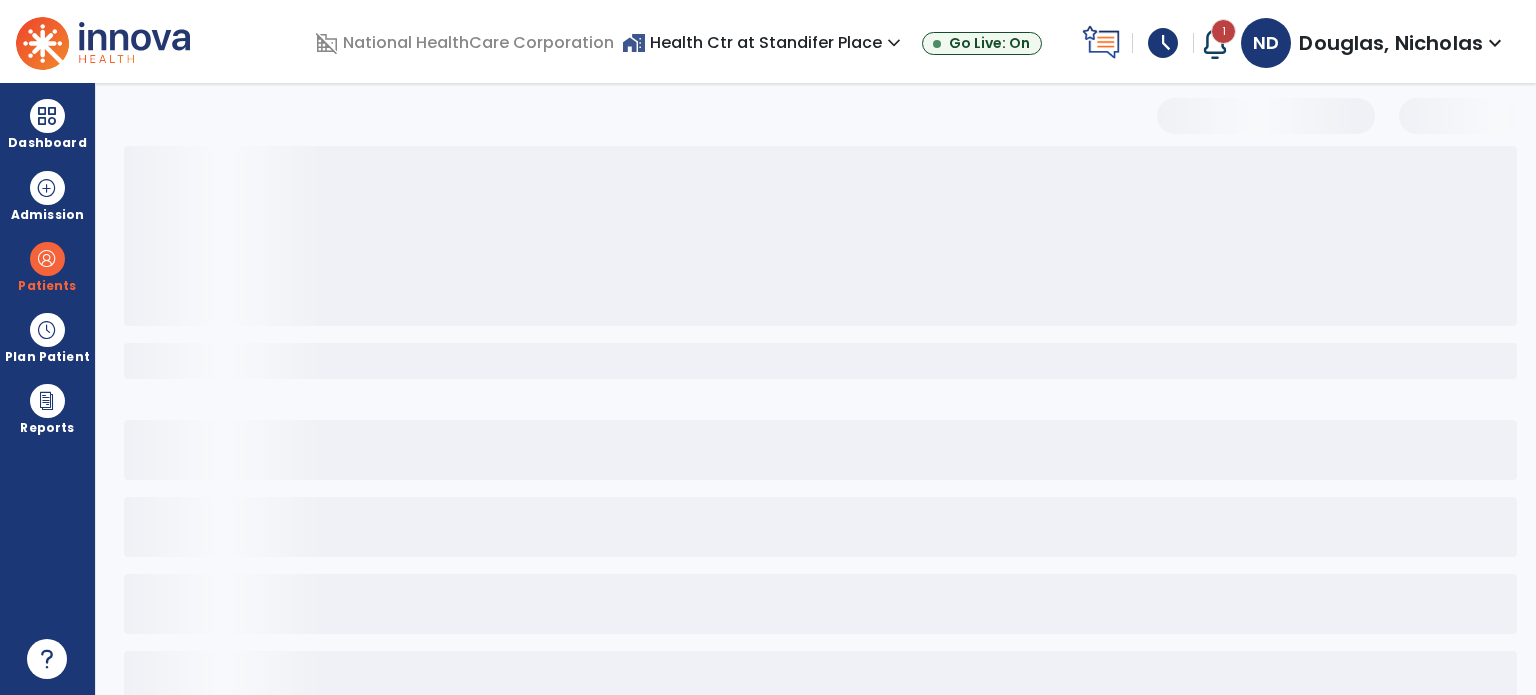 select on "***" 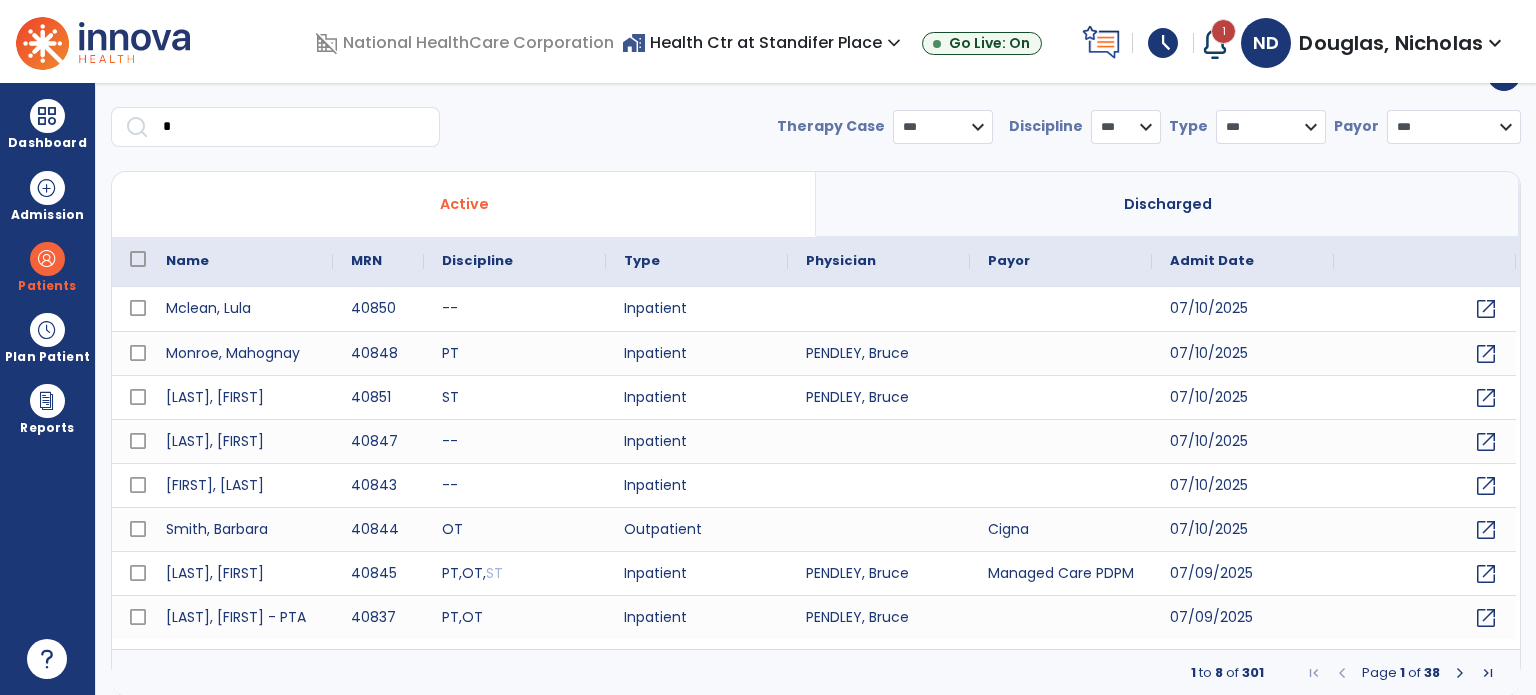 click on "*" at bounding box center (294, 127) 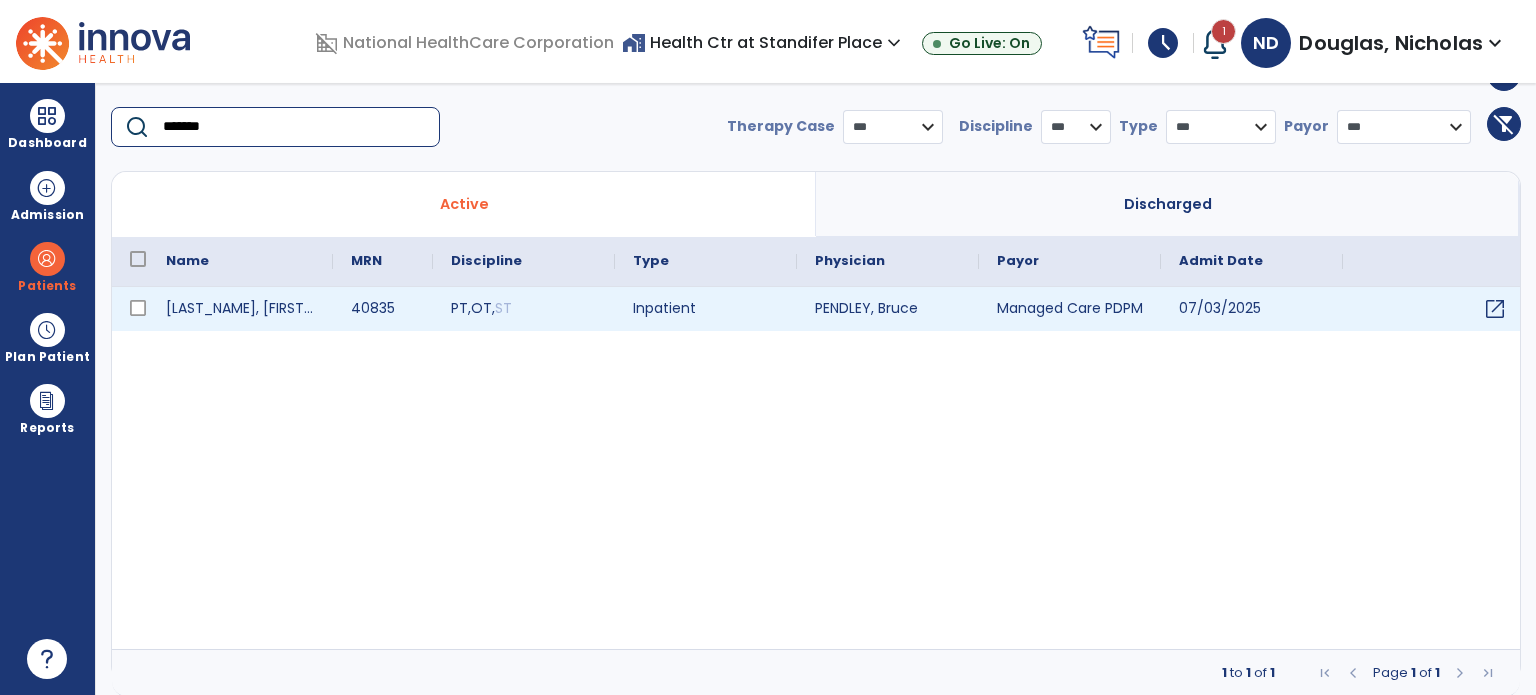 type on "*******" 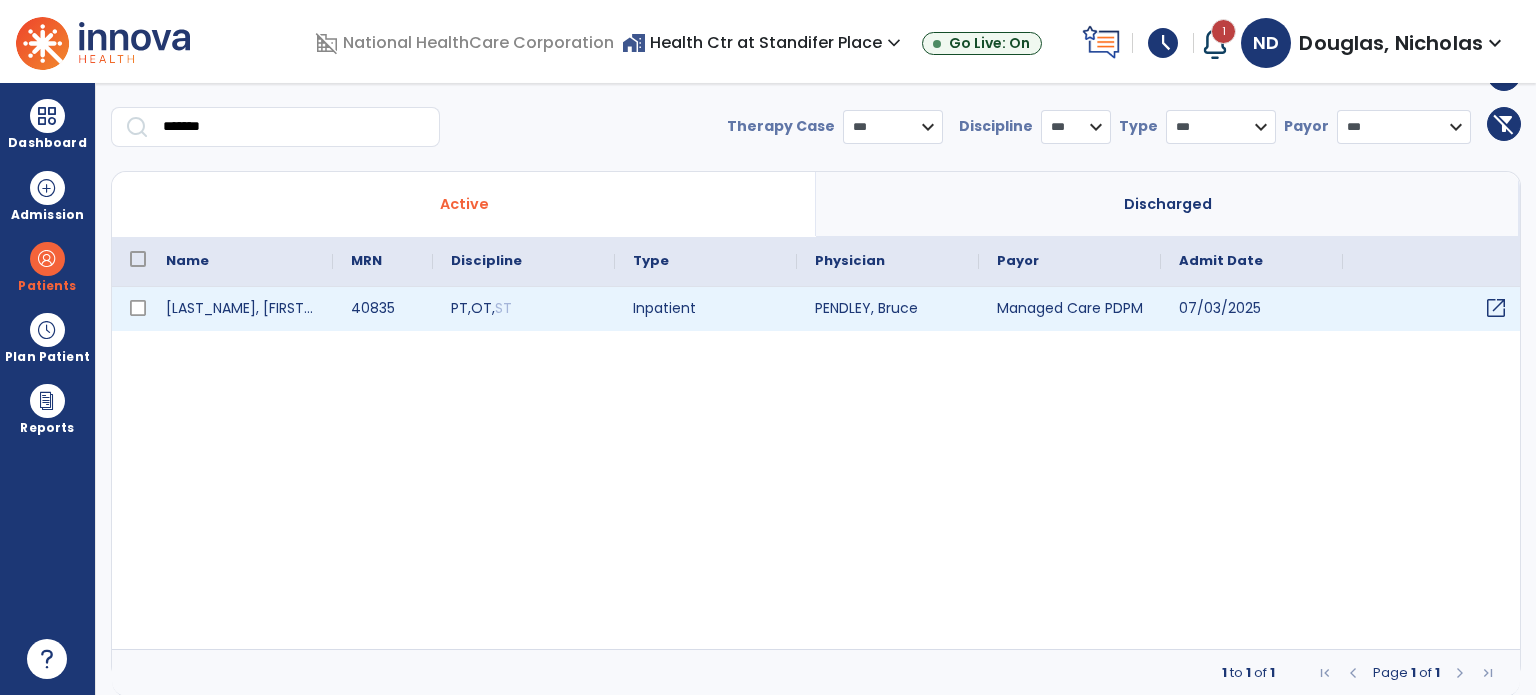 click on "open_in_new" at bounding box center [1434, 309] 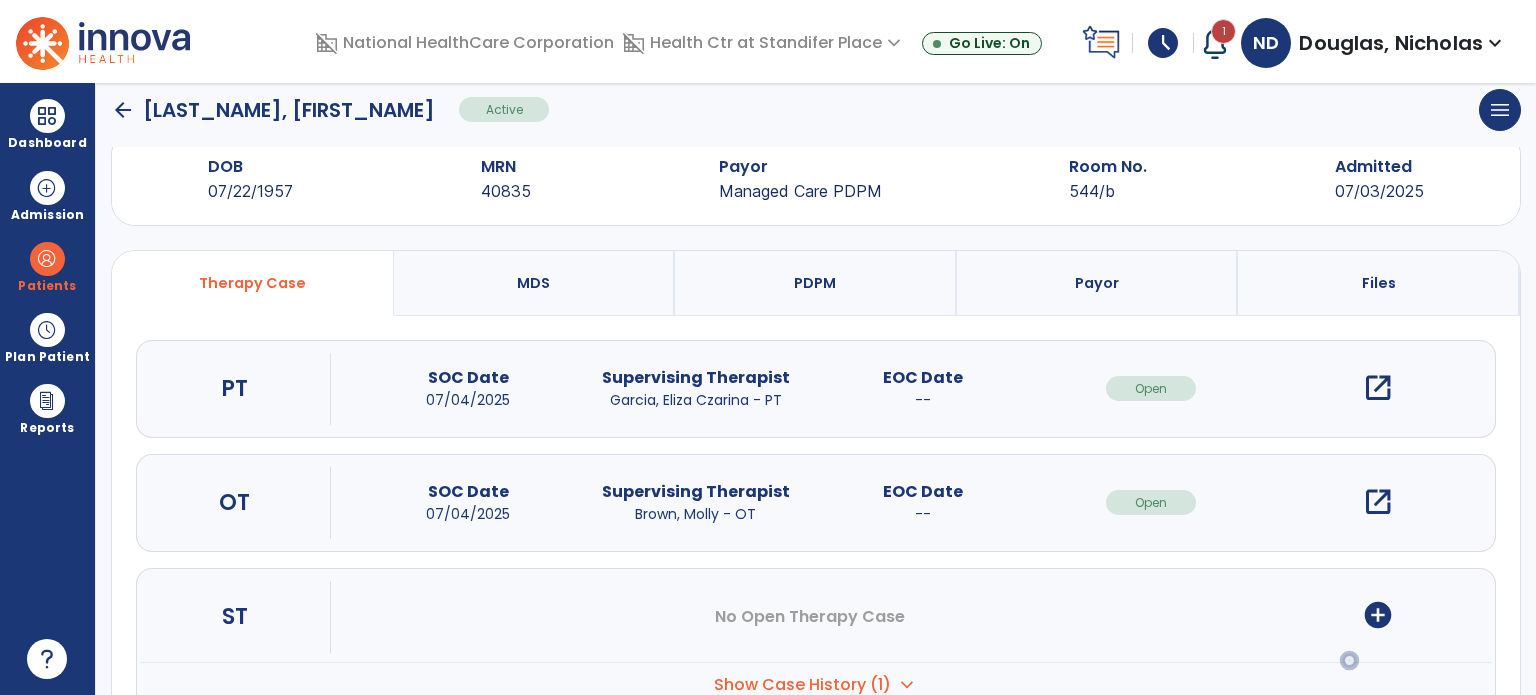scroll, scrollTop: 0, scrollLeft: 0, axis: both 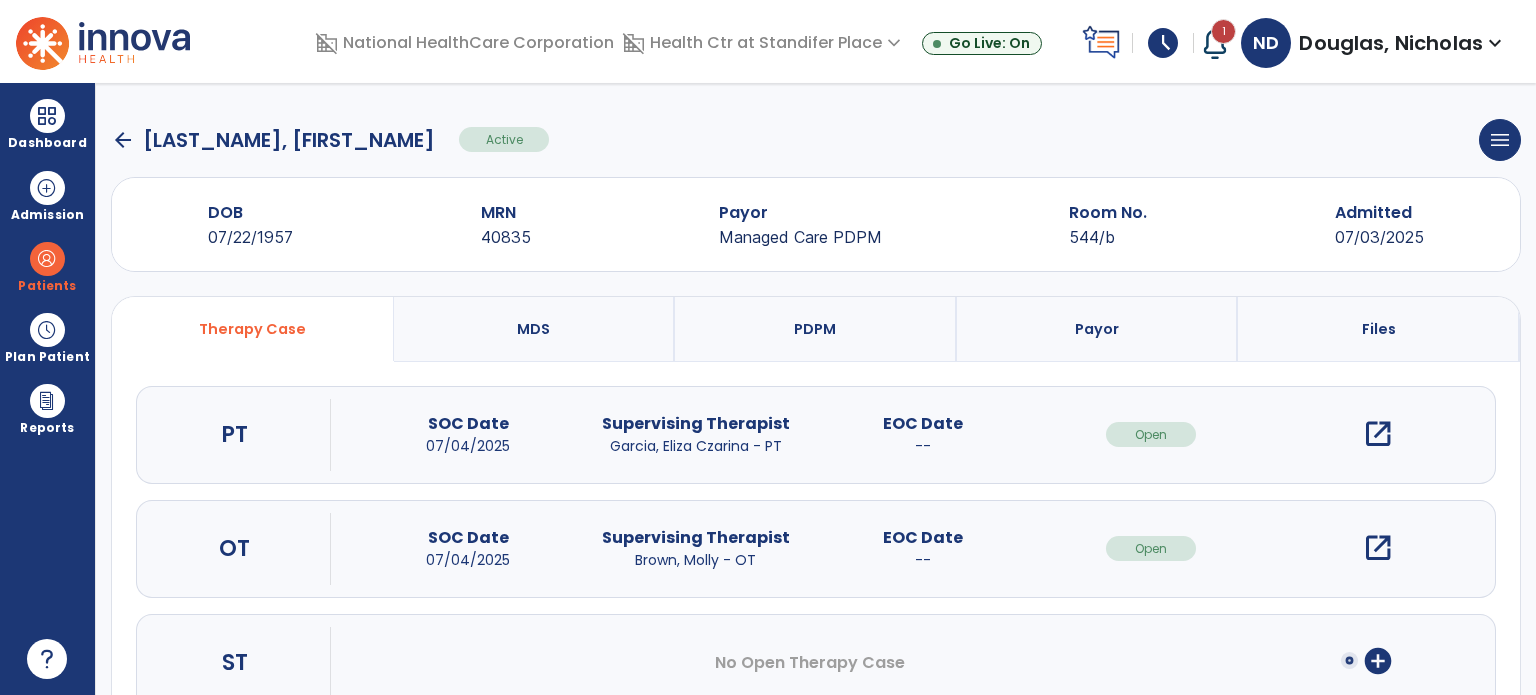 click on "open_in_new" at bounding box center [1378, 434] 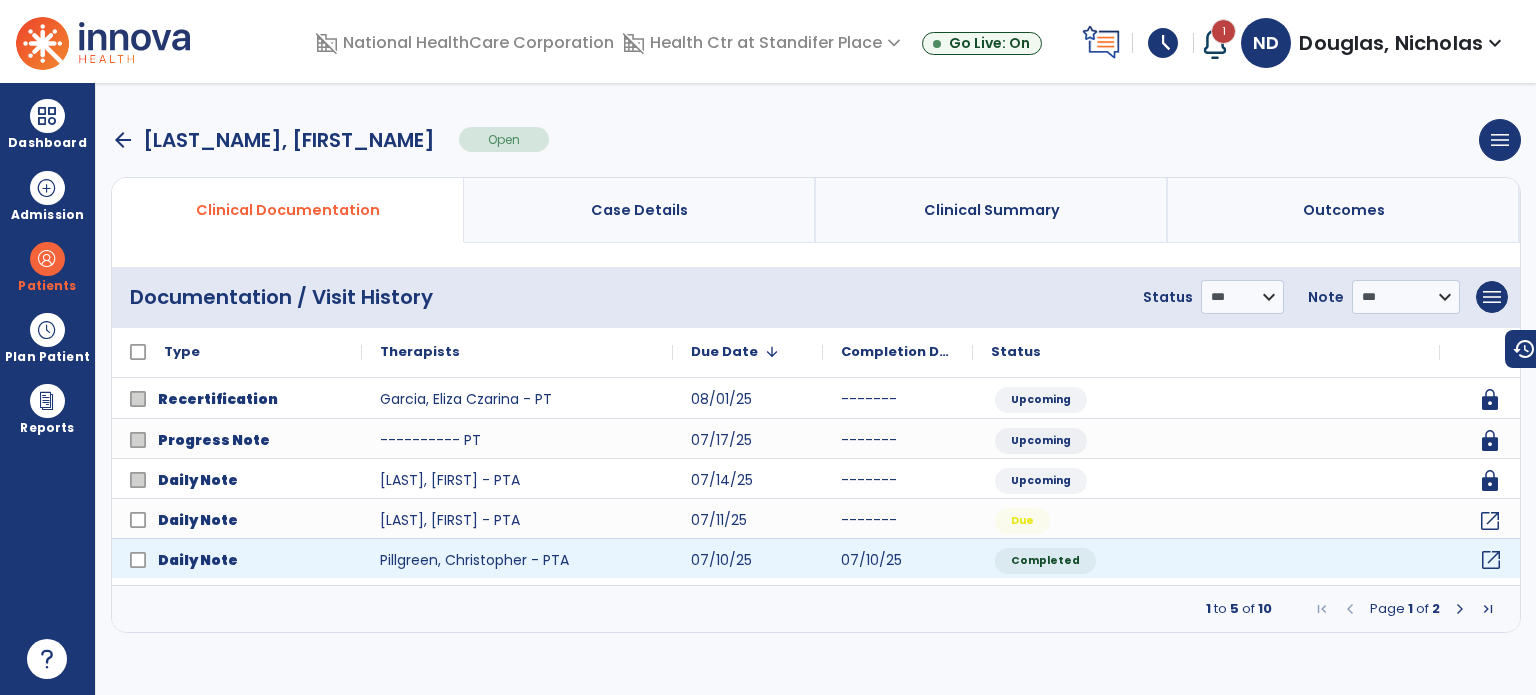 click on "open_in_new" 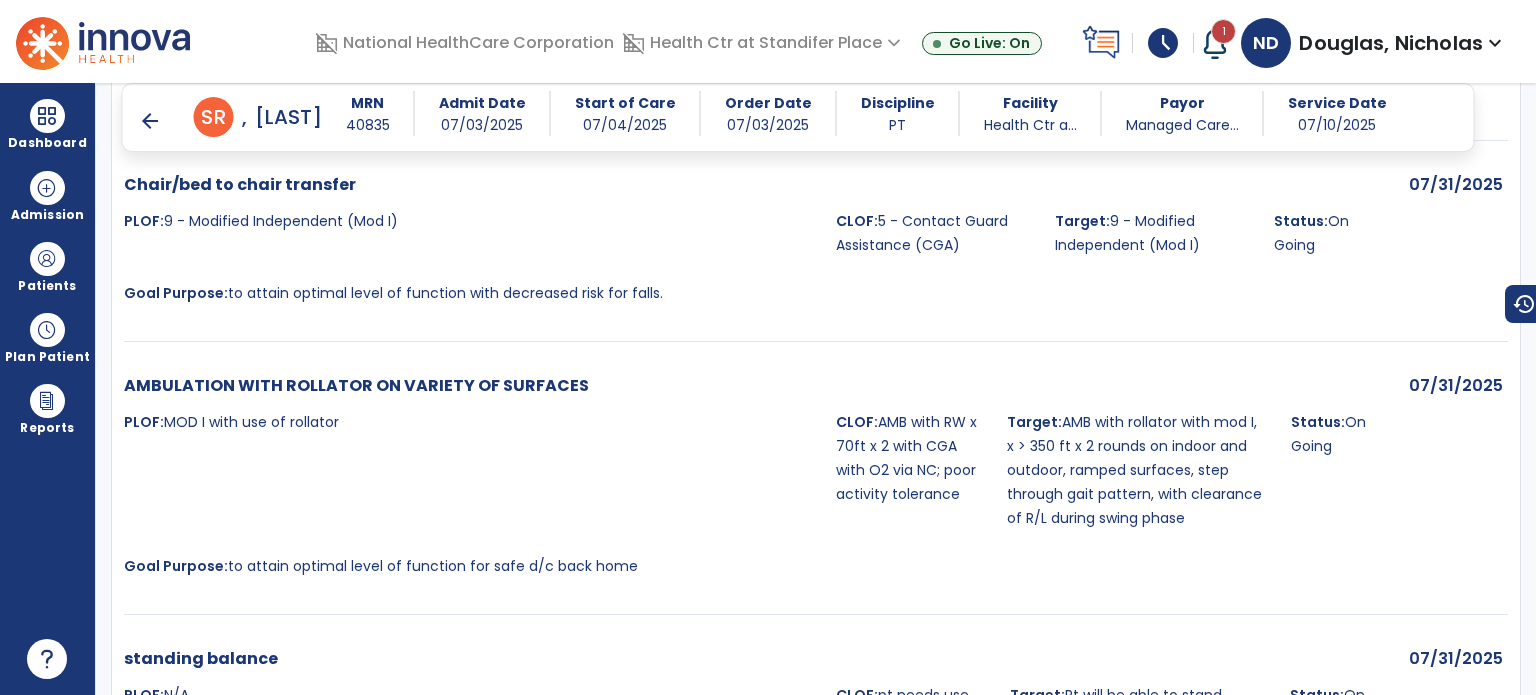 scroll, scrollTop: 2572, scrollLeft: 0, axis: vertical 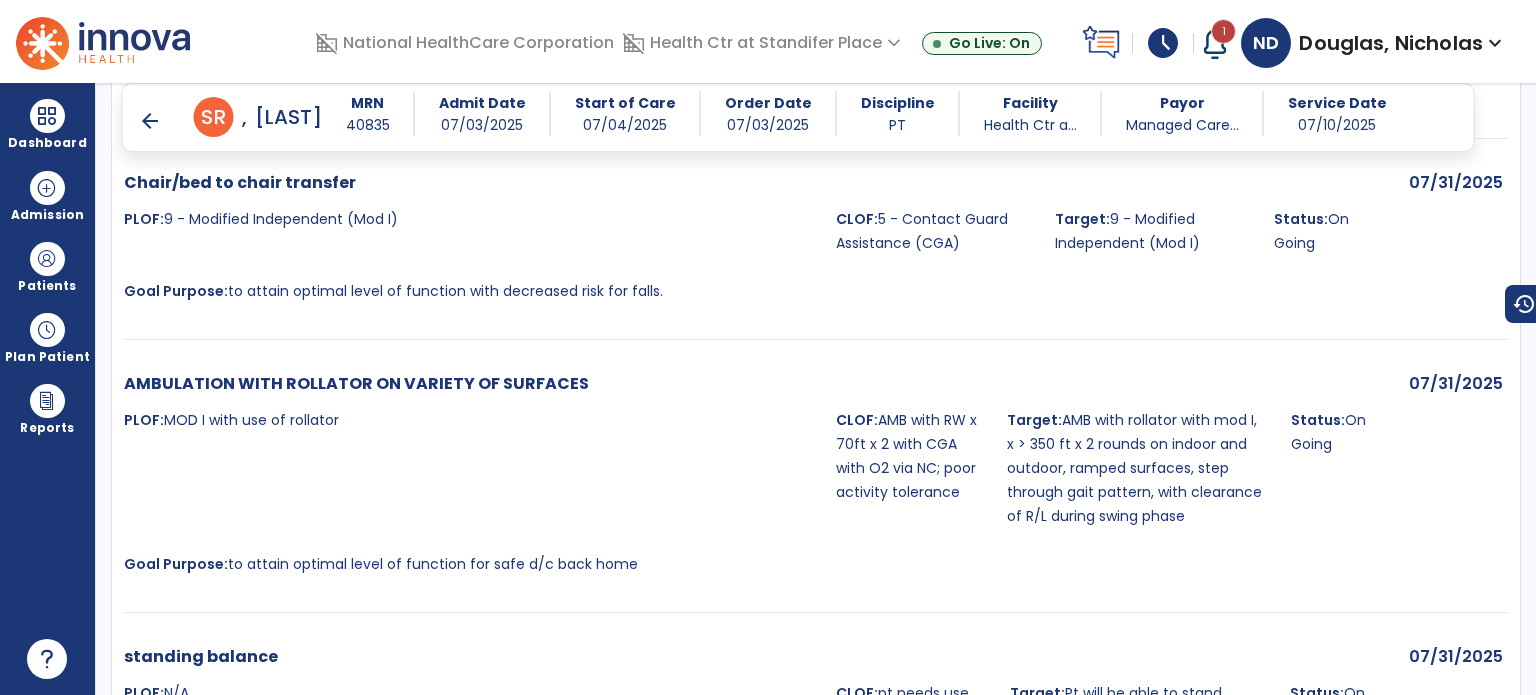 click on "arrow_back" at bounding box center [150, 121] 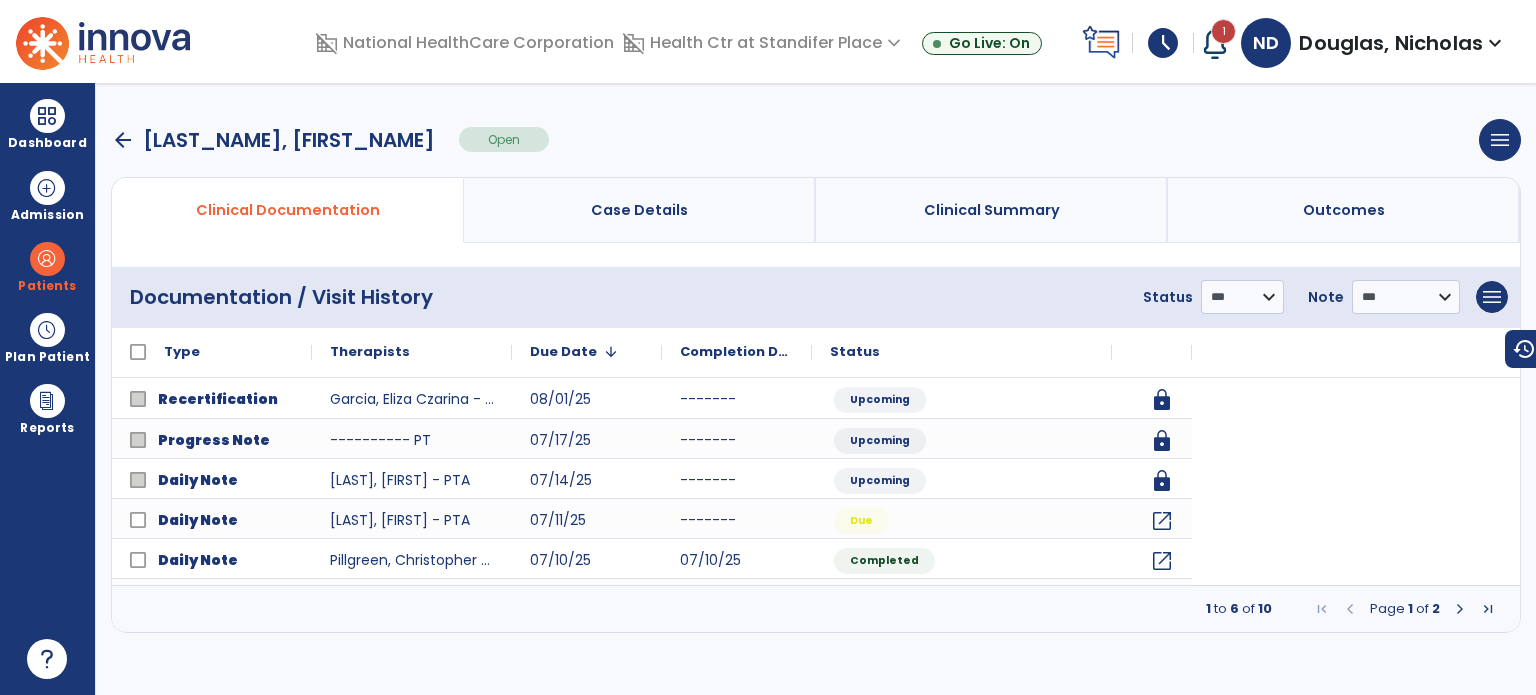 scroll, scrollTop: 0, scrollLeft: 0, axis: both 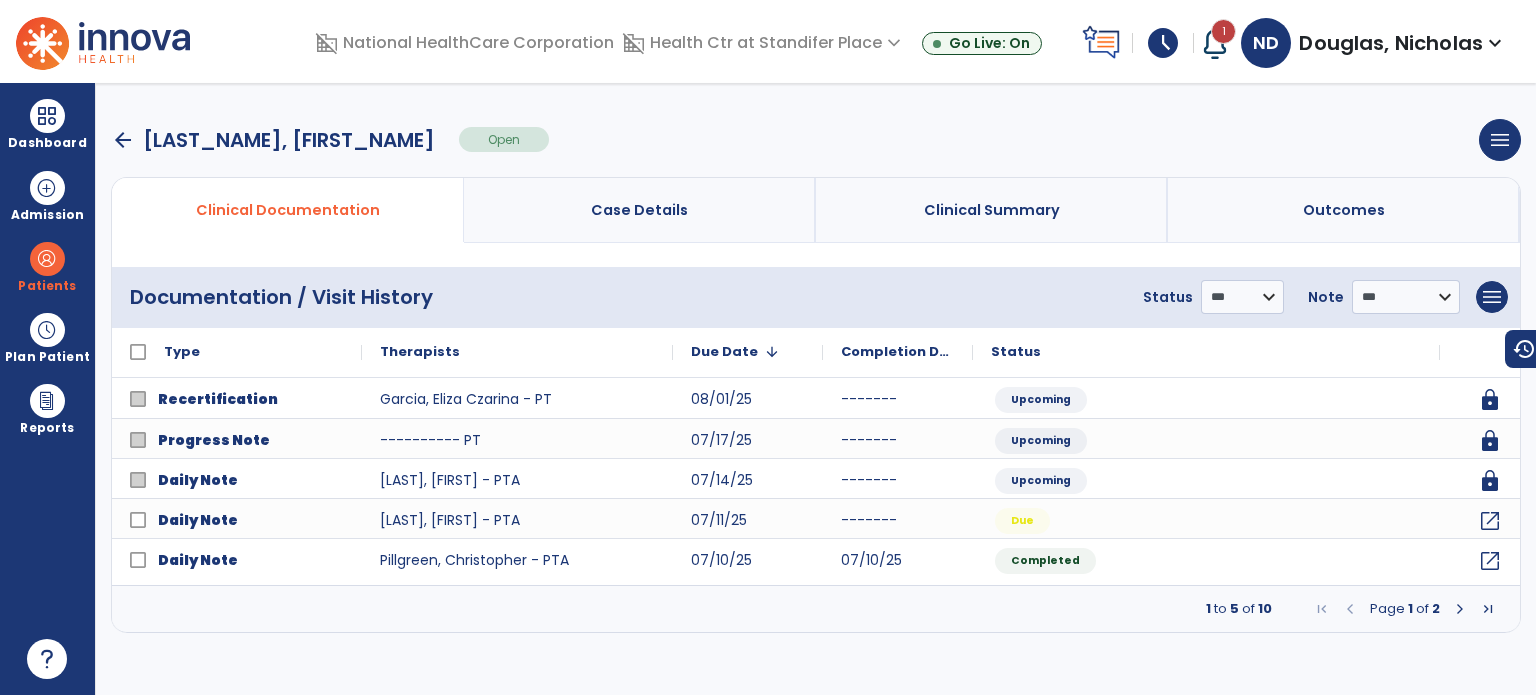 click at bounding box center (1460, 609) 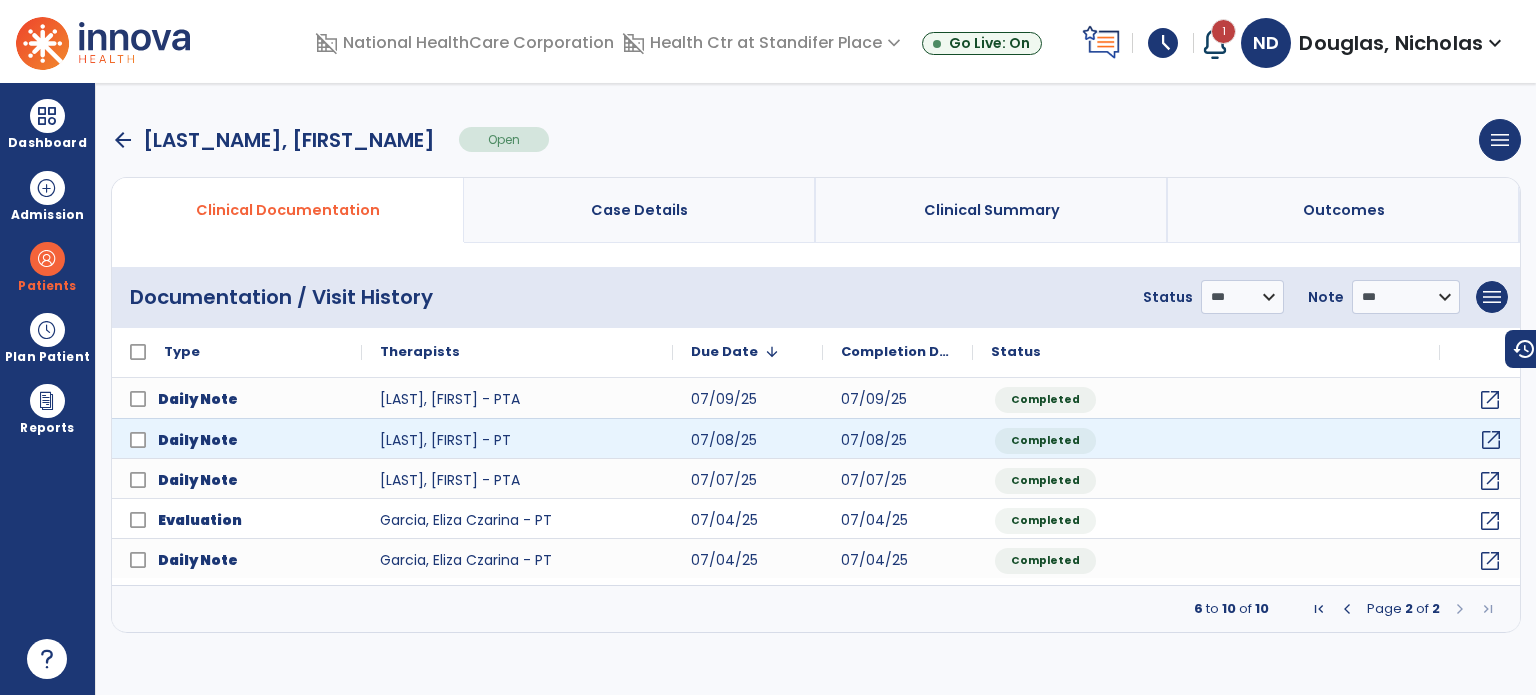 click on "open_in_new" 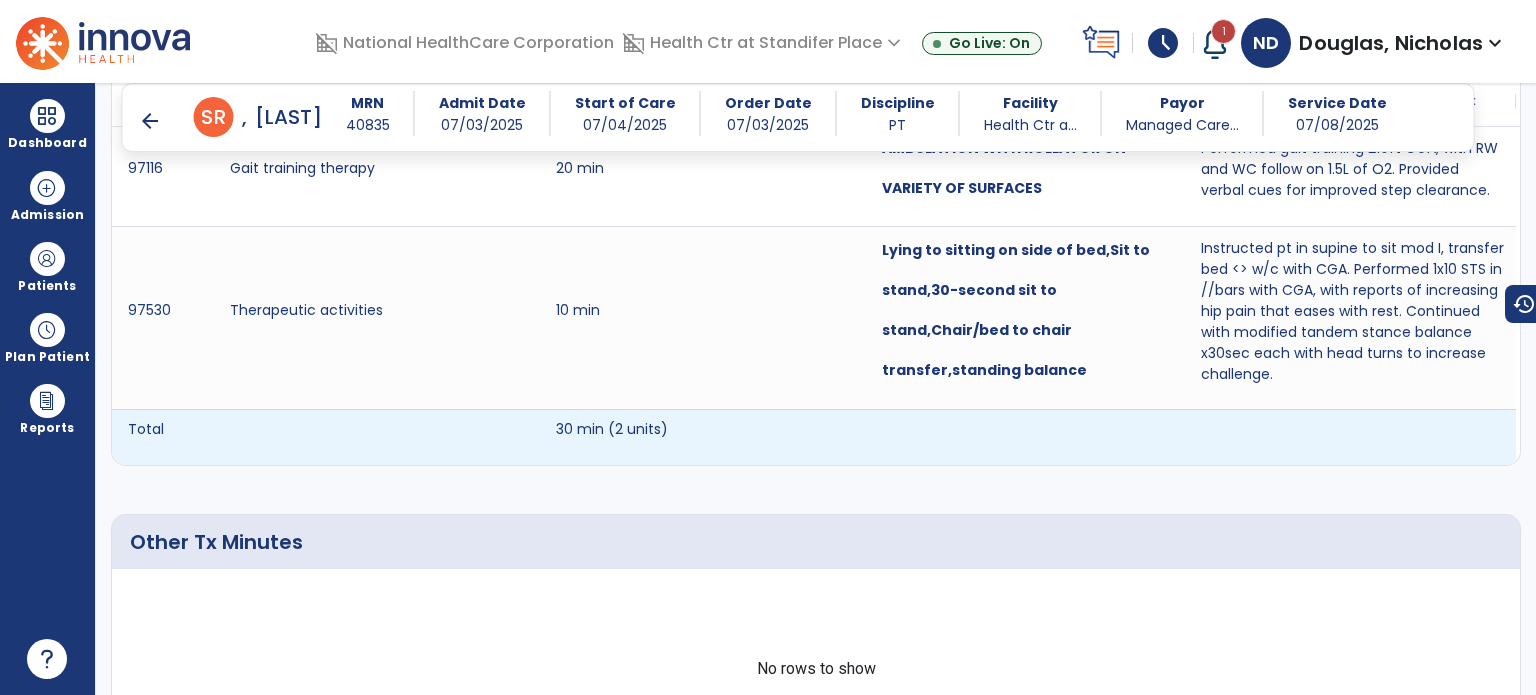scroll, scrollTop: 1196, scrollLeft: 0, axis: vertical 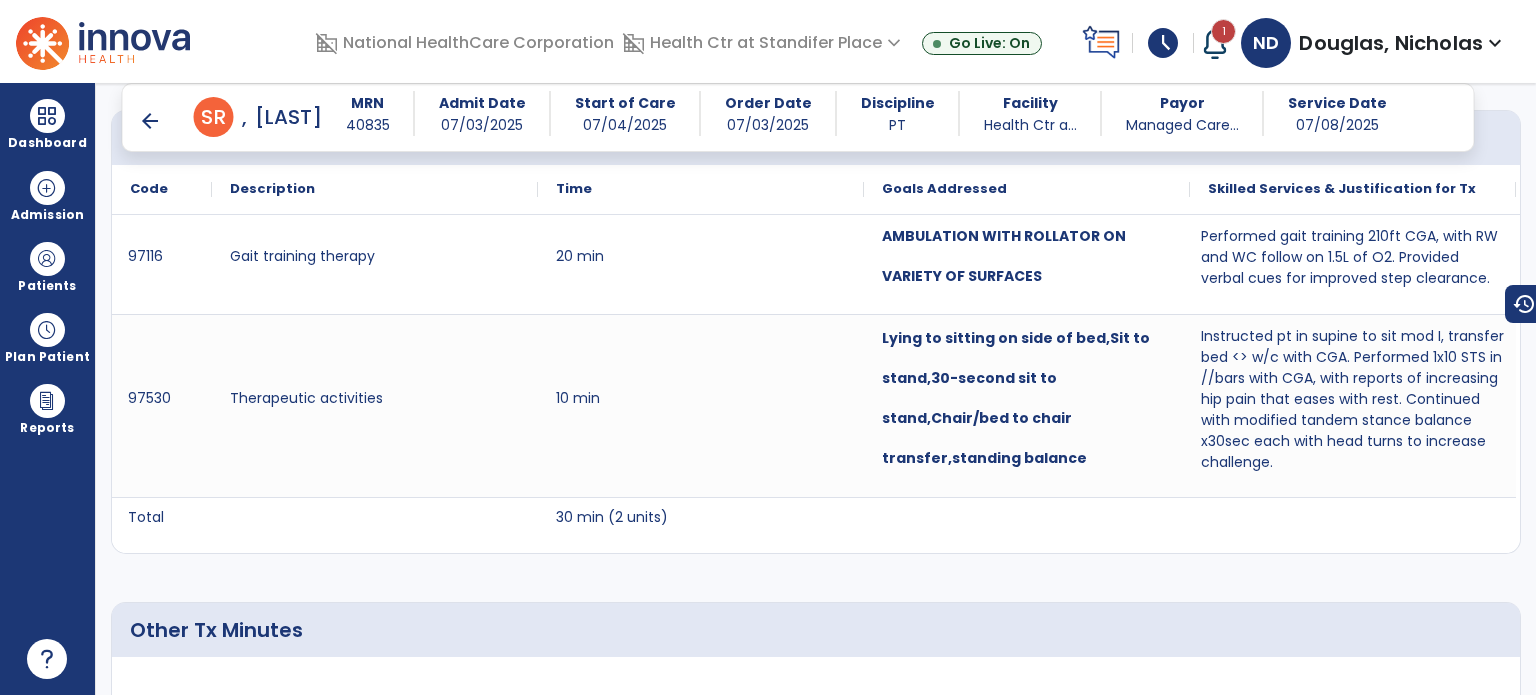 click at bounding box center [47, 116] 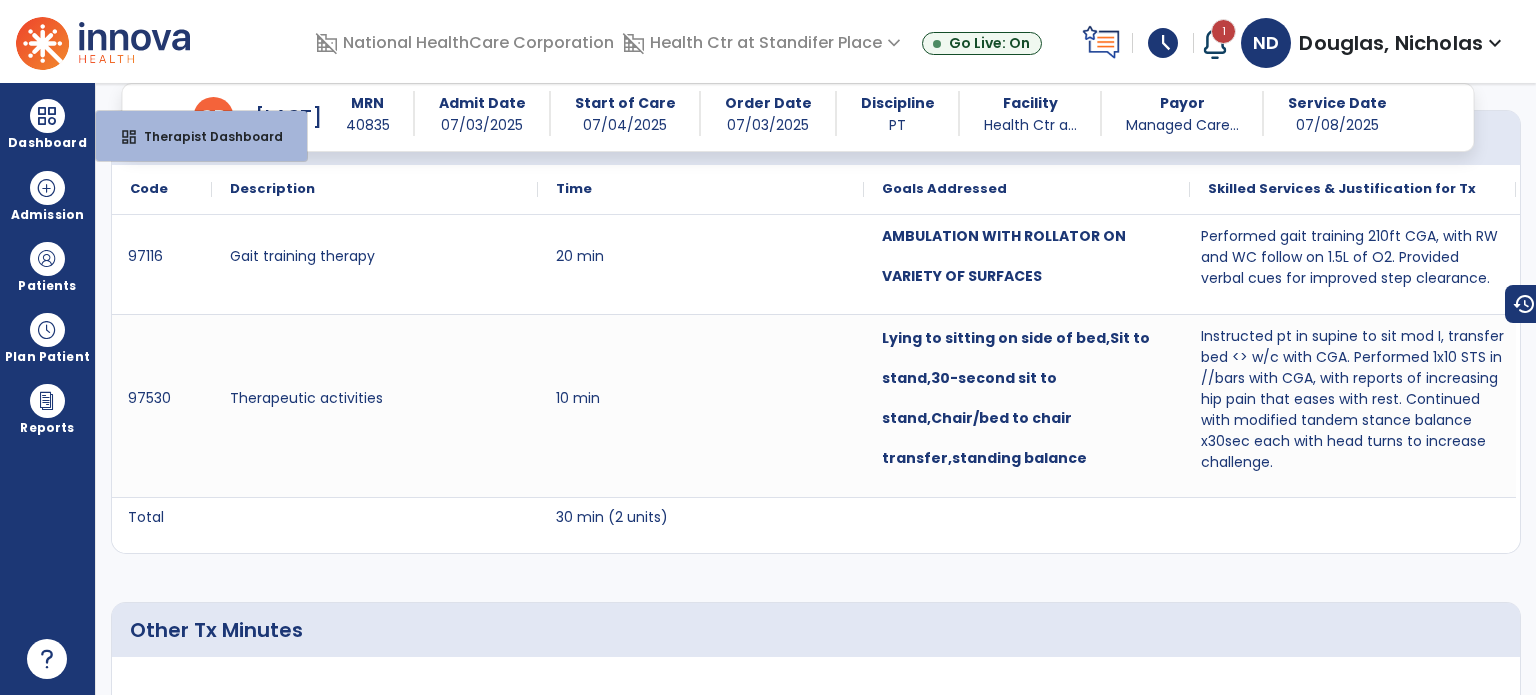 click on "Patients" at bounding box center [47, 286] 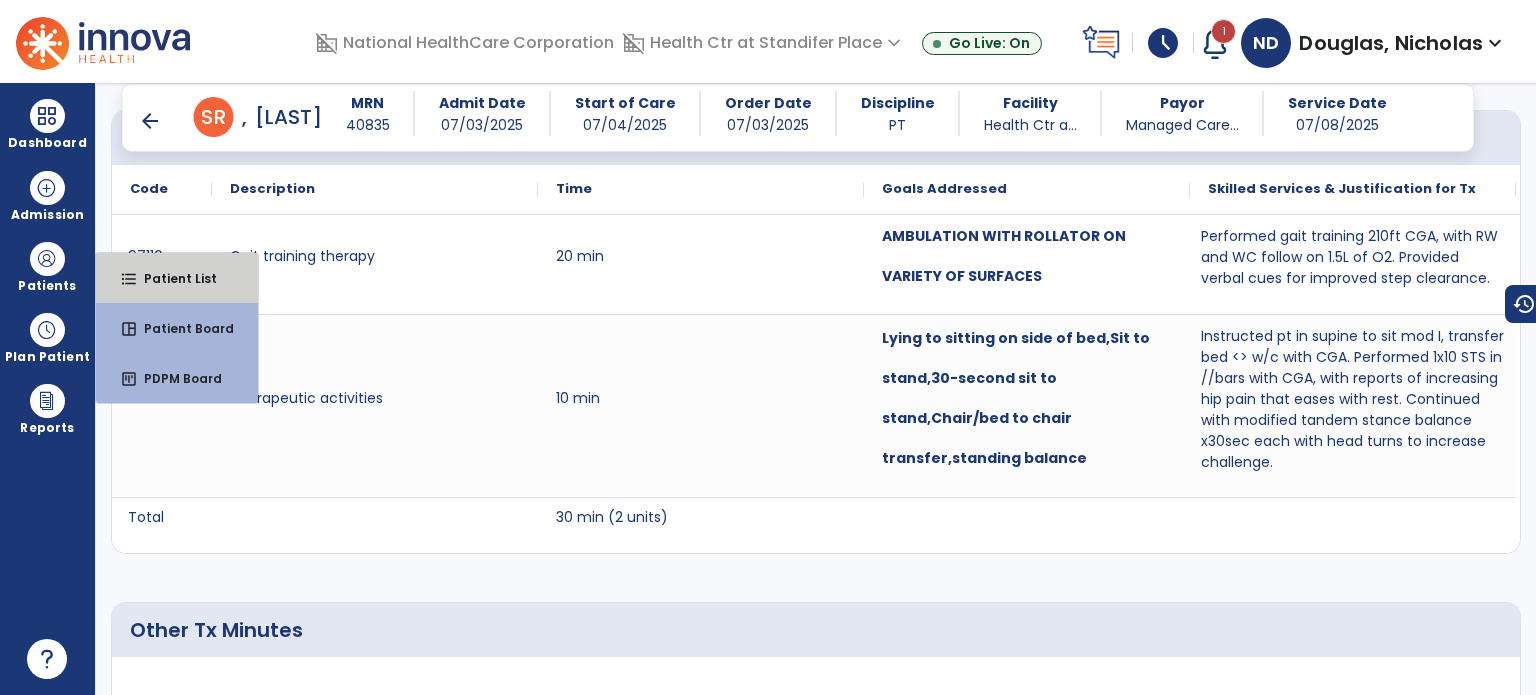 click on "Patient List" at bounding box center (172, 278) 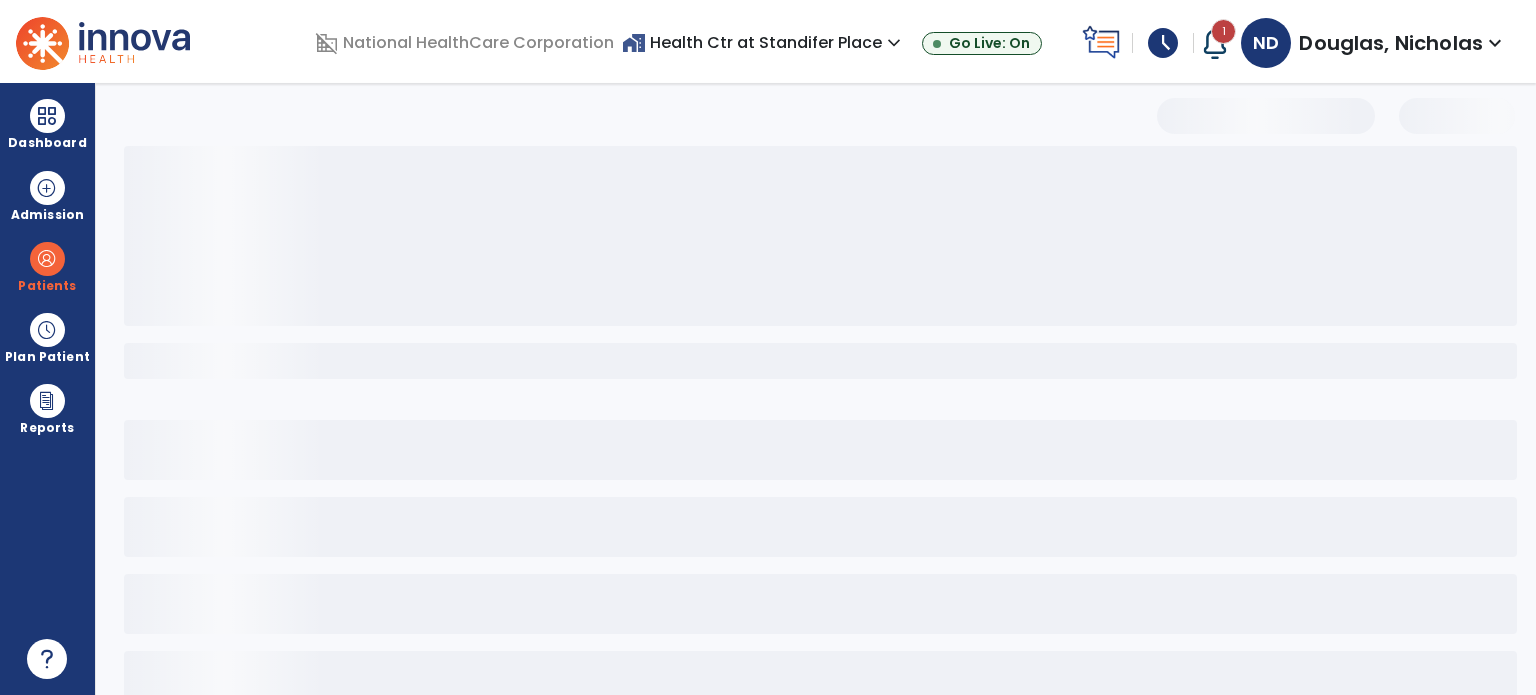 scroll, scrollTop: 46, scrollLeft: 0, axis: vertical 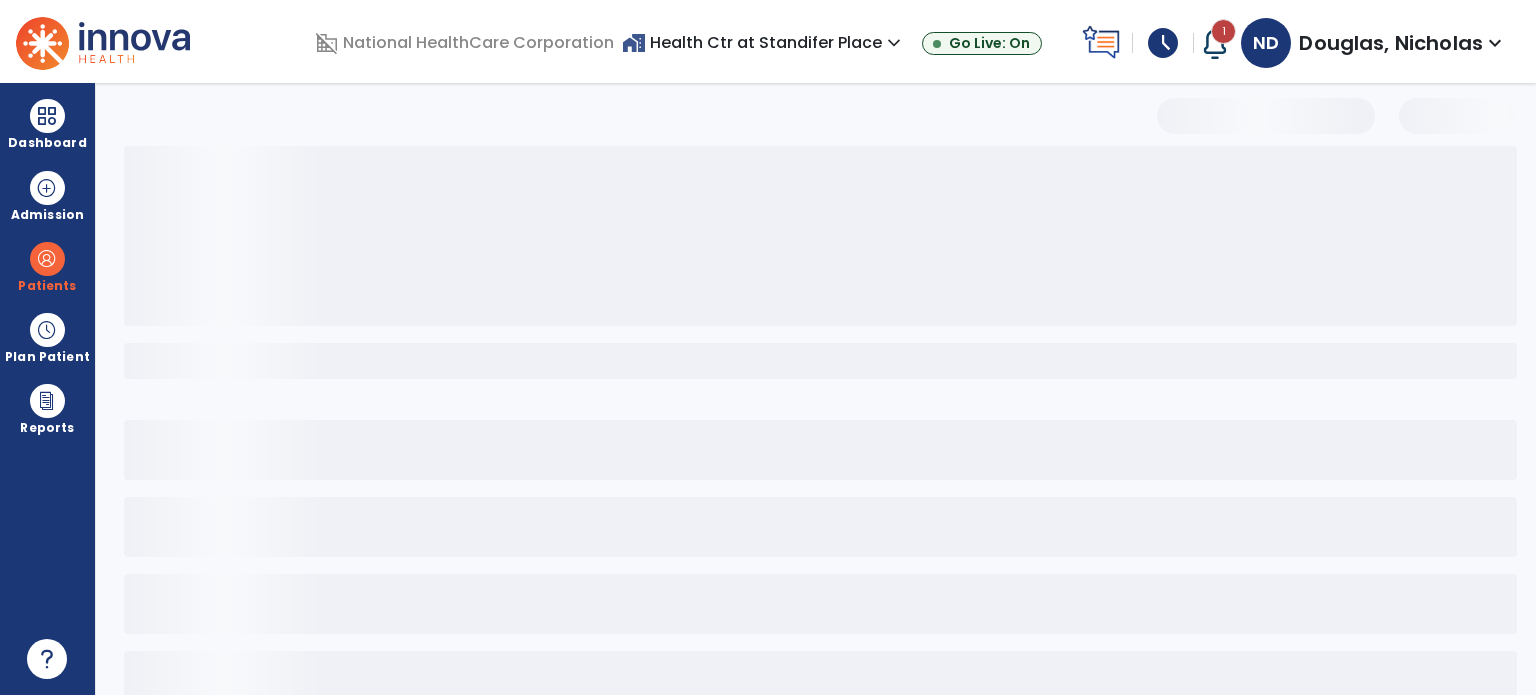select on "***" 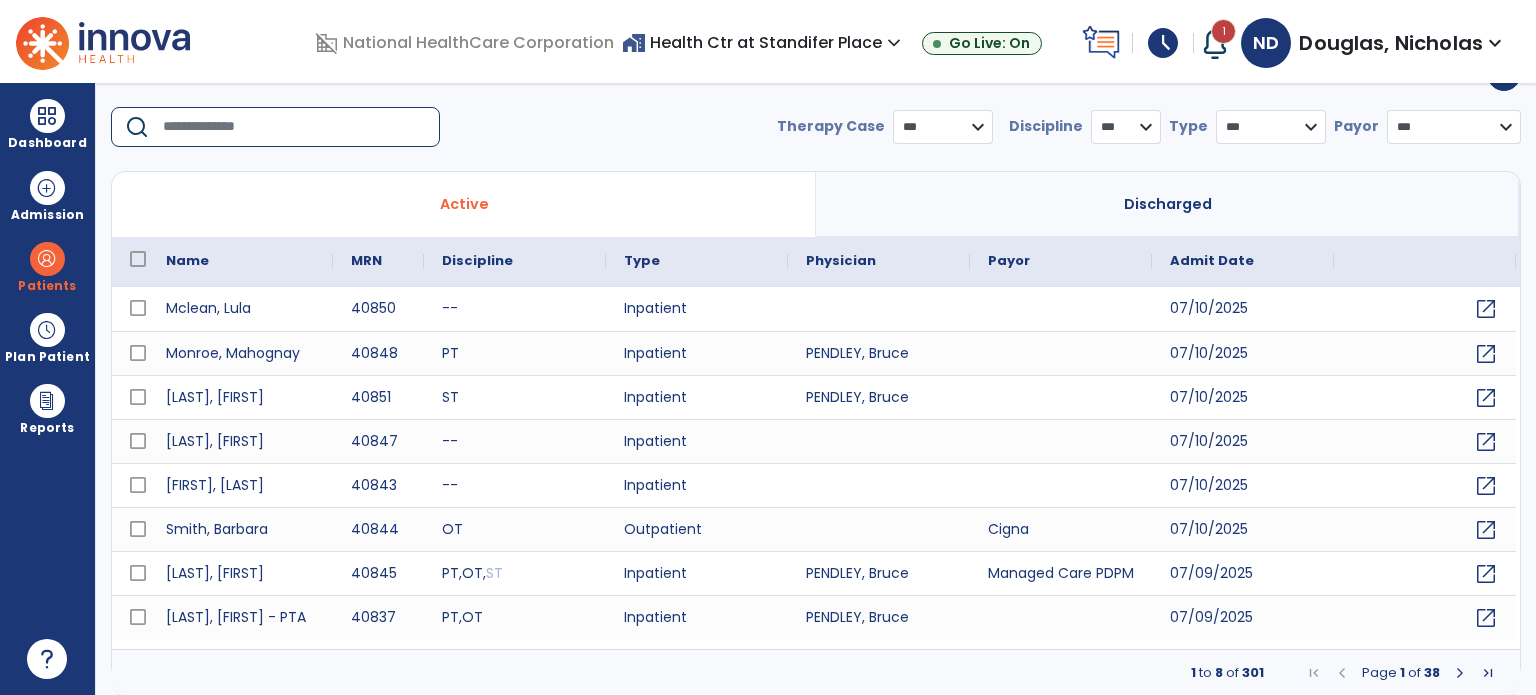 click at bounding box center (294, 127) 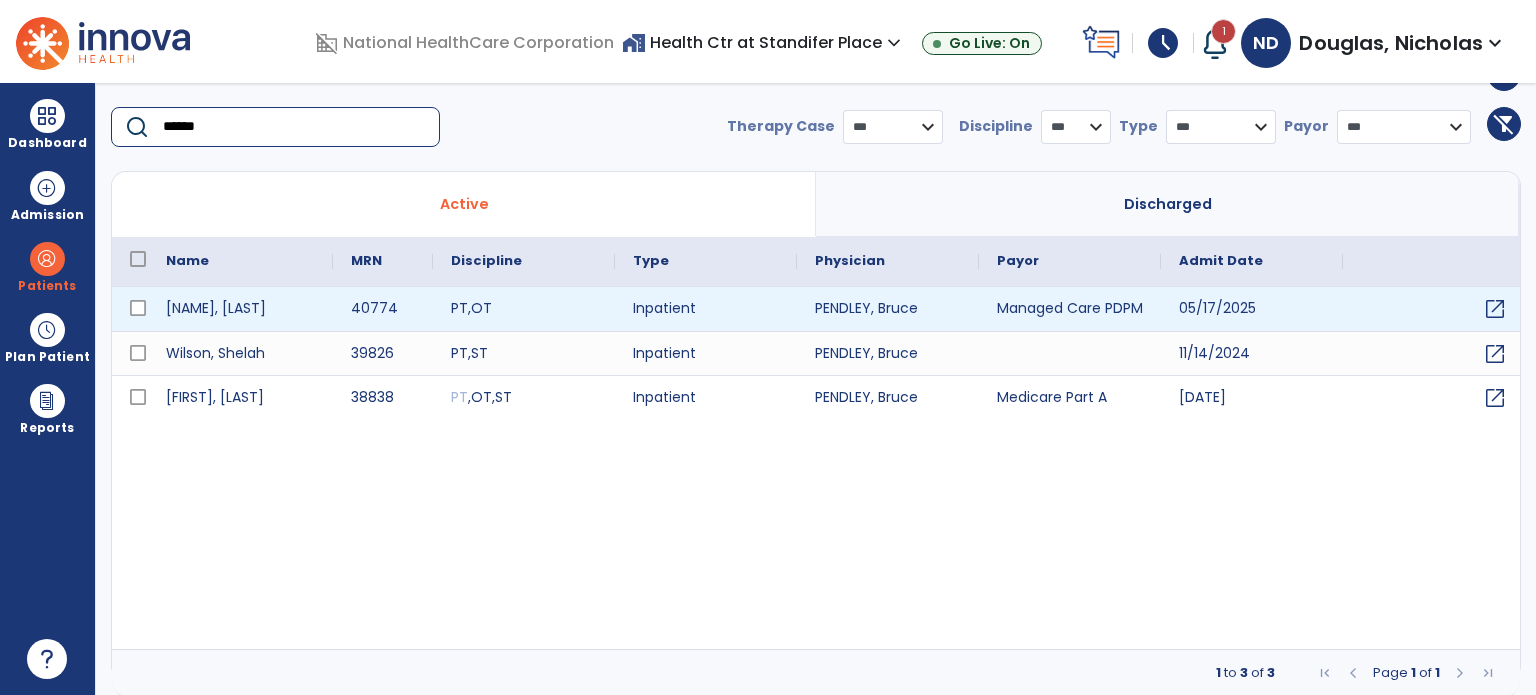 type on "******" 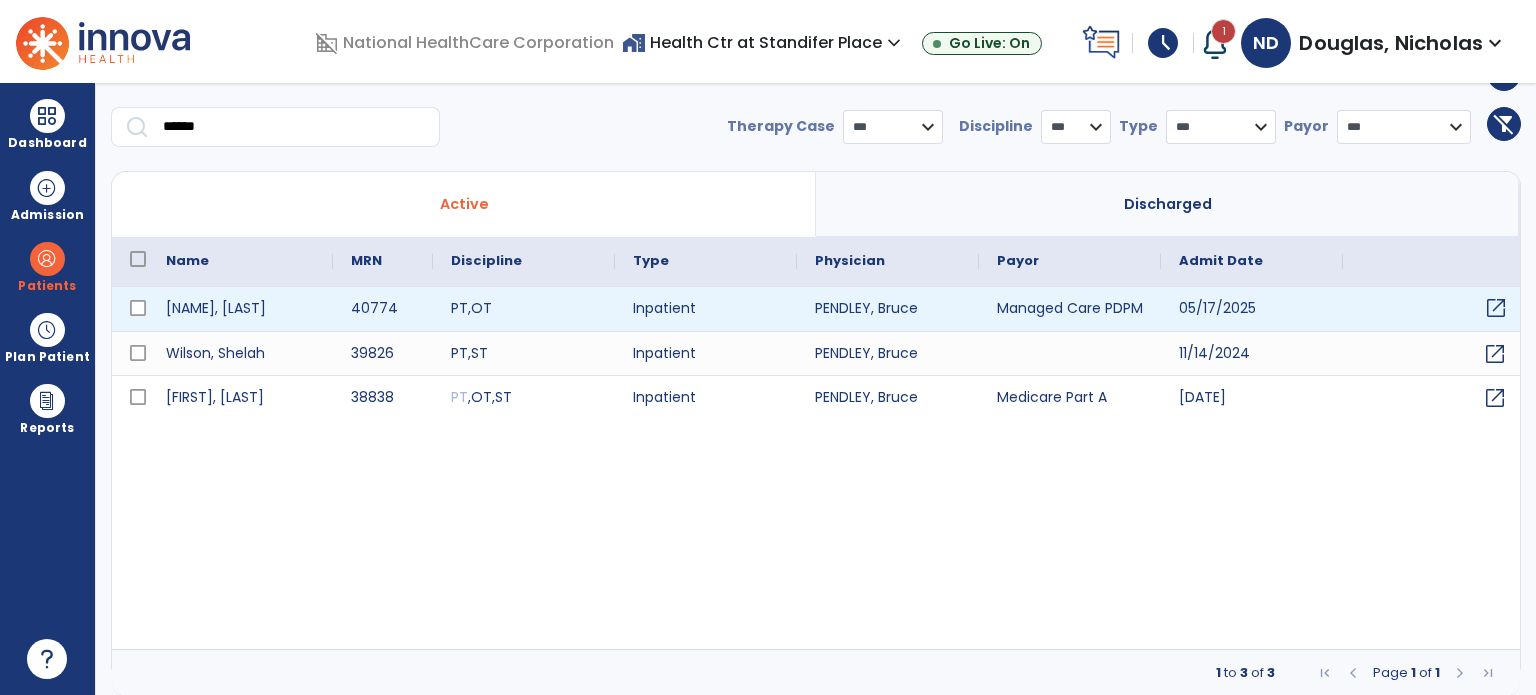 click on "open_in_new" at bounding box center [1496, 308] 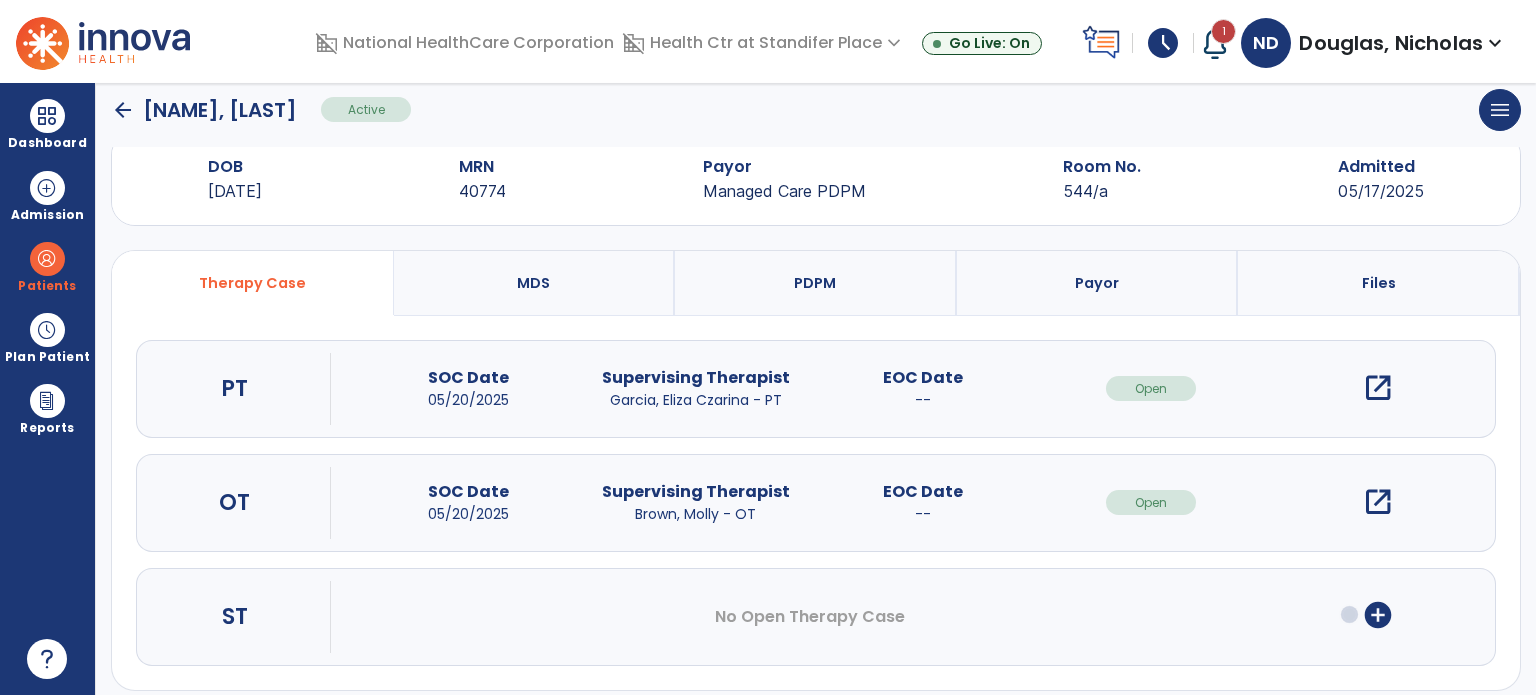 click on "open_in_new" at bounding box center [1378, 388] 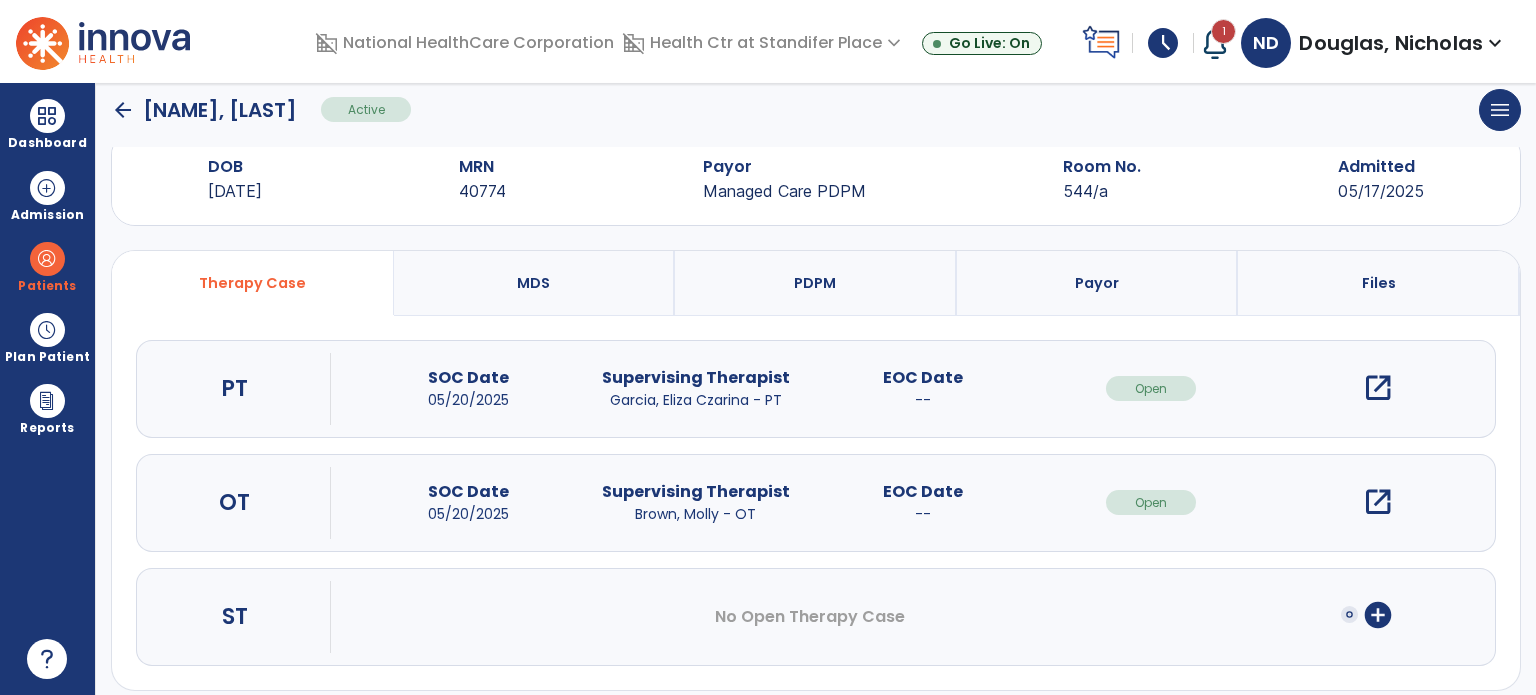 click on "open_in_new" at bounding box center [1378, 388] 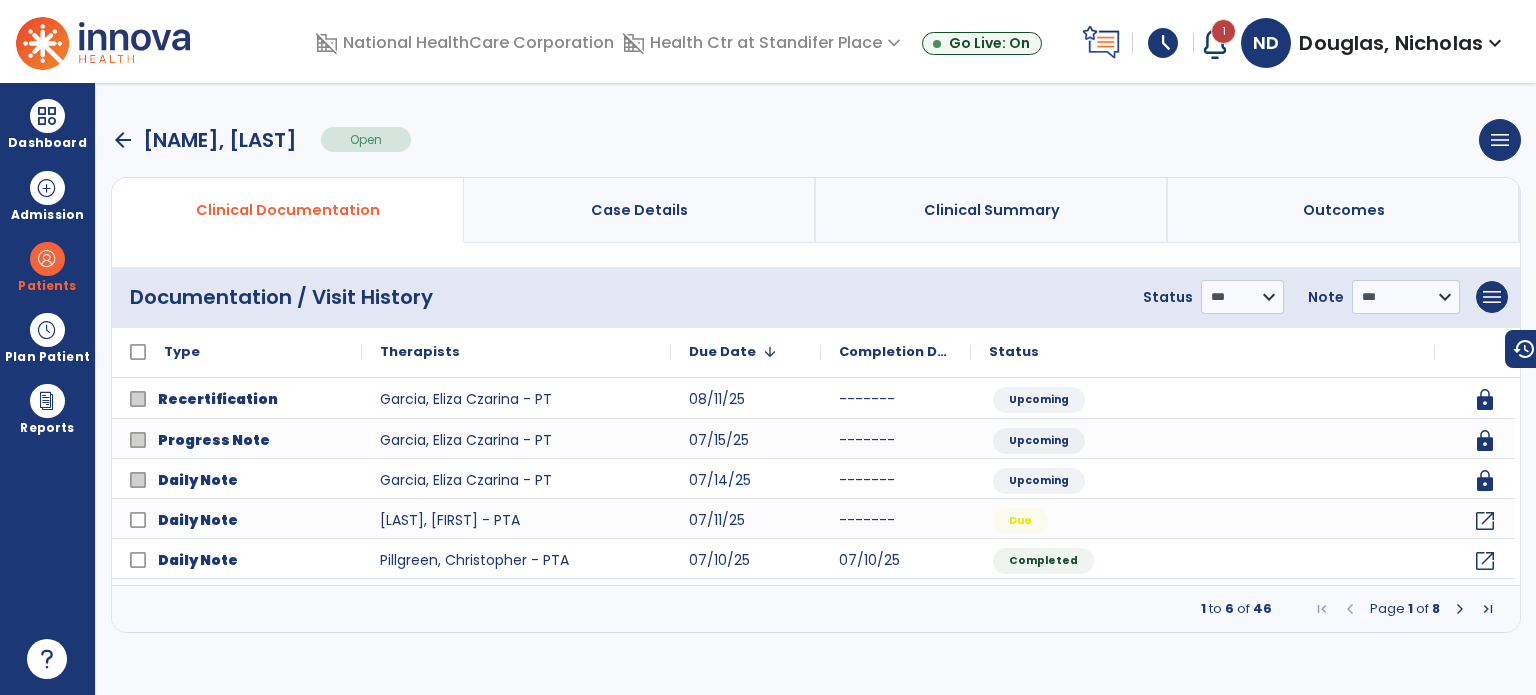 scroll, scrollTop: 0, scrollLeft: 0, axis: both 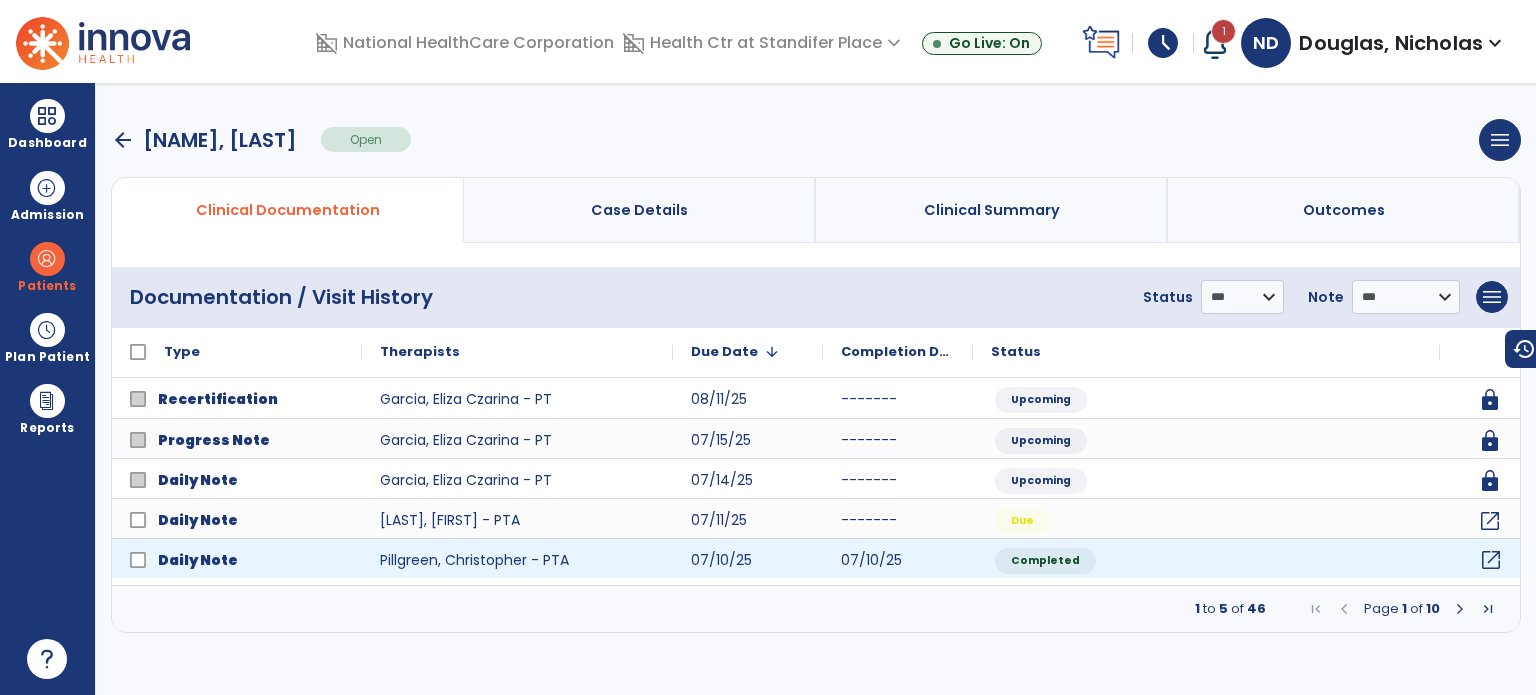 click on "open_in_new" 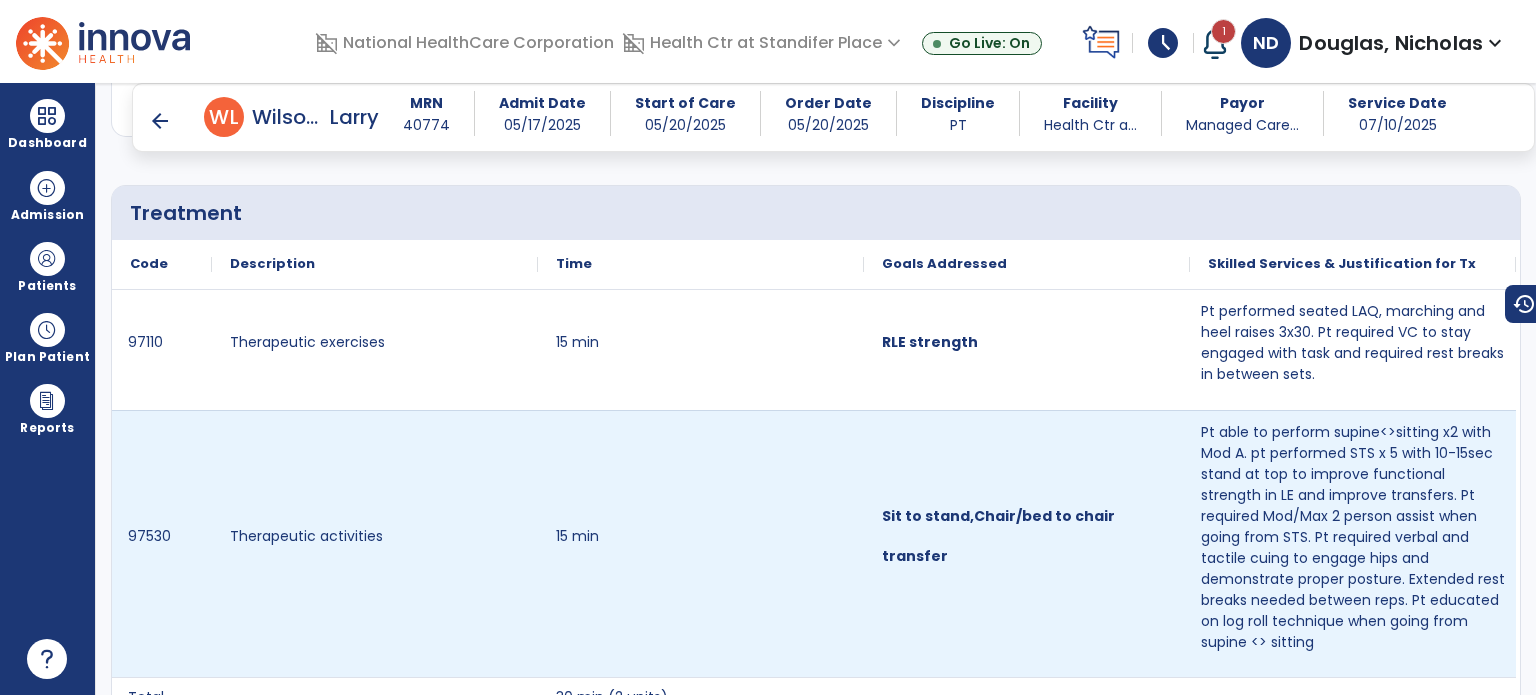 scroll, scrollTop: 1232, scrollLeft: 0, axis: vertical 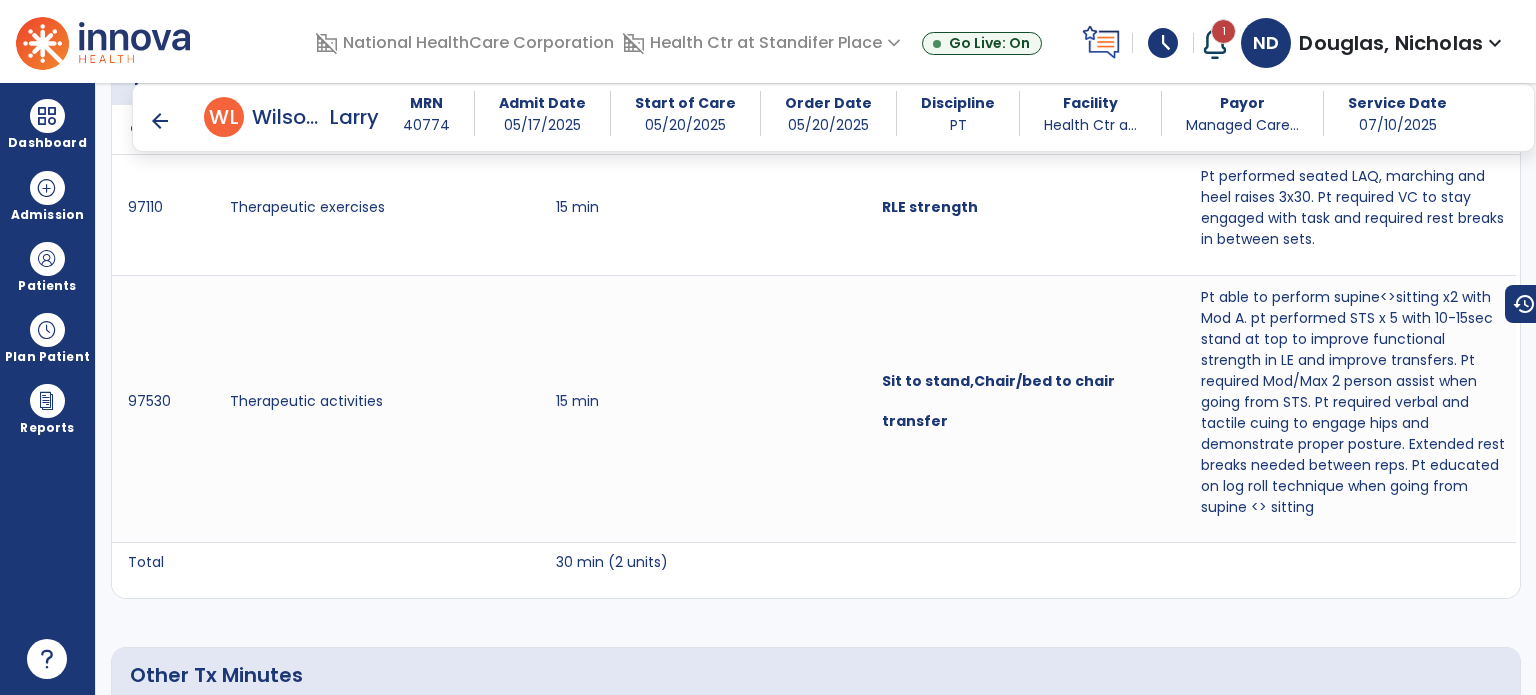 click on "arrow_back" at bounding box center [160, 121] 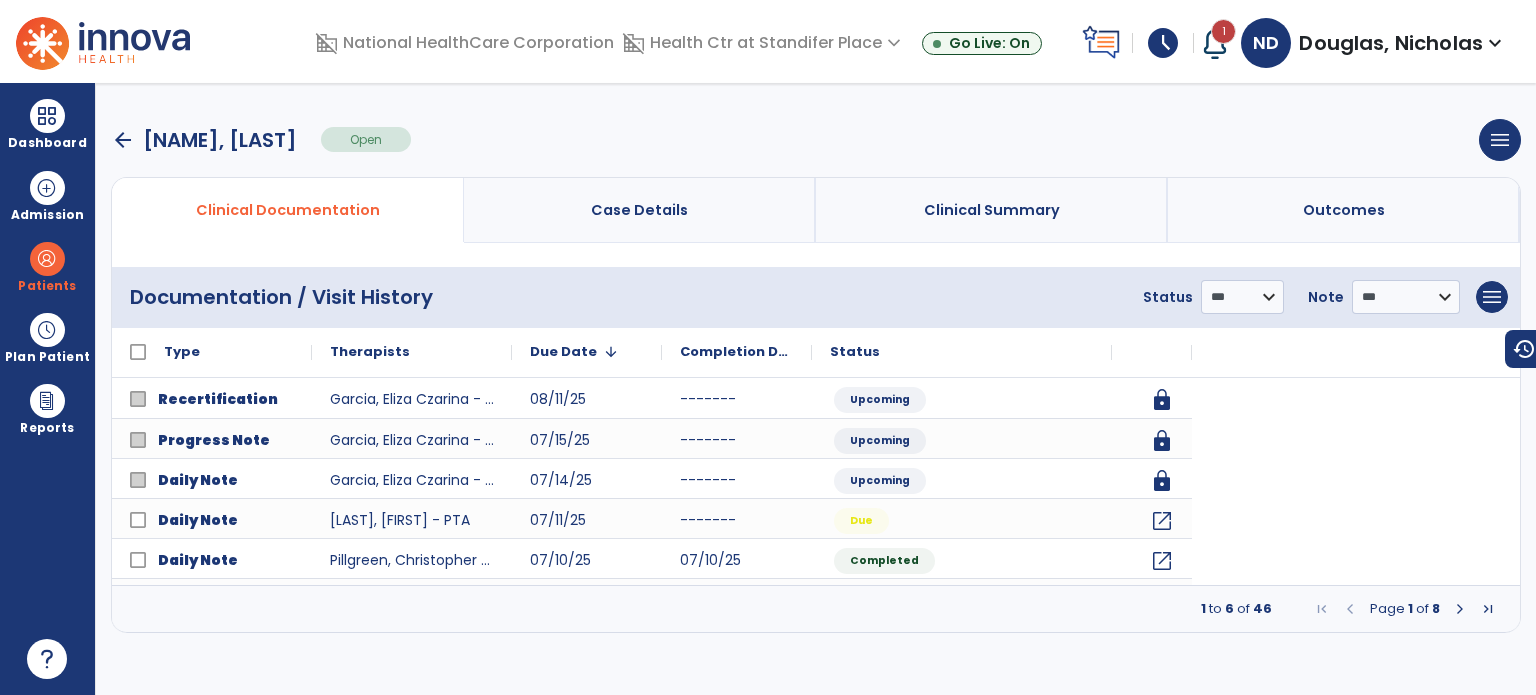 scroll, scrollTop: 0, scrollLeft: 0, axis: both 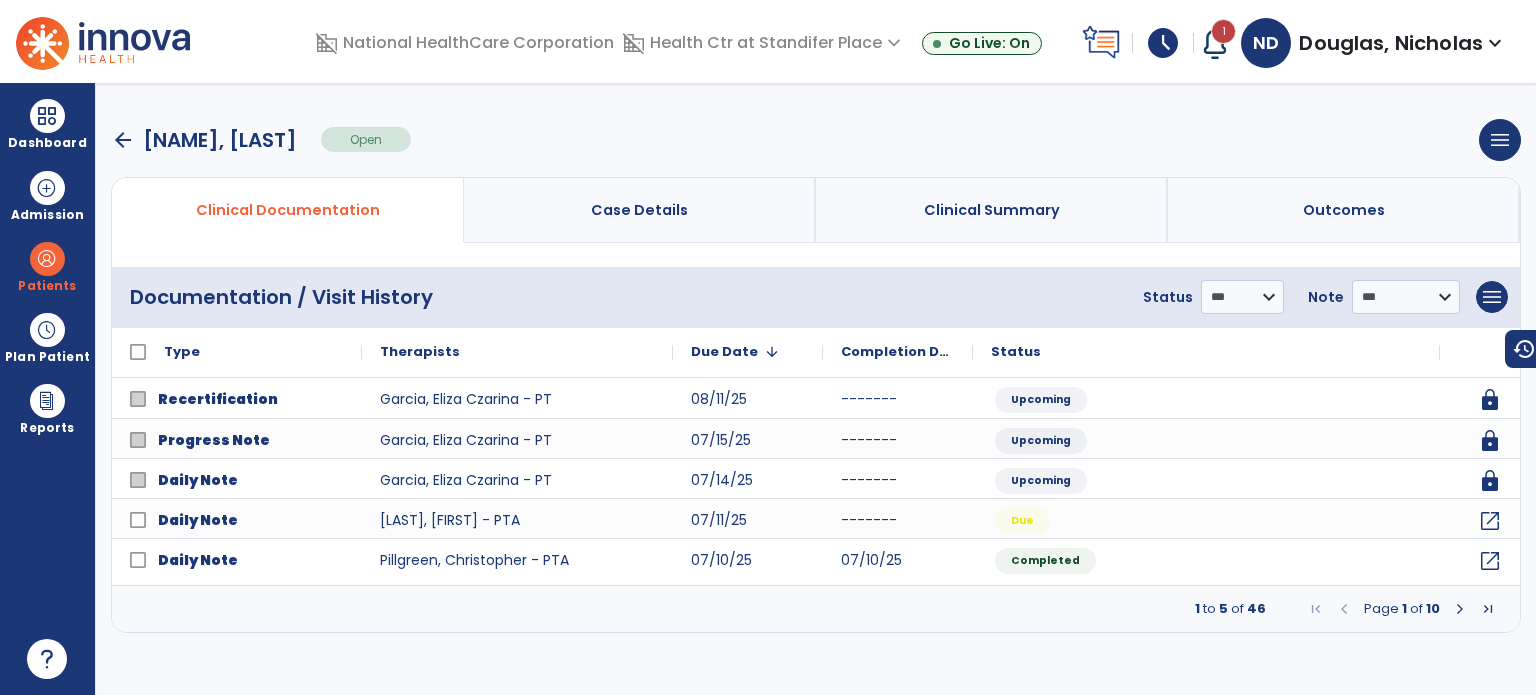 click at bounding box center (1460, 609) 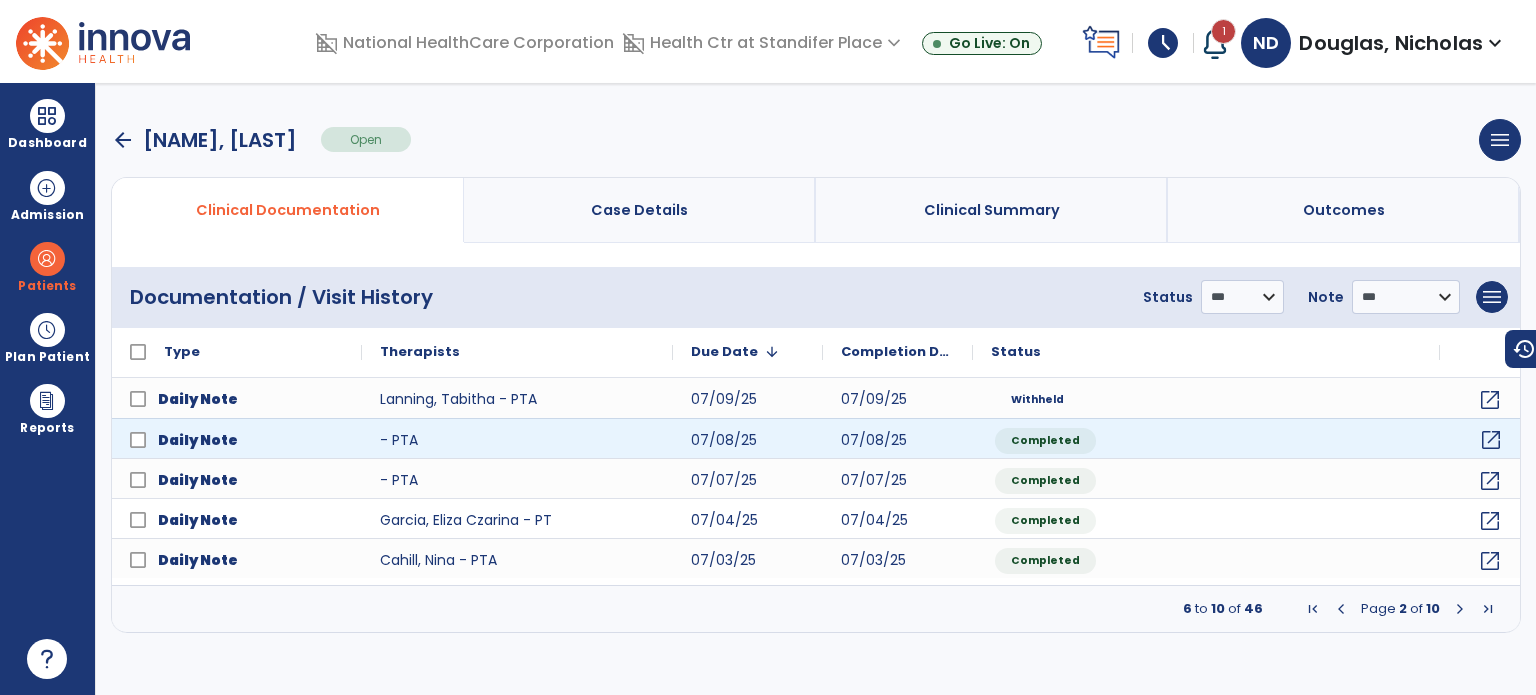 click on "open_in_new" 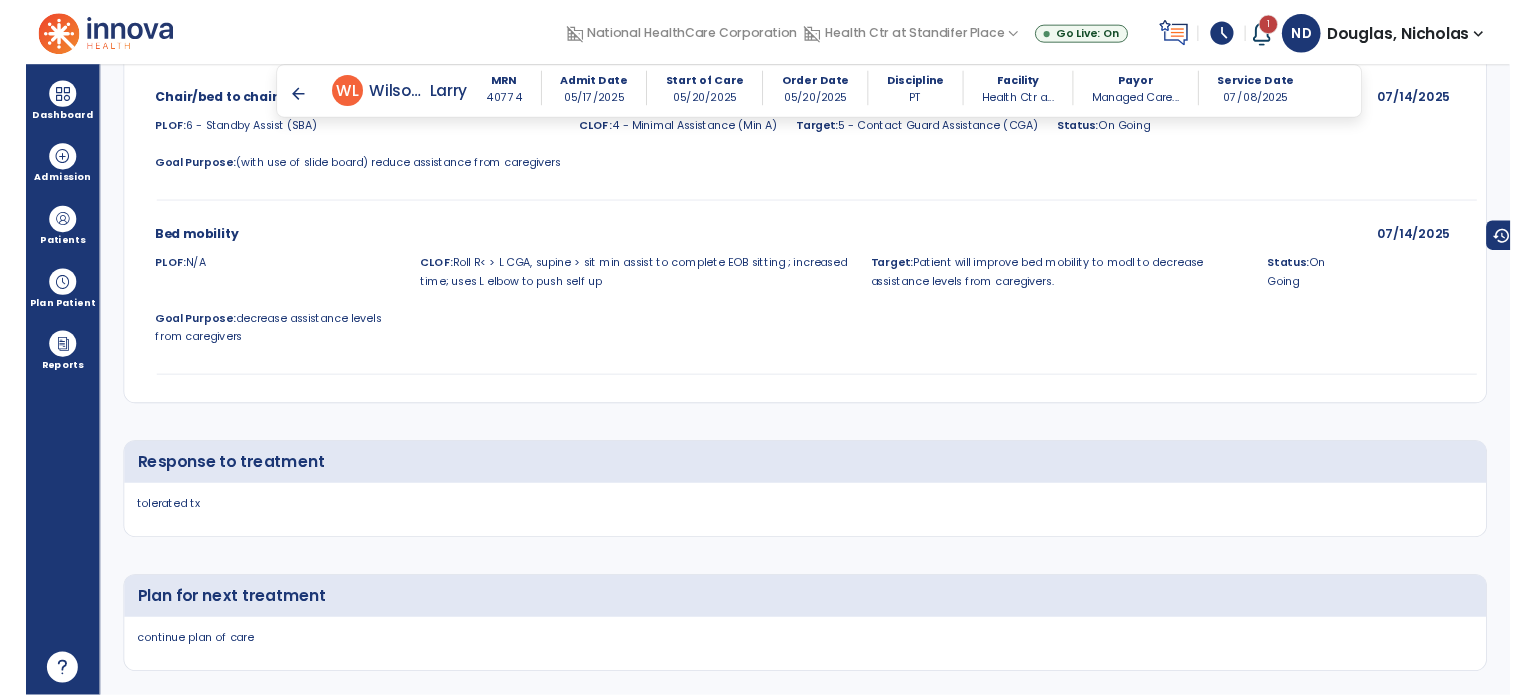 scroll, scrollTop: 2683, scrollLeft: 0, axis: vertical 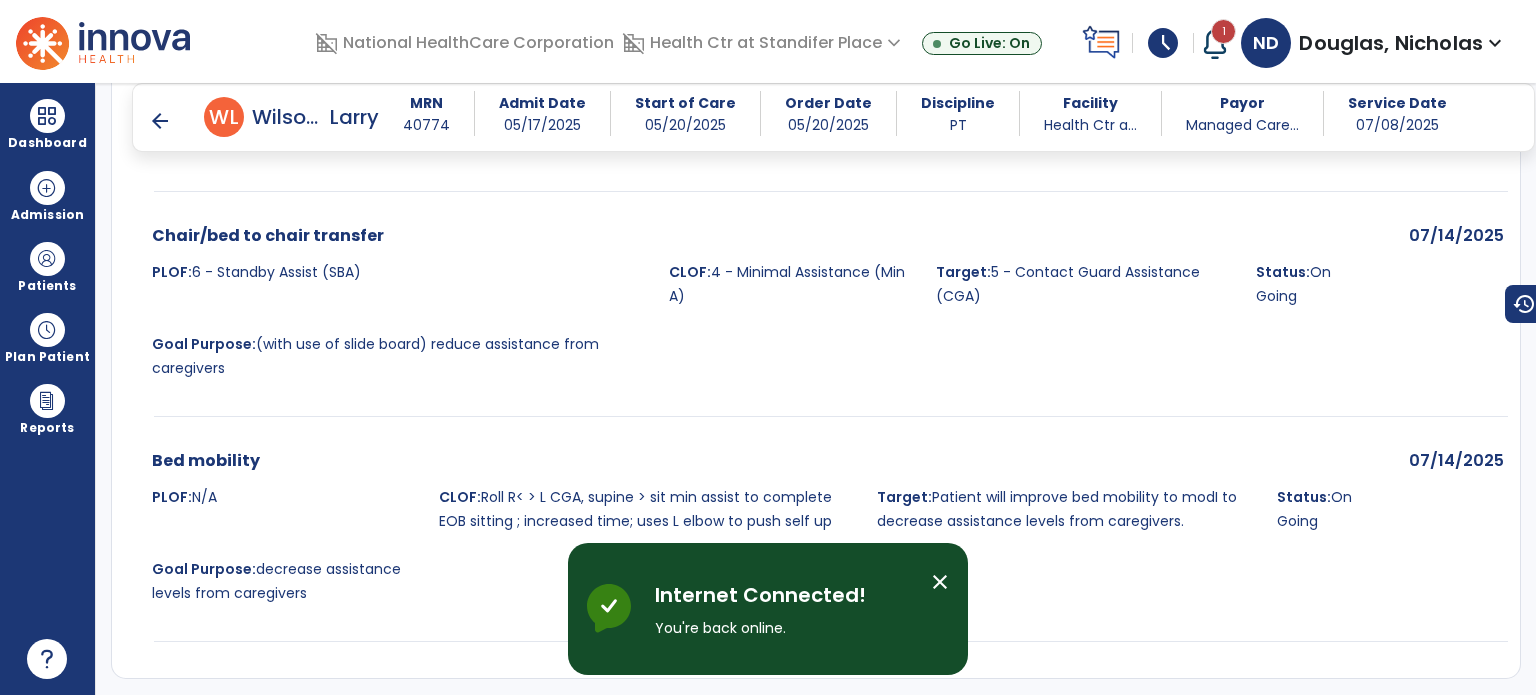 click at bounding box center (47, 116) 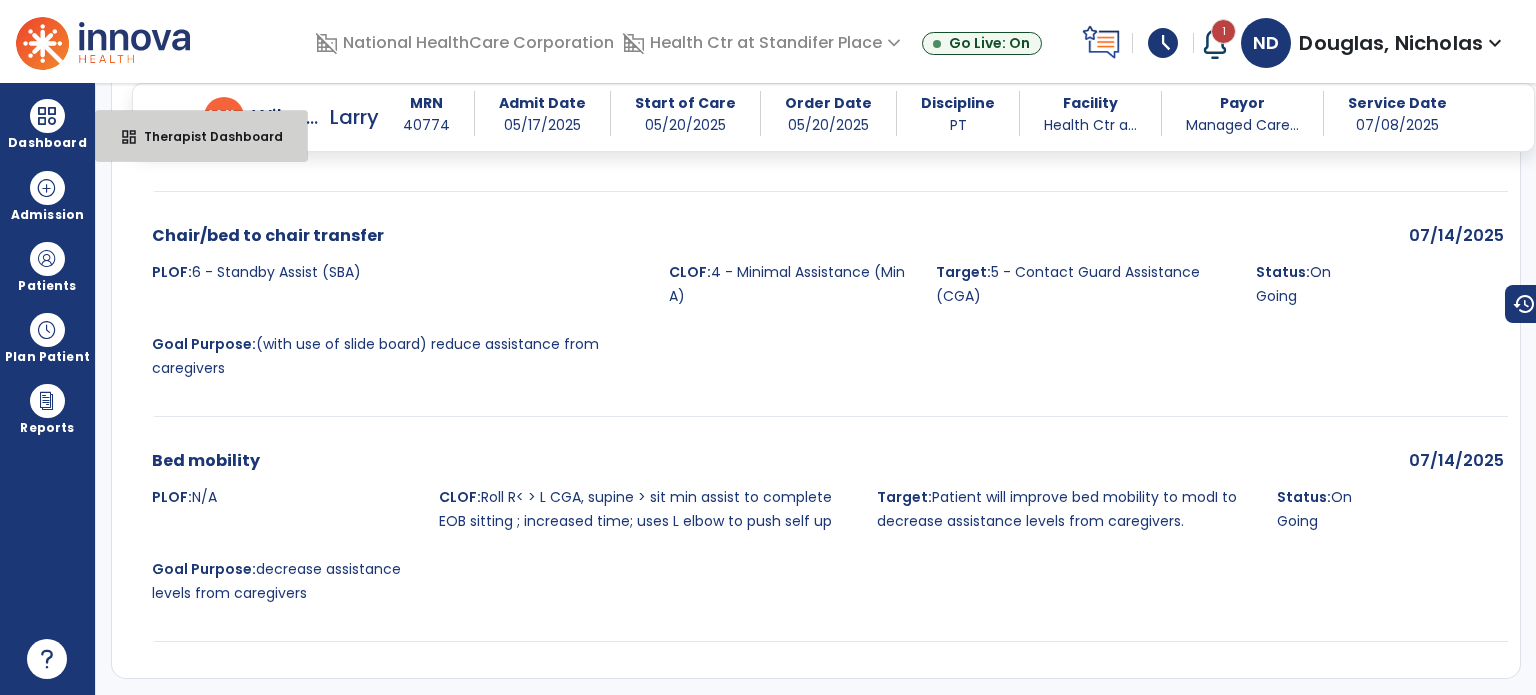 click on "dashboard  Therapist Dashboard" at bounding box center [201, 136] 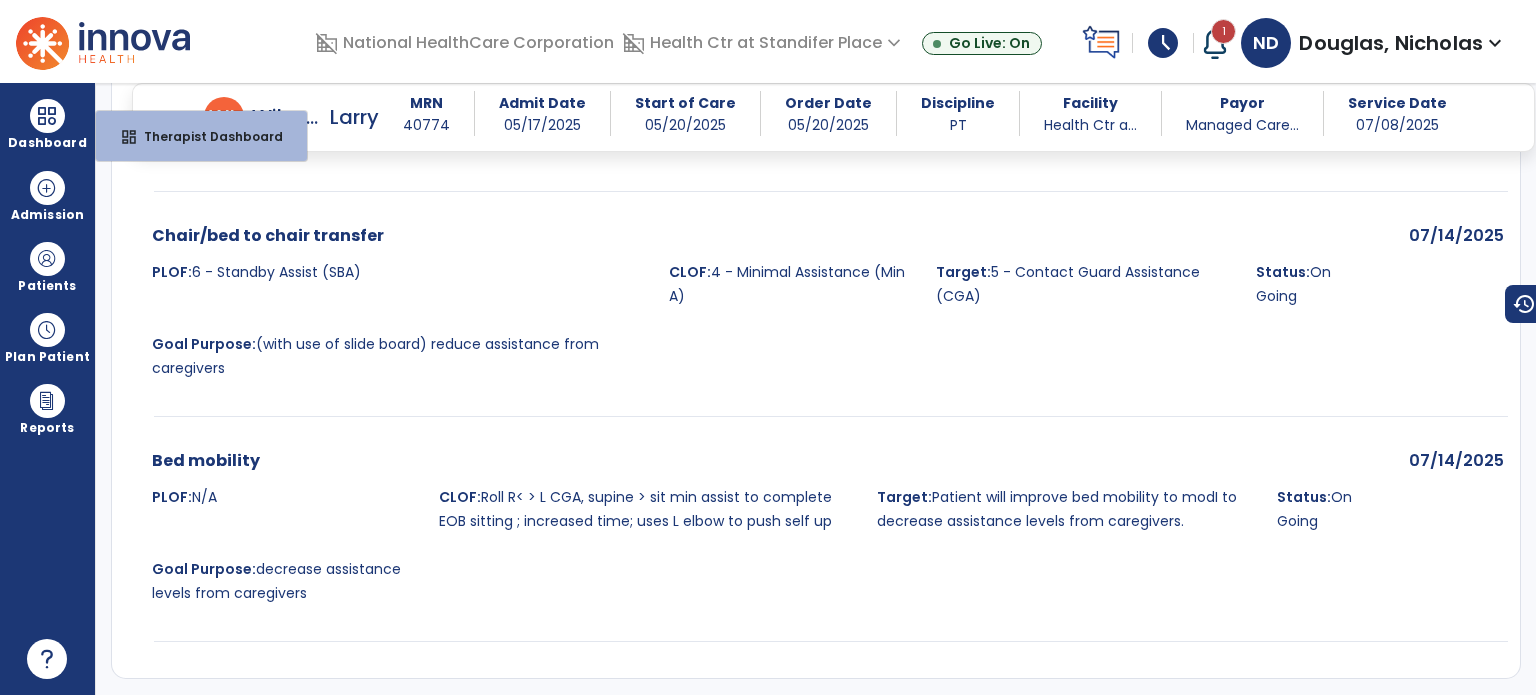 select on "****" 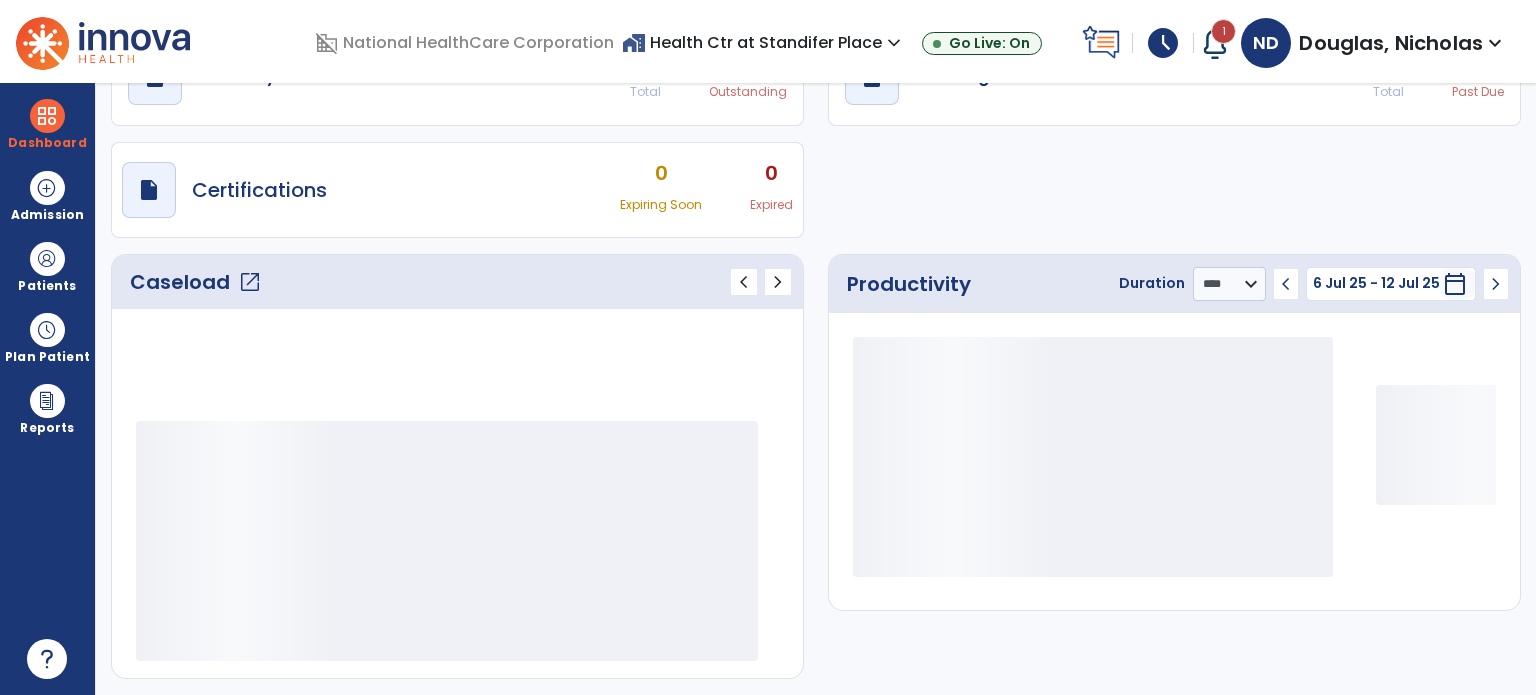 scroll, scrollTop: 49, scrollLeft: 0, axis: vertical 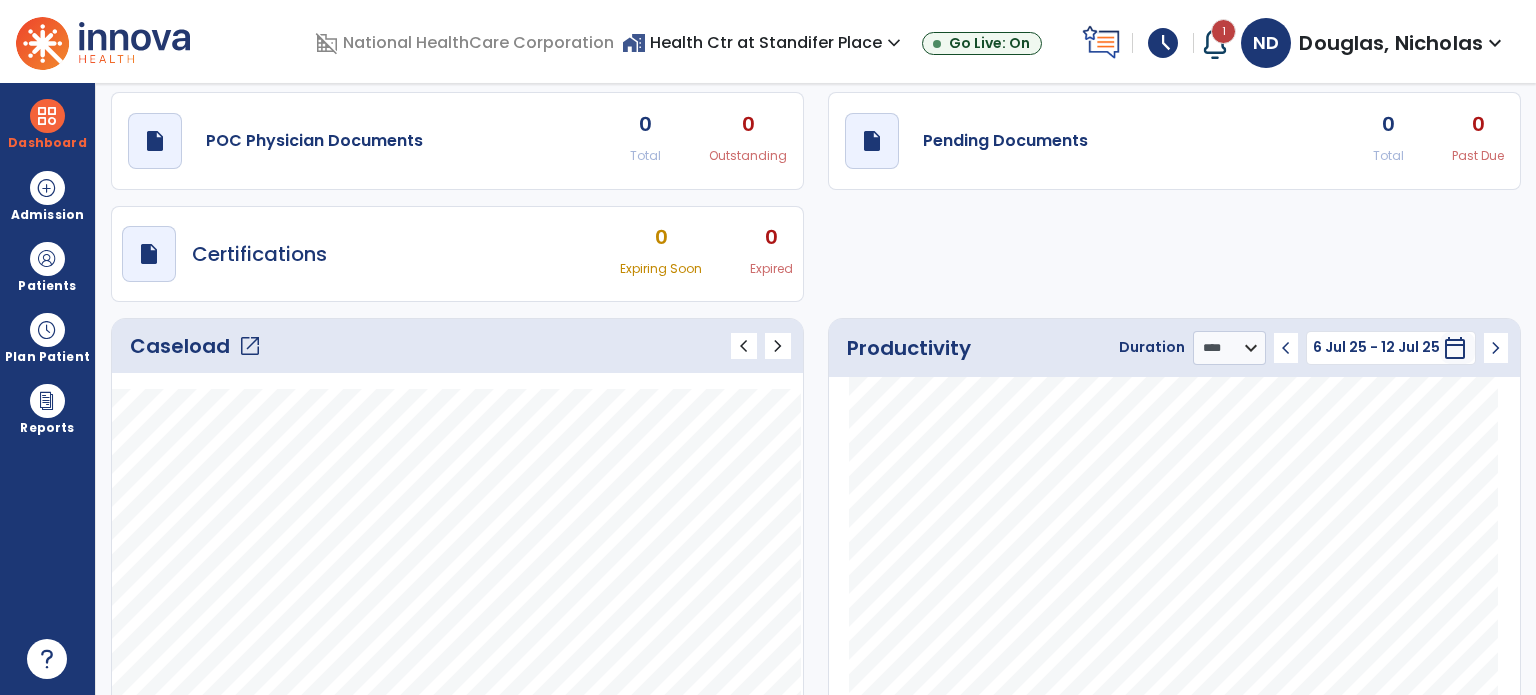click on "open_in_new" 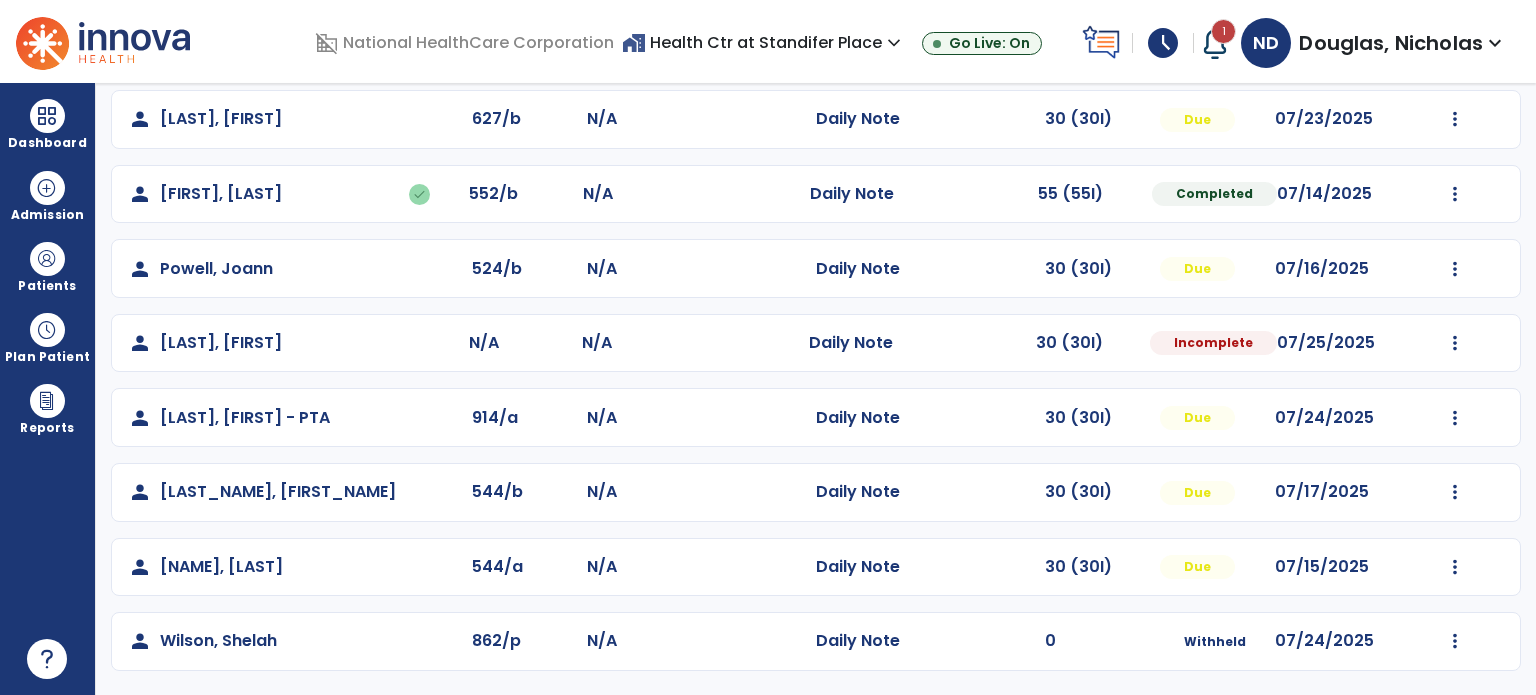 scroll, scrollTop: 617, scrollLeft: 0, axis: vertical 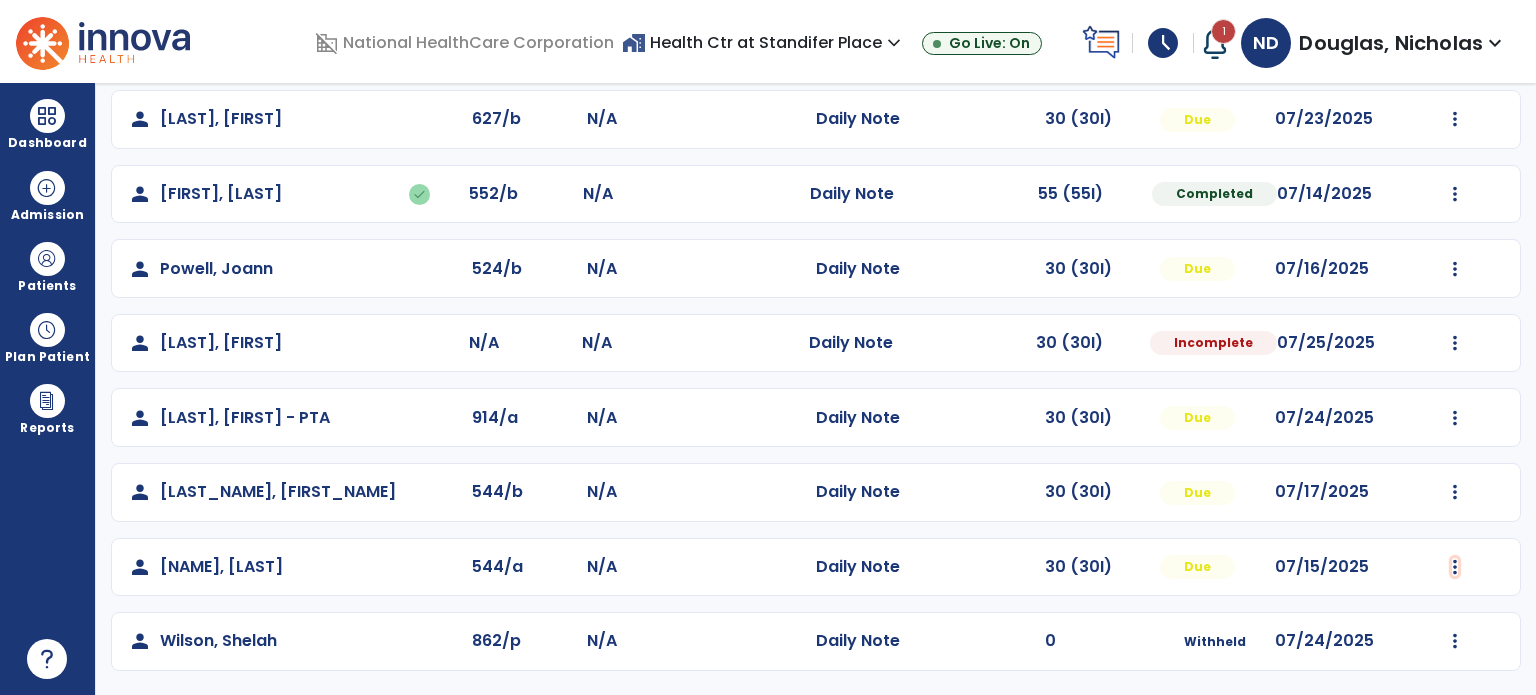 click at bounding box center (1455, -328) 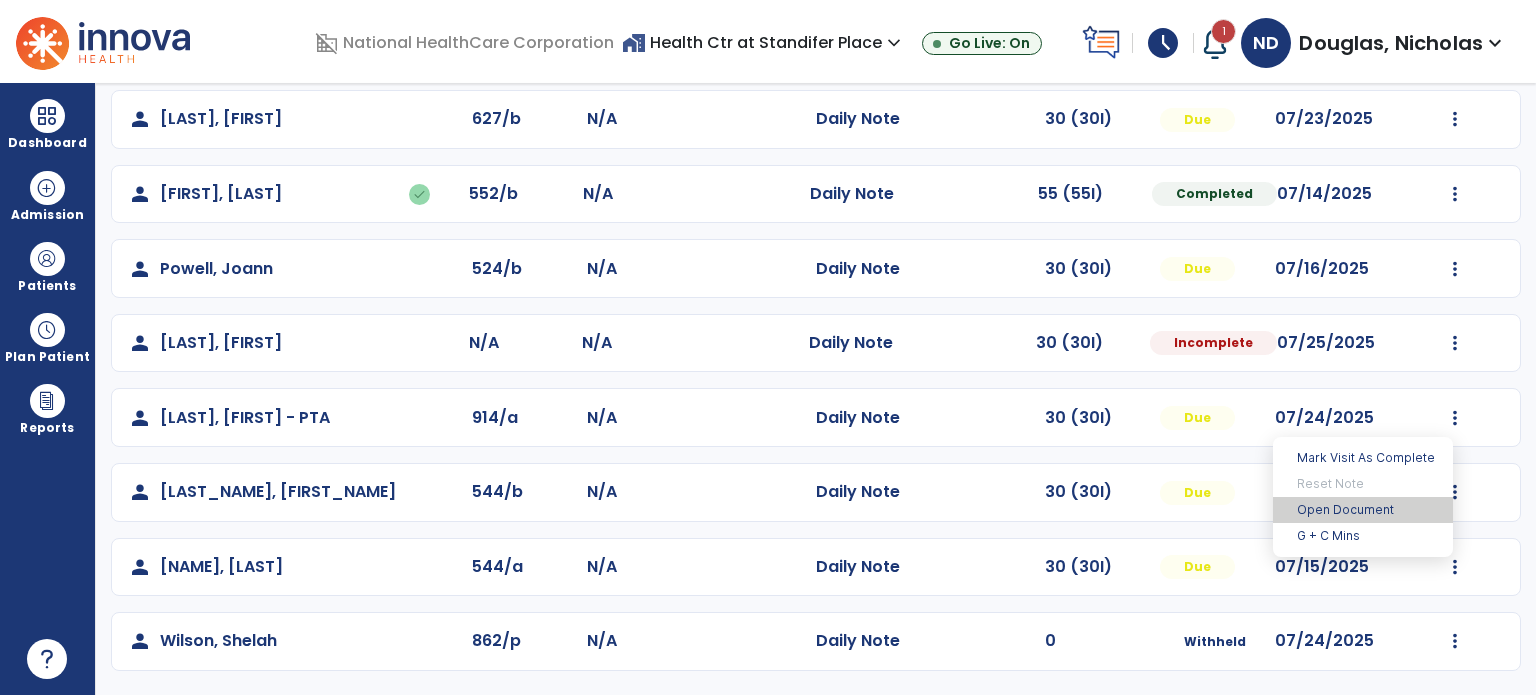 click on "Open Document" at bounding box center [1363, 510] 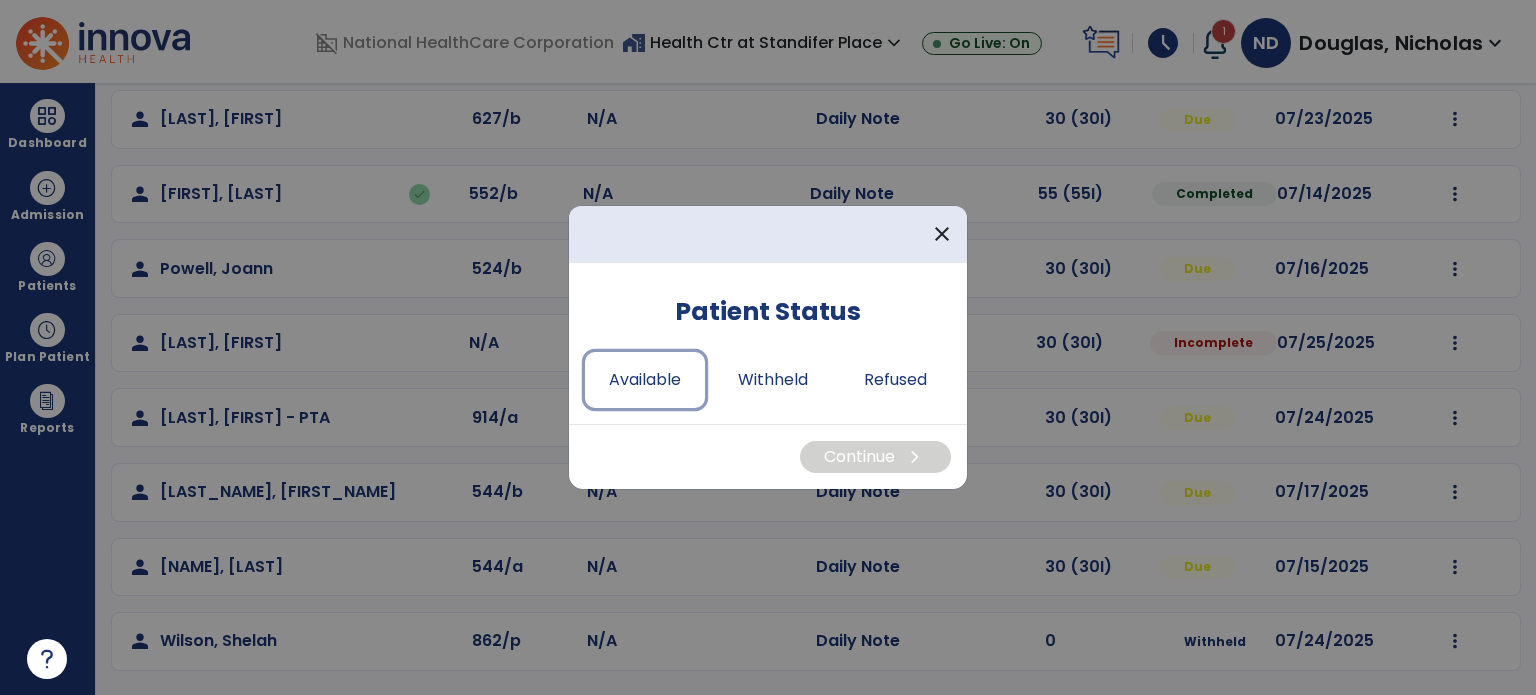 click on "Available" at bounding box center [645, 380] 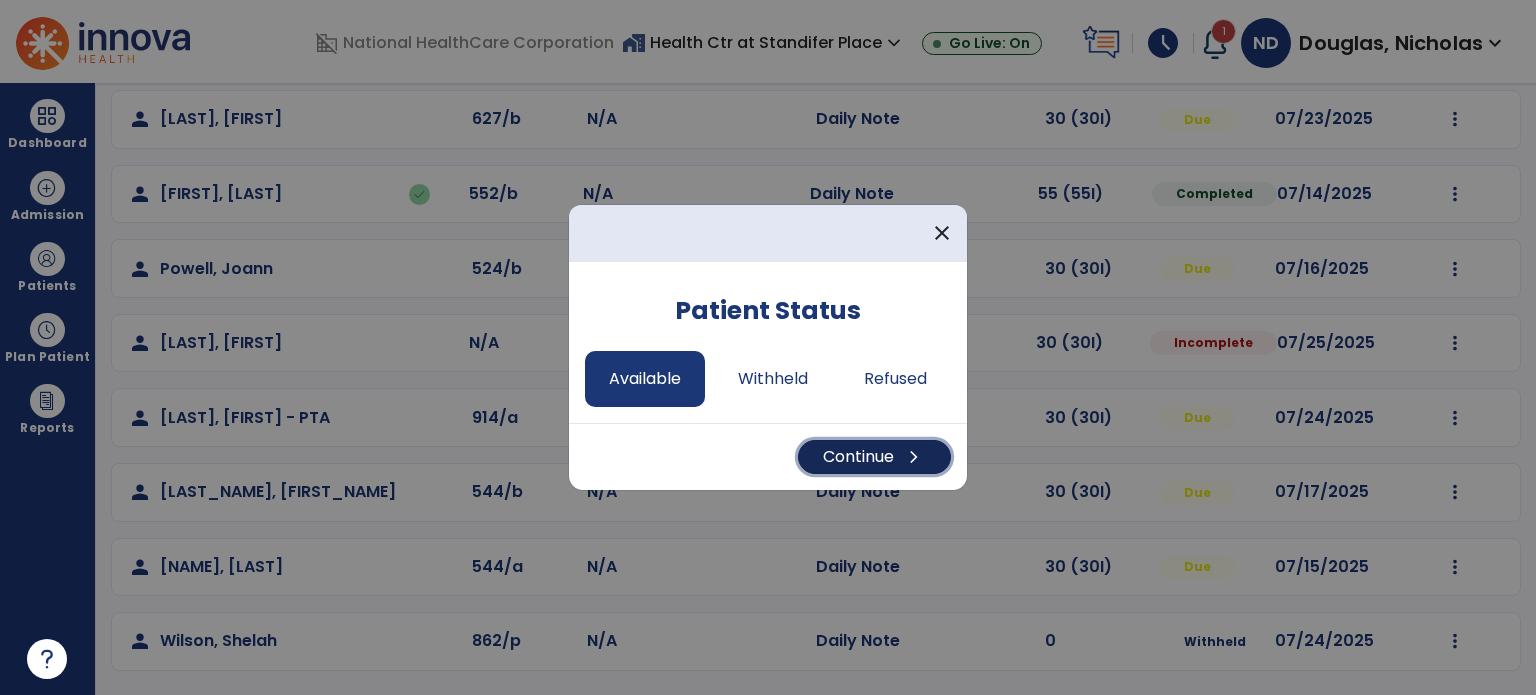 click on "Continue   chevron_right" at bounding box center [874, 457] 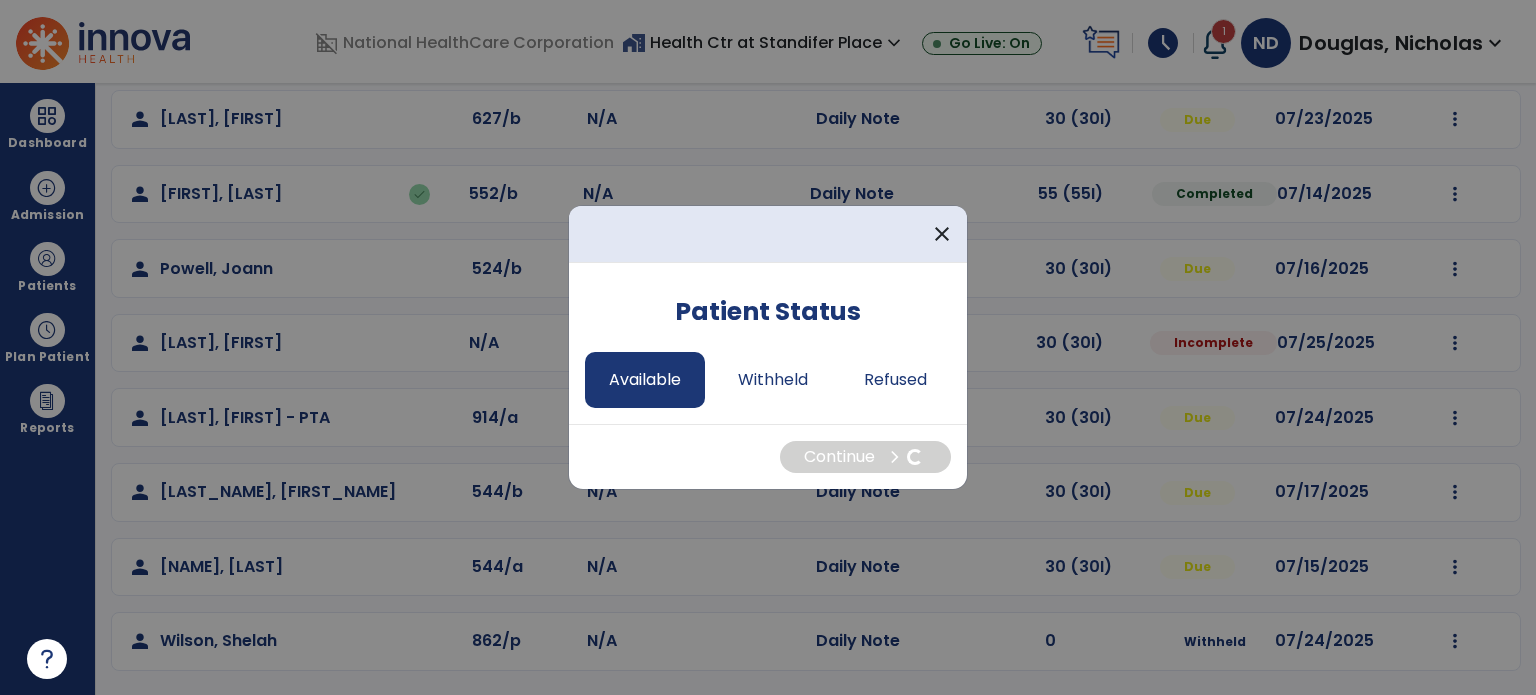 select on "*" 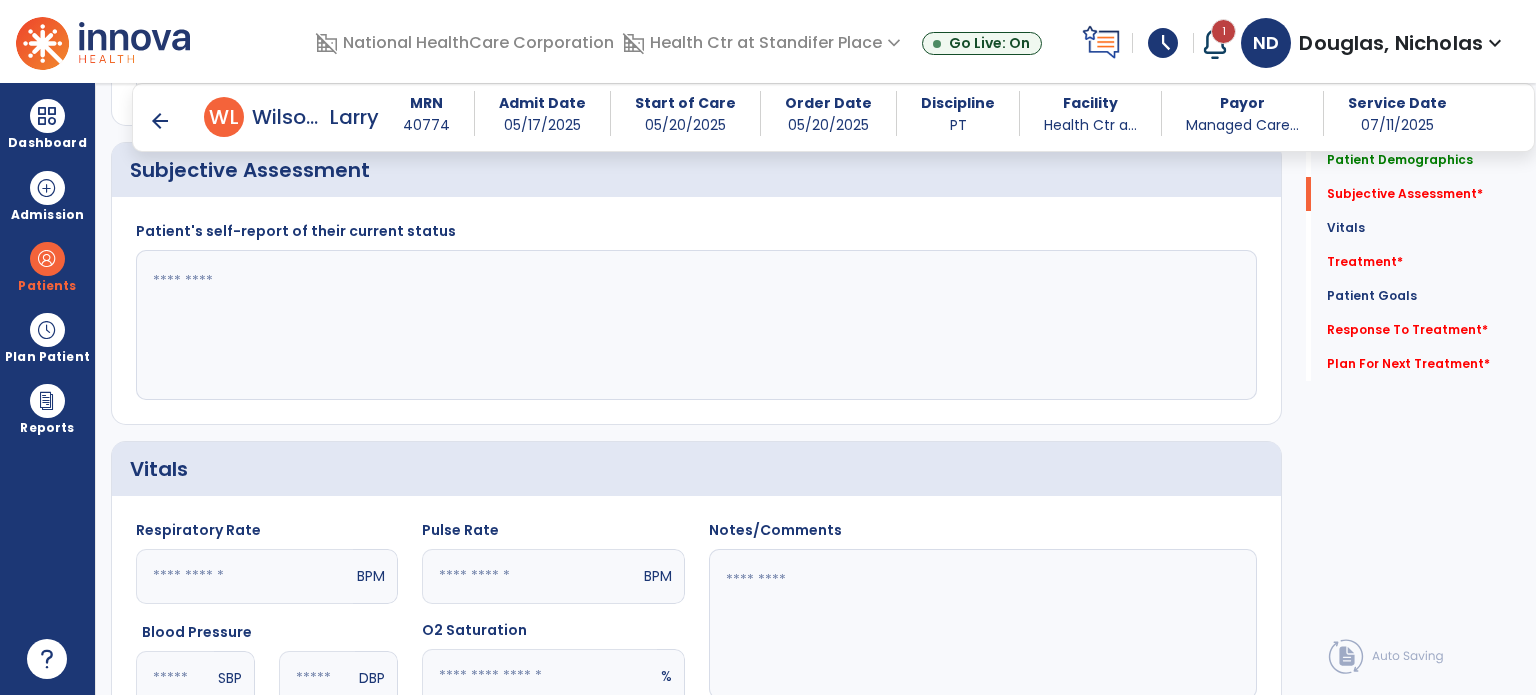 scroll, scrollTop: 385, scrollLeft: 0, axis: vertical 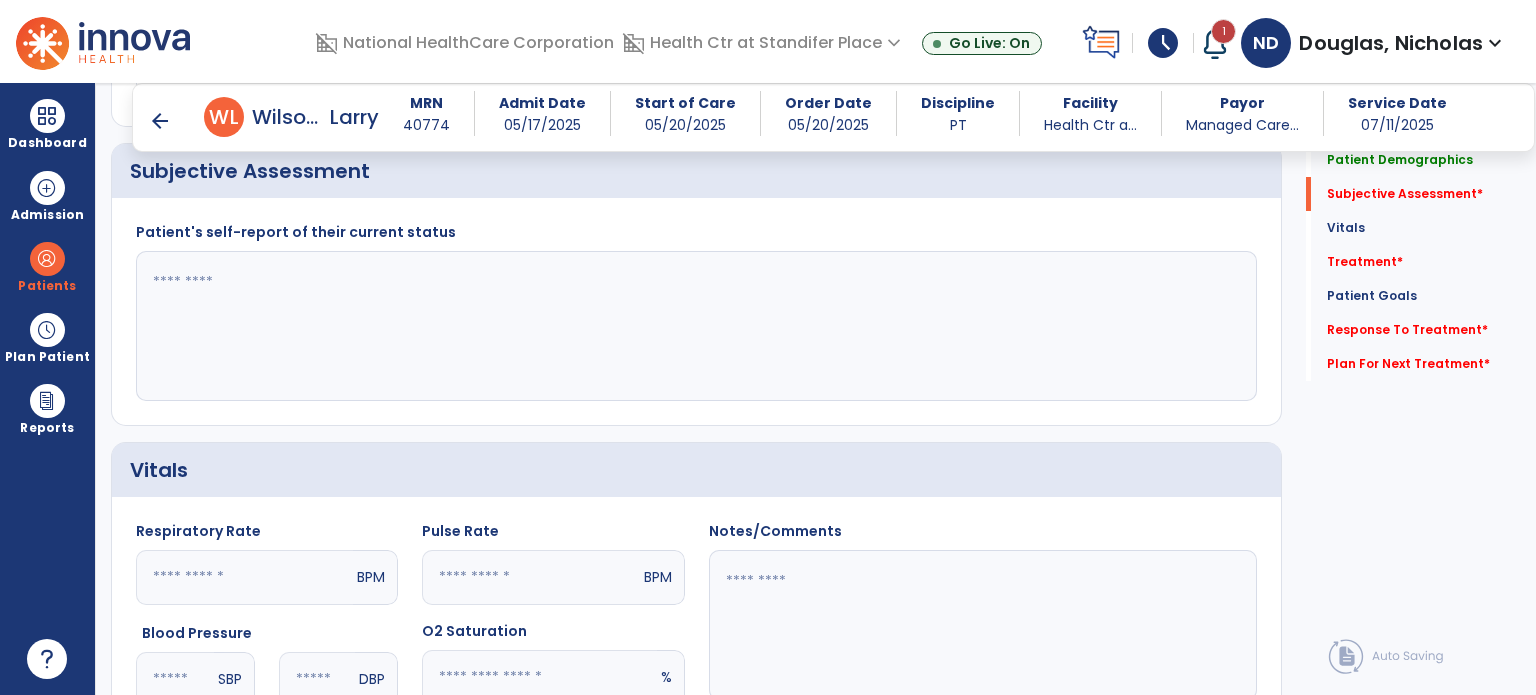 click 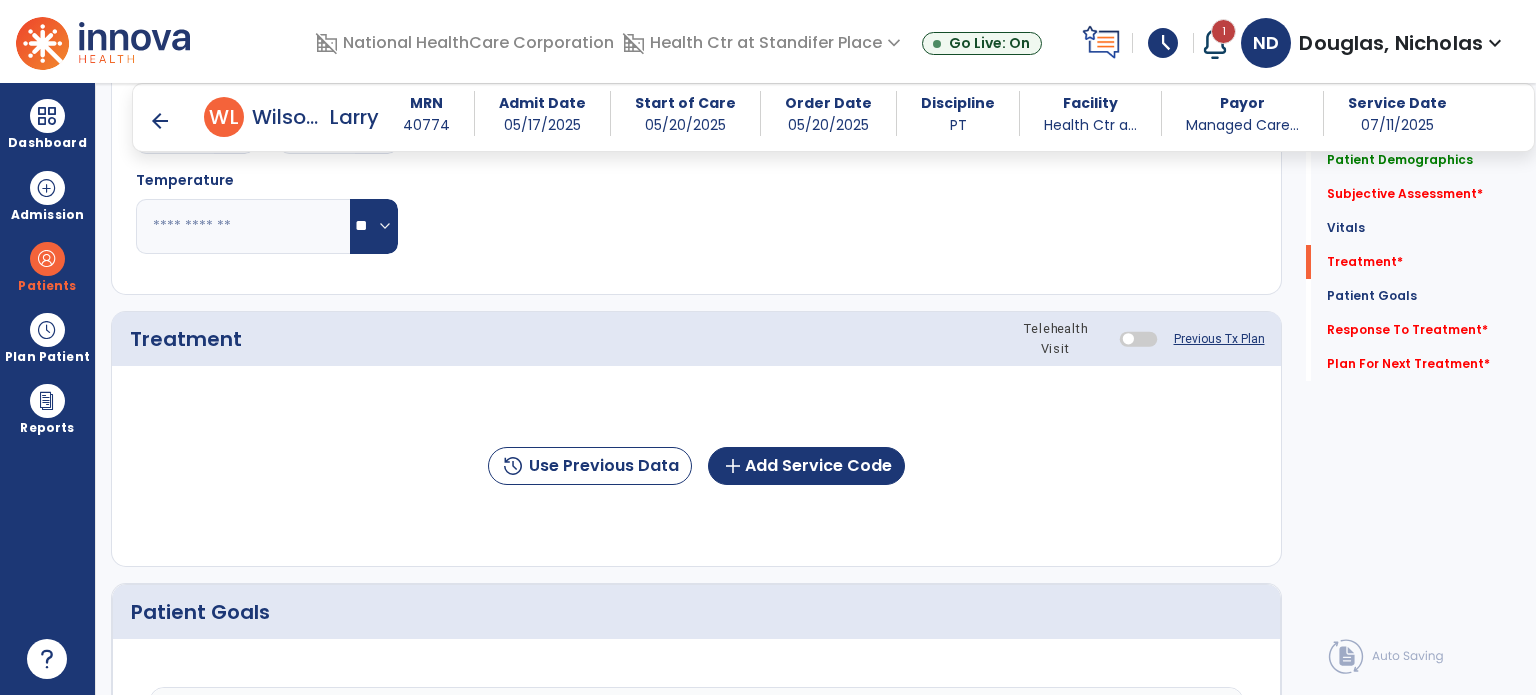scroll, scrollTop: 1048, scrollLeft: 0, axis: vertical 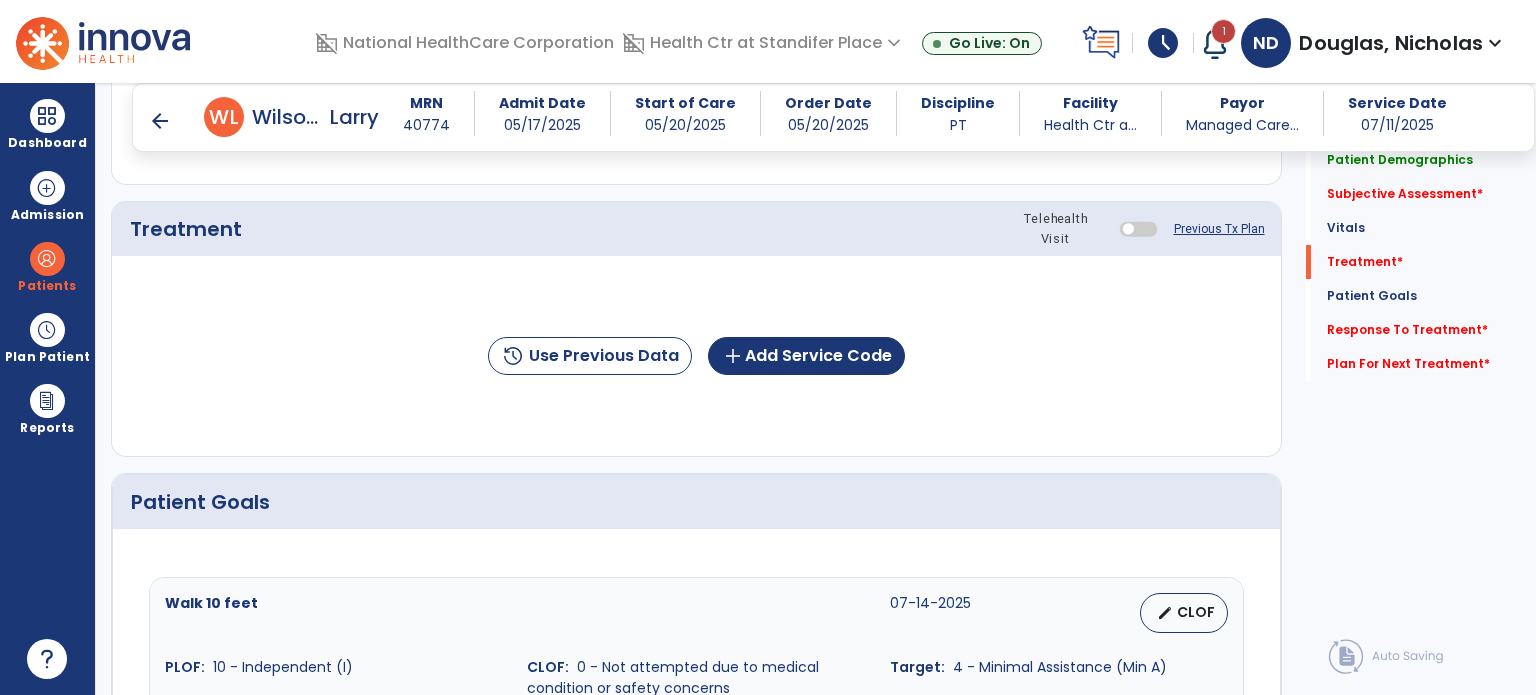 type on "**********" 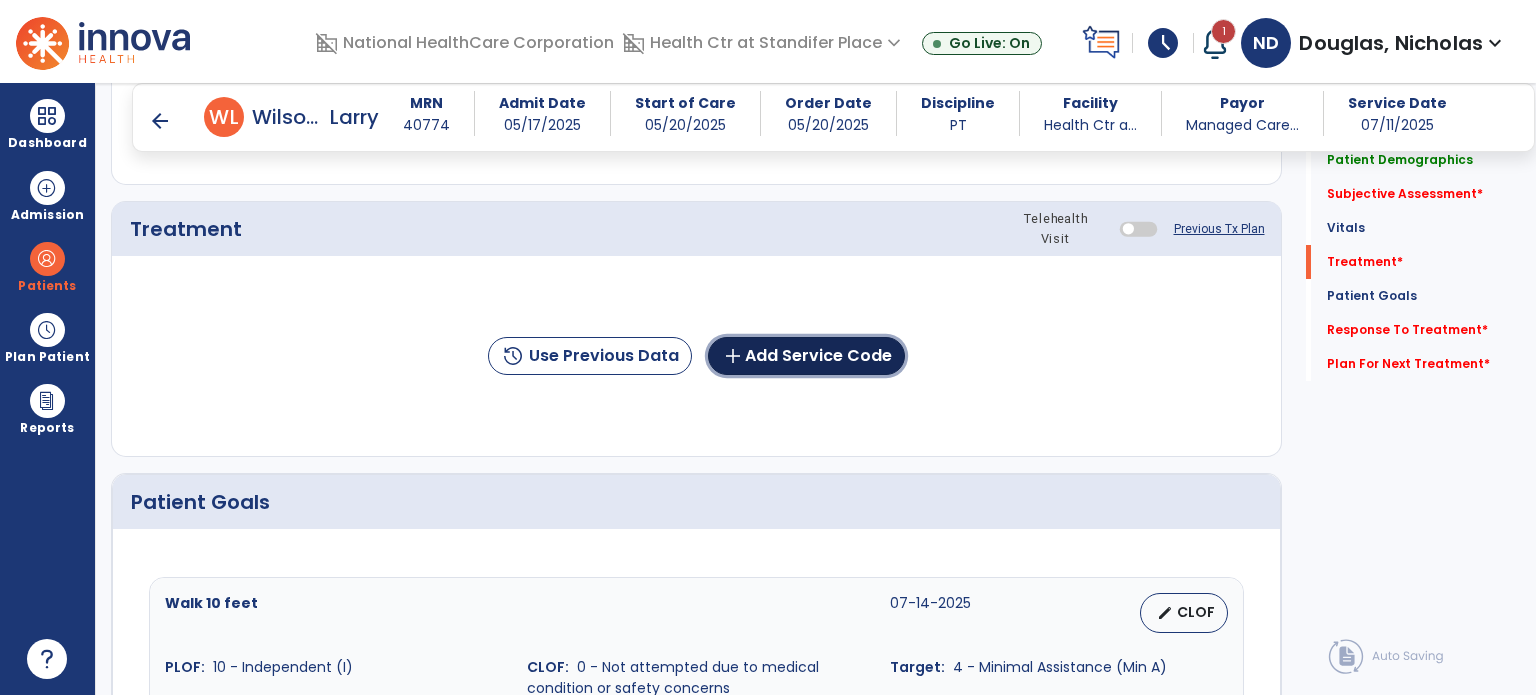 click on "add  Add Service Code" 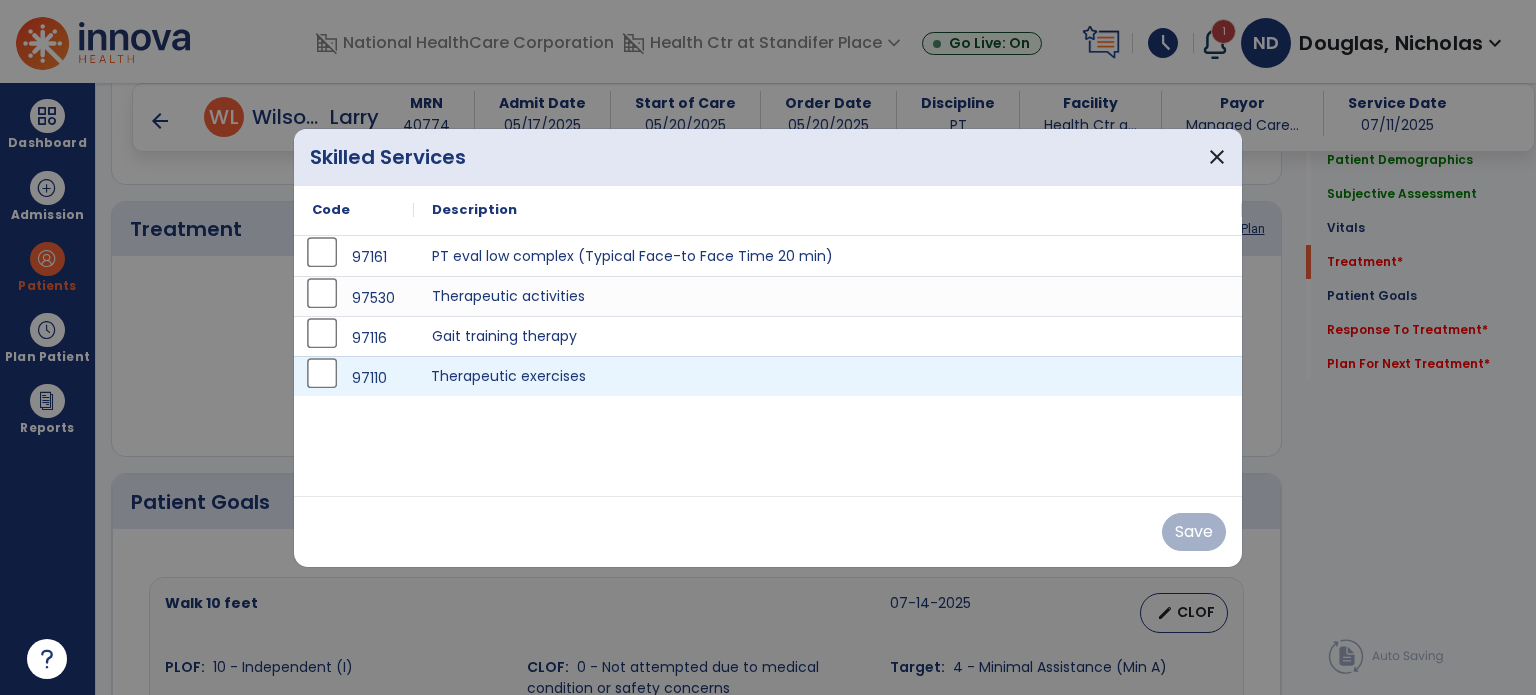 click on "Therapeutic exercises" at bounding box center (828, 376) 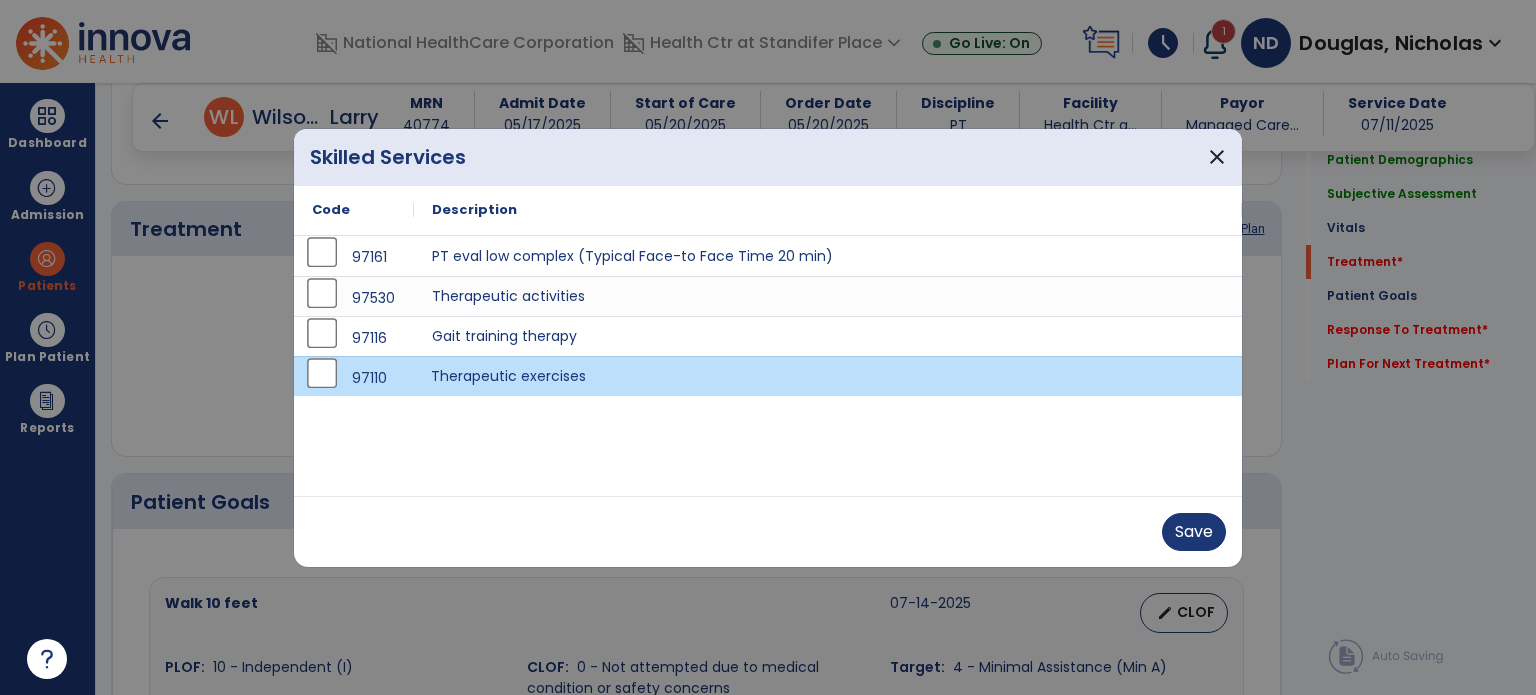 click on "Save" at bounding box center (768, 532) 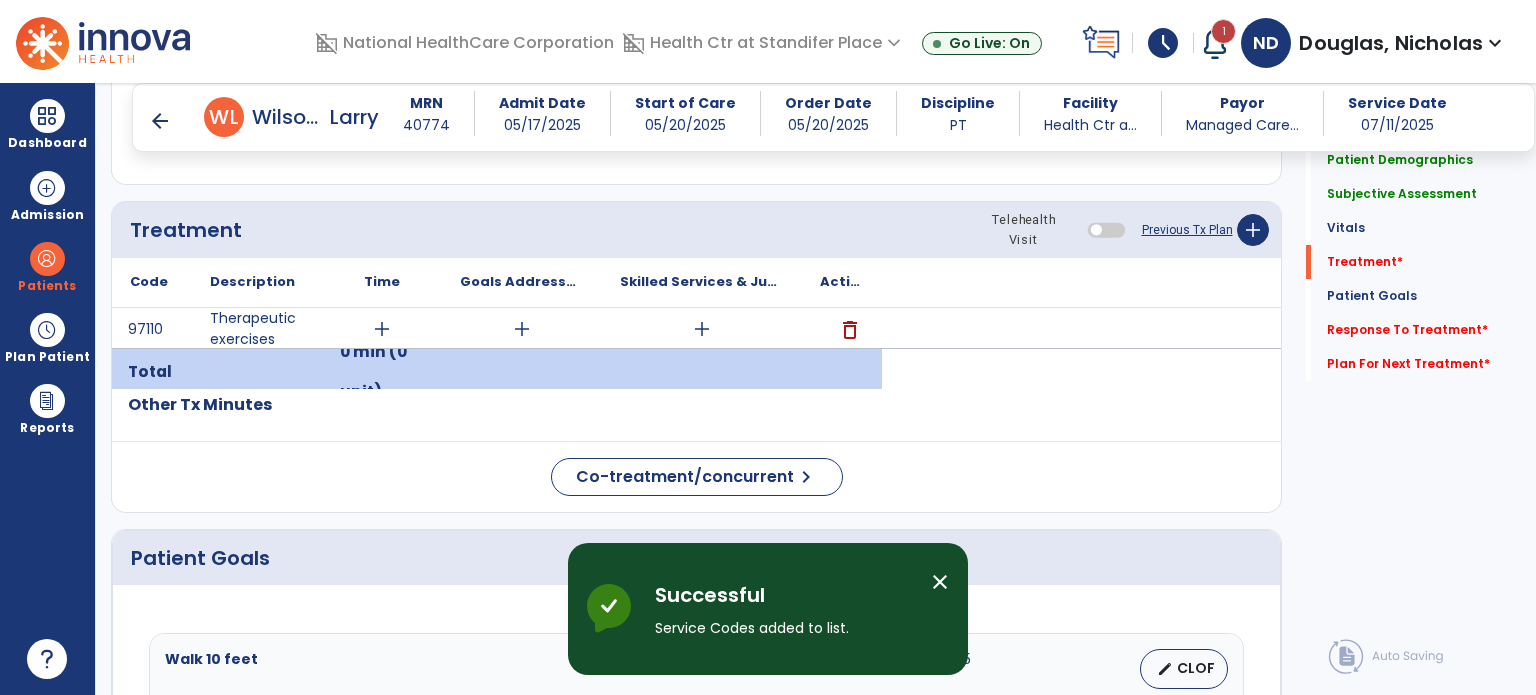 click on "Patient Goals" 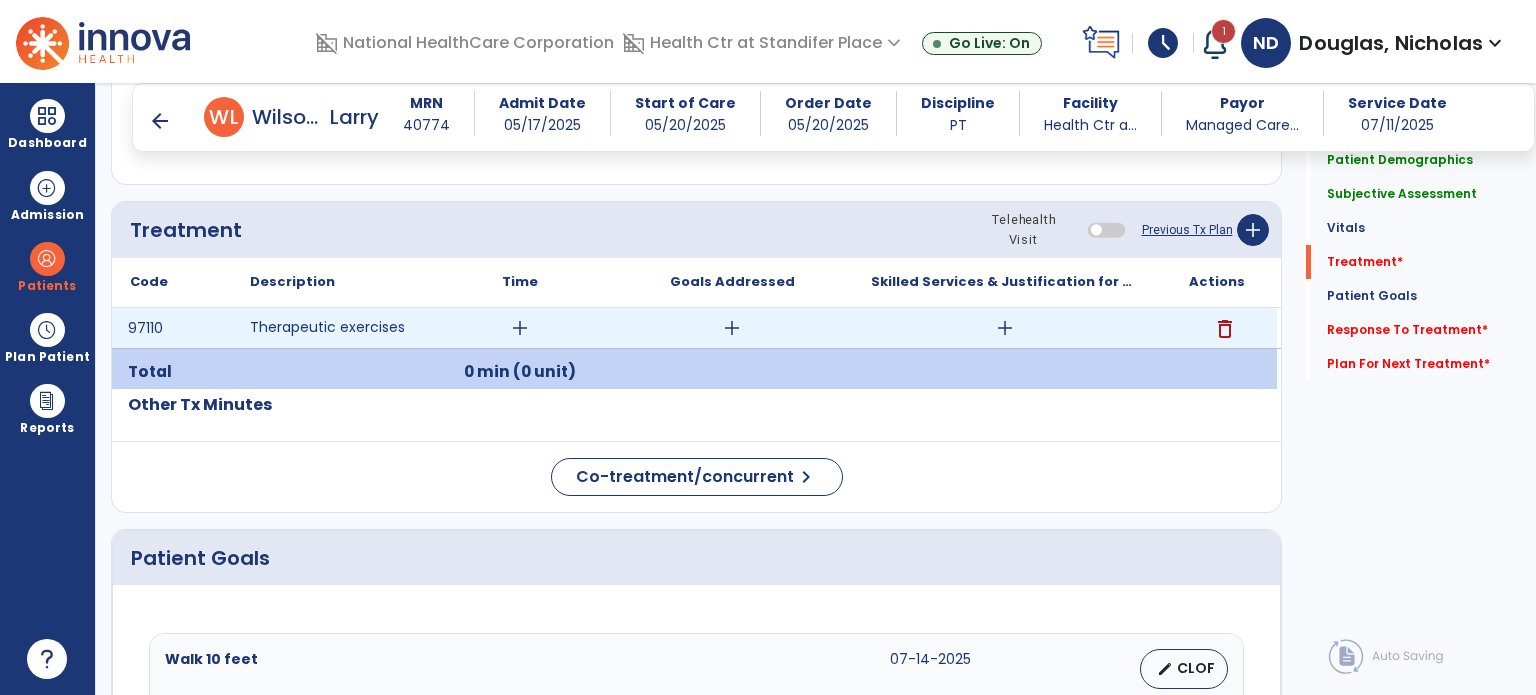 click on "add" at bounding box center (520, 328) 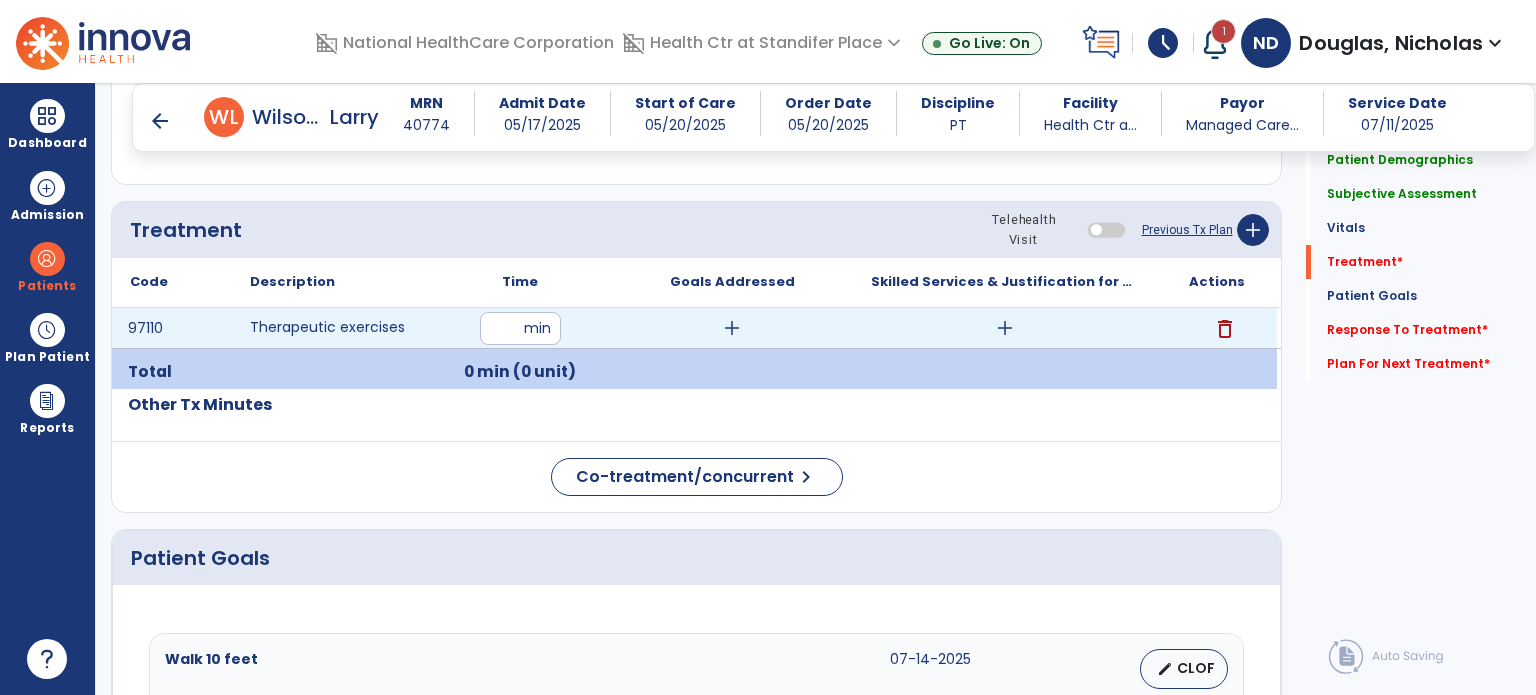 type on "**" 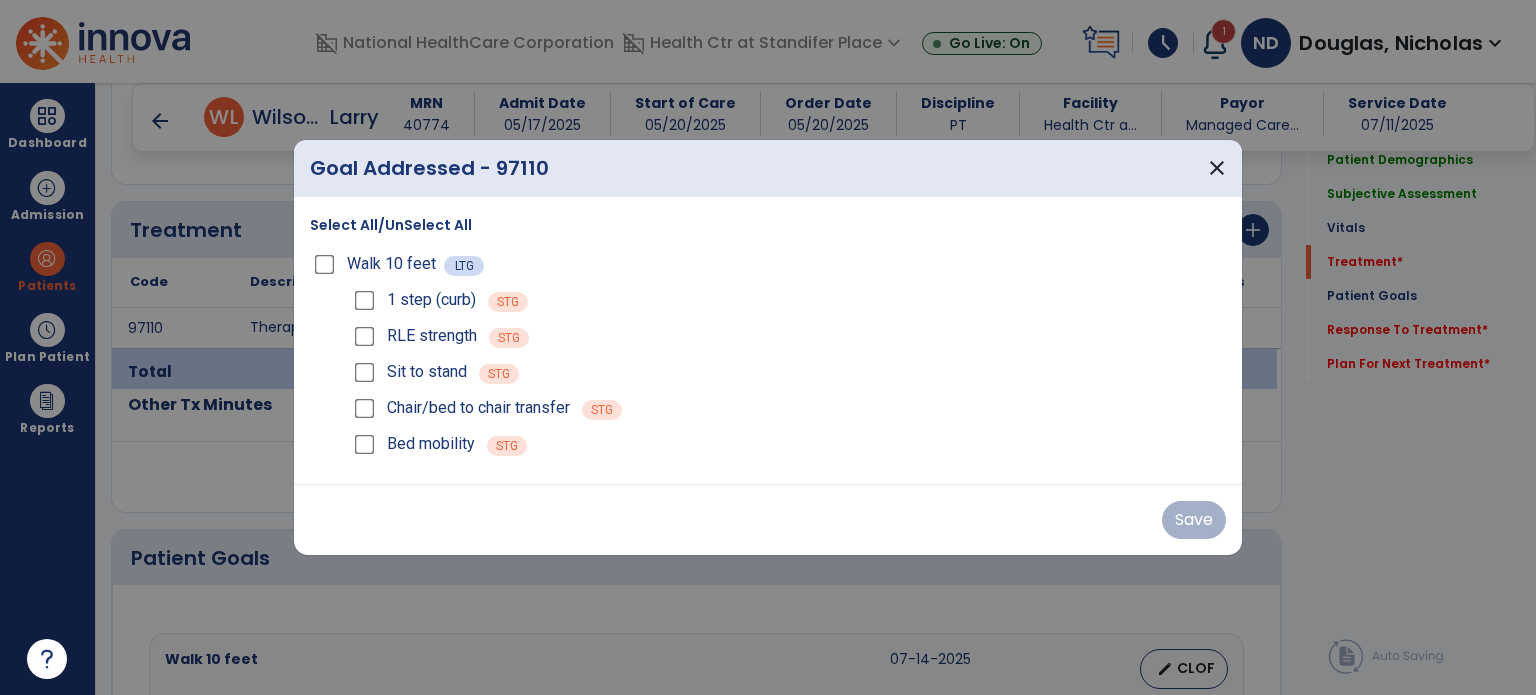 click on "RLE strength   STG" at bounding box center [788, 336] 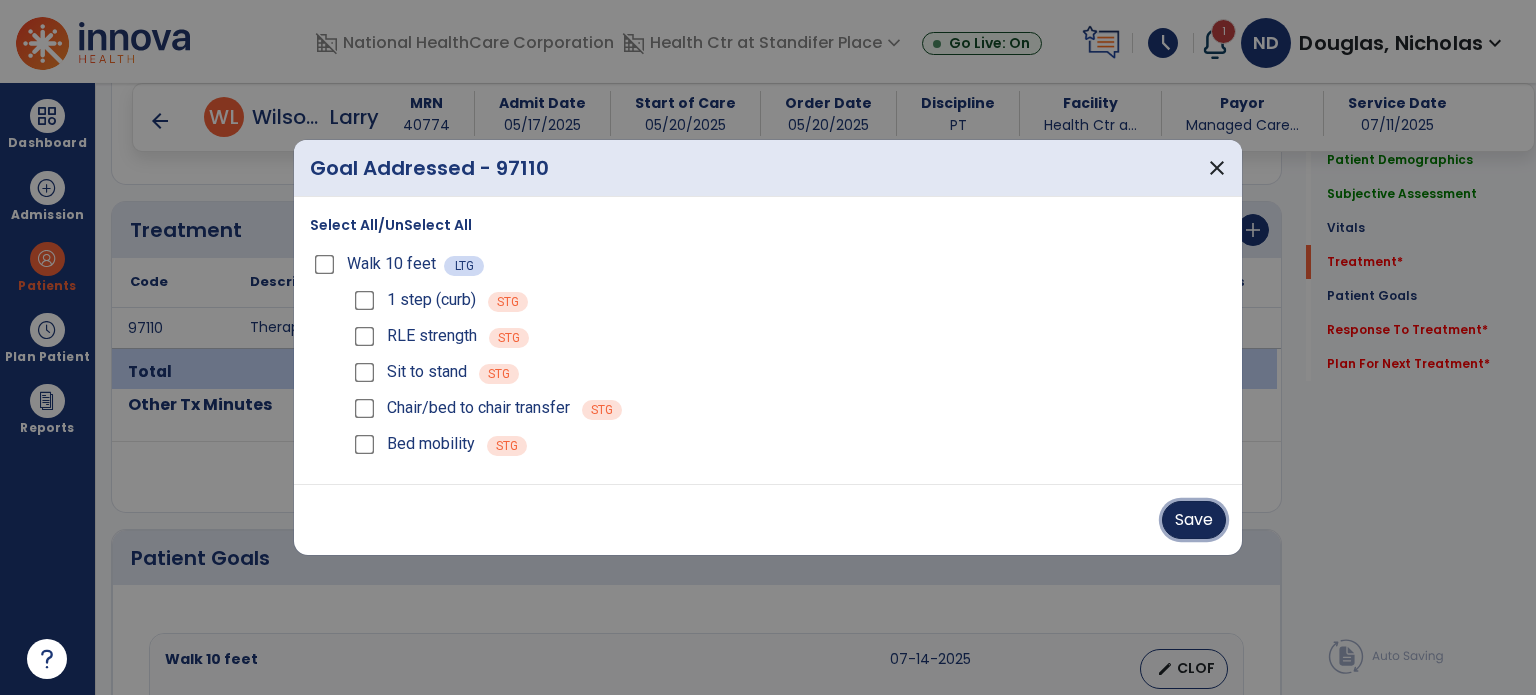 click on "Save" at bounding box center [1194, 520] 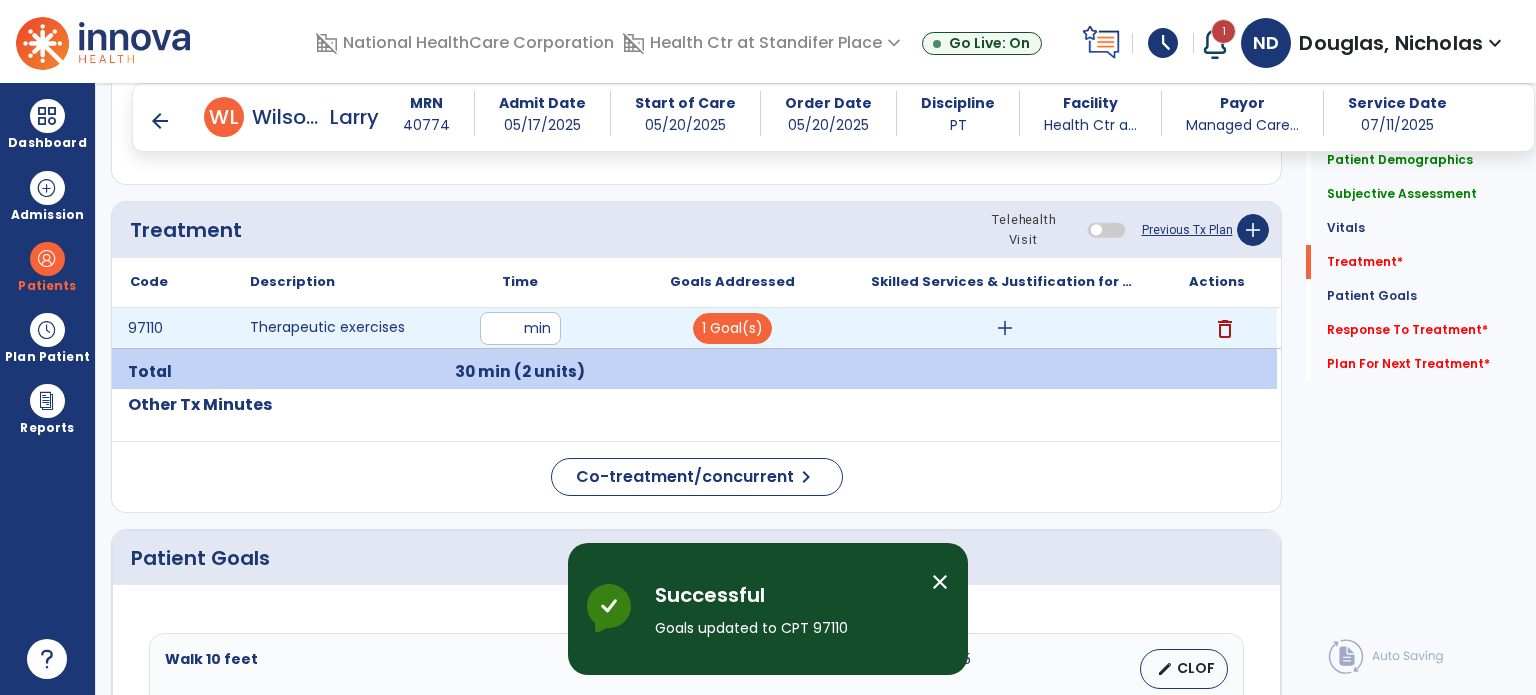 click on "add" at bounding box center [1005, 328] 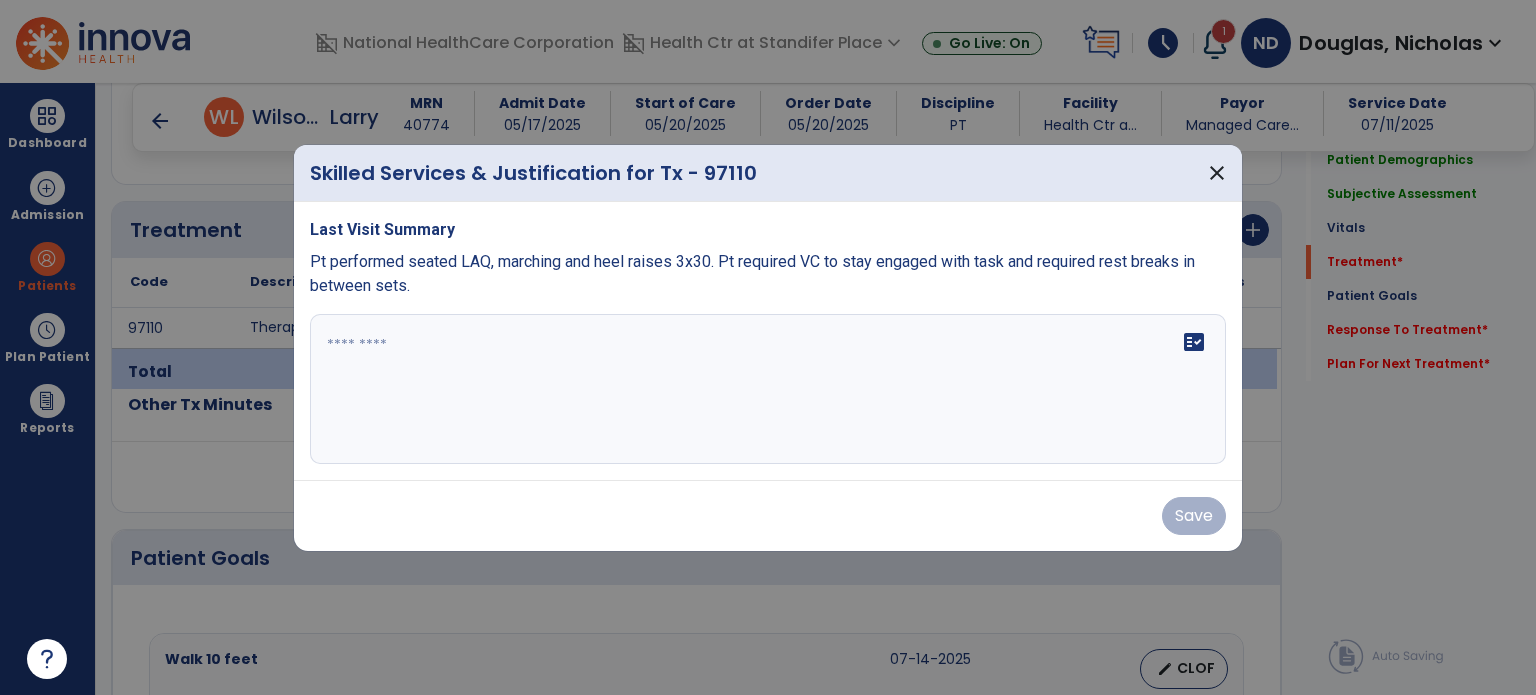 click at bounding box center [768, 389] 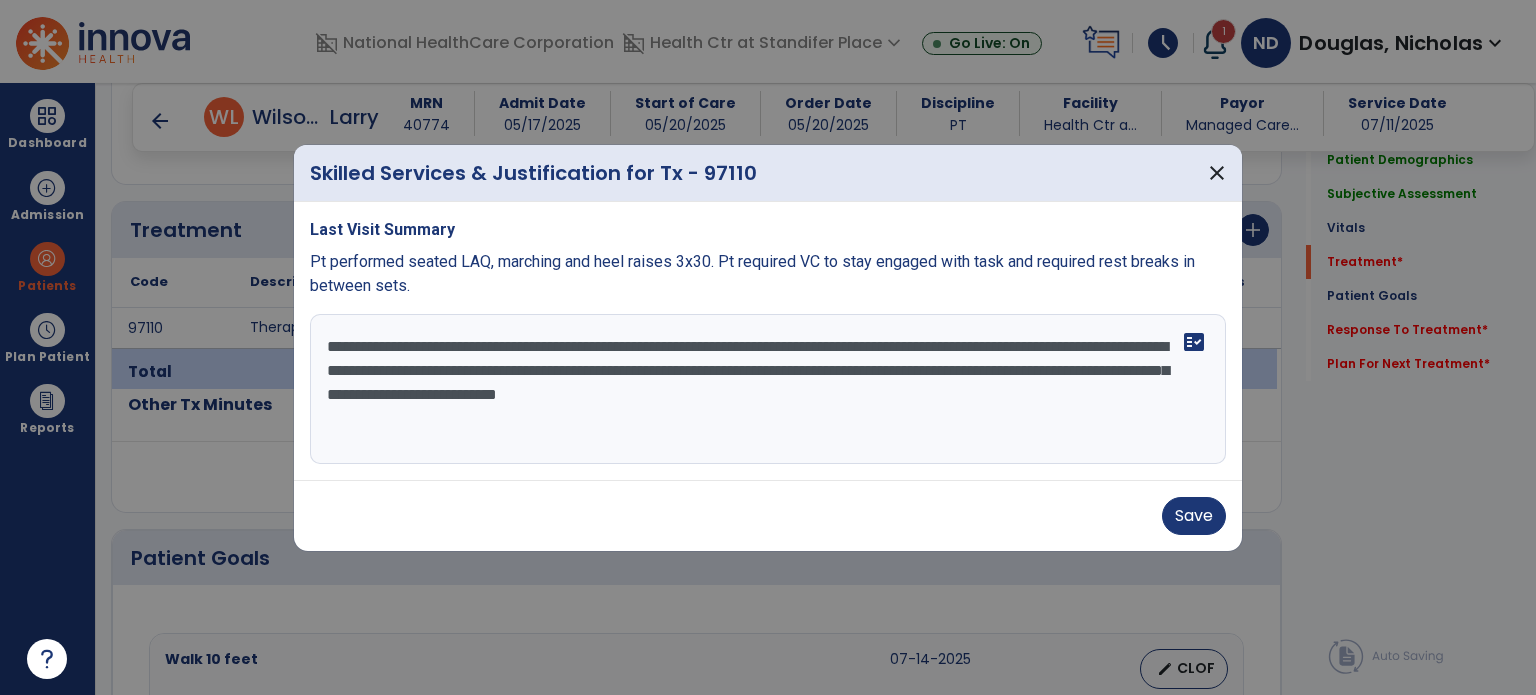 type on "**********" 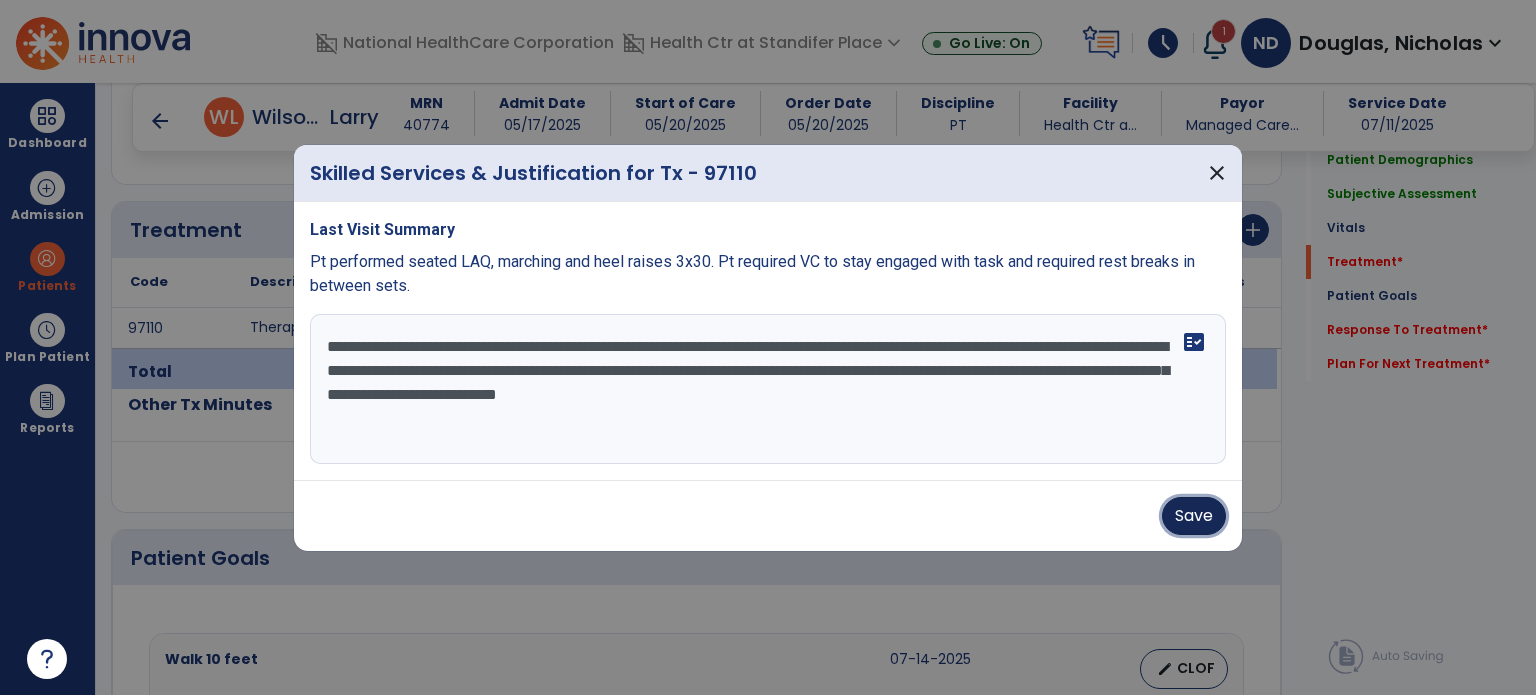click on "Save" at bounding box center (1194, 516) 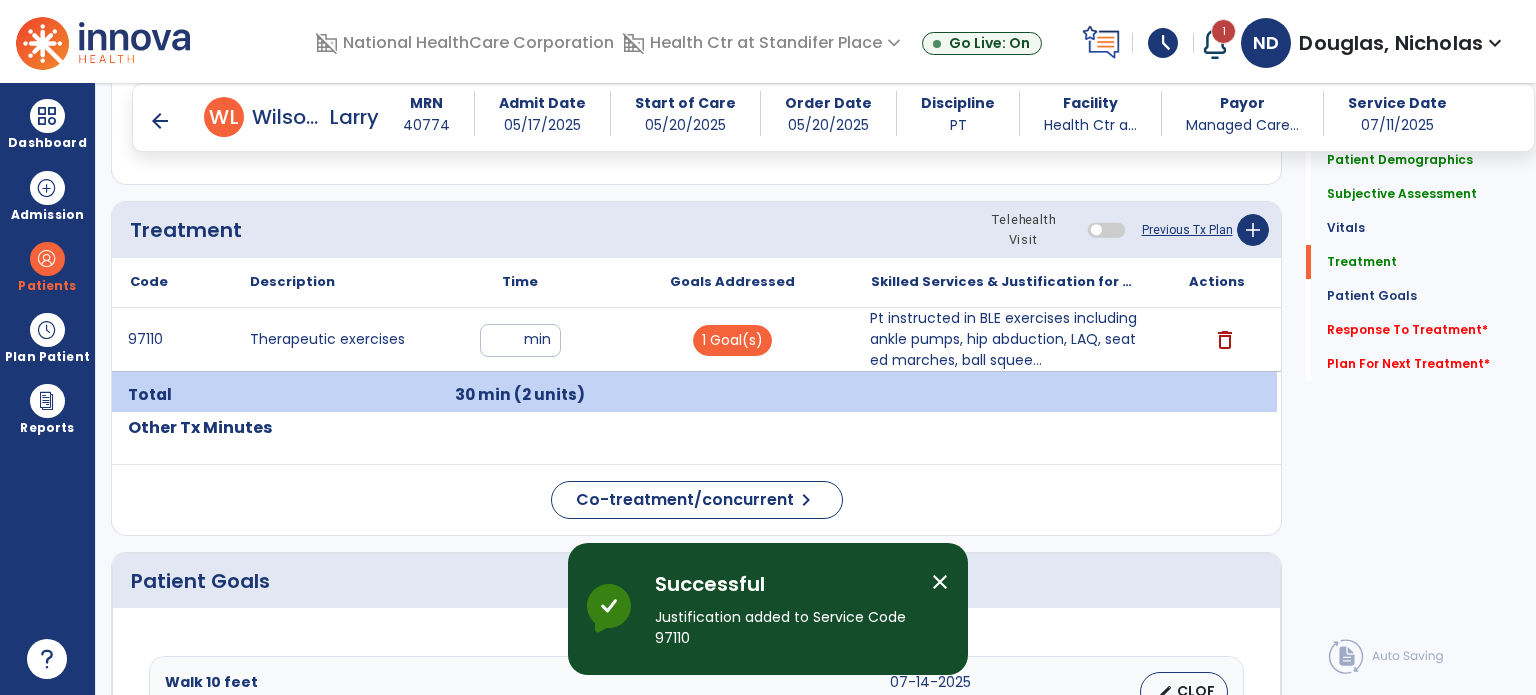 click on "Response To Treatment   *  Response To Treatment   *" 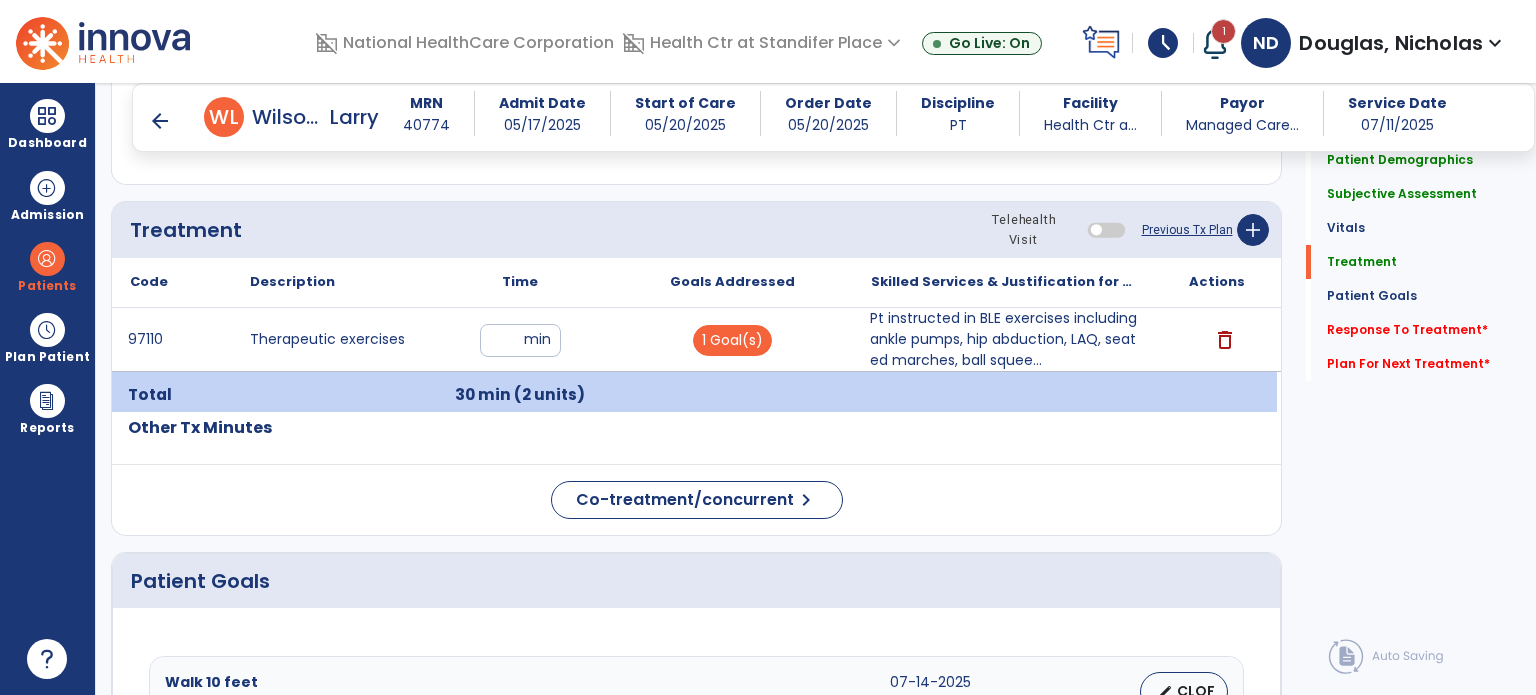 click on "Response To Treatment   *" 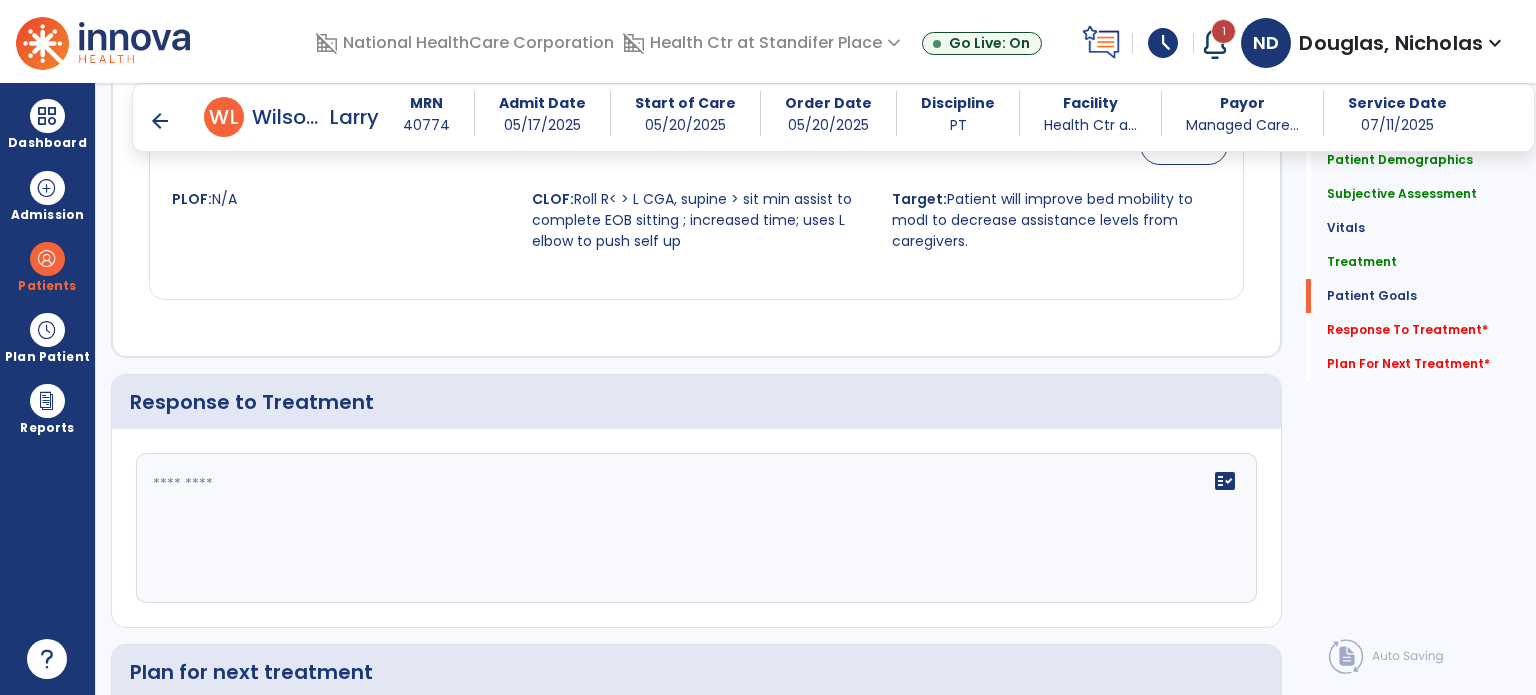 scroll, scrollTop: 2440, scrollLeft: 0, axis: vertical 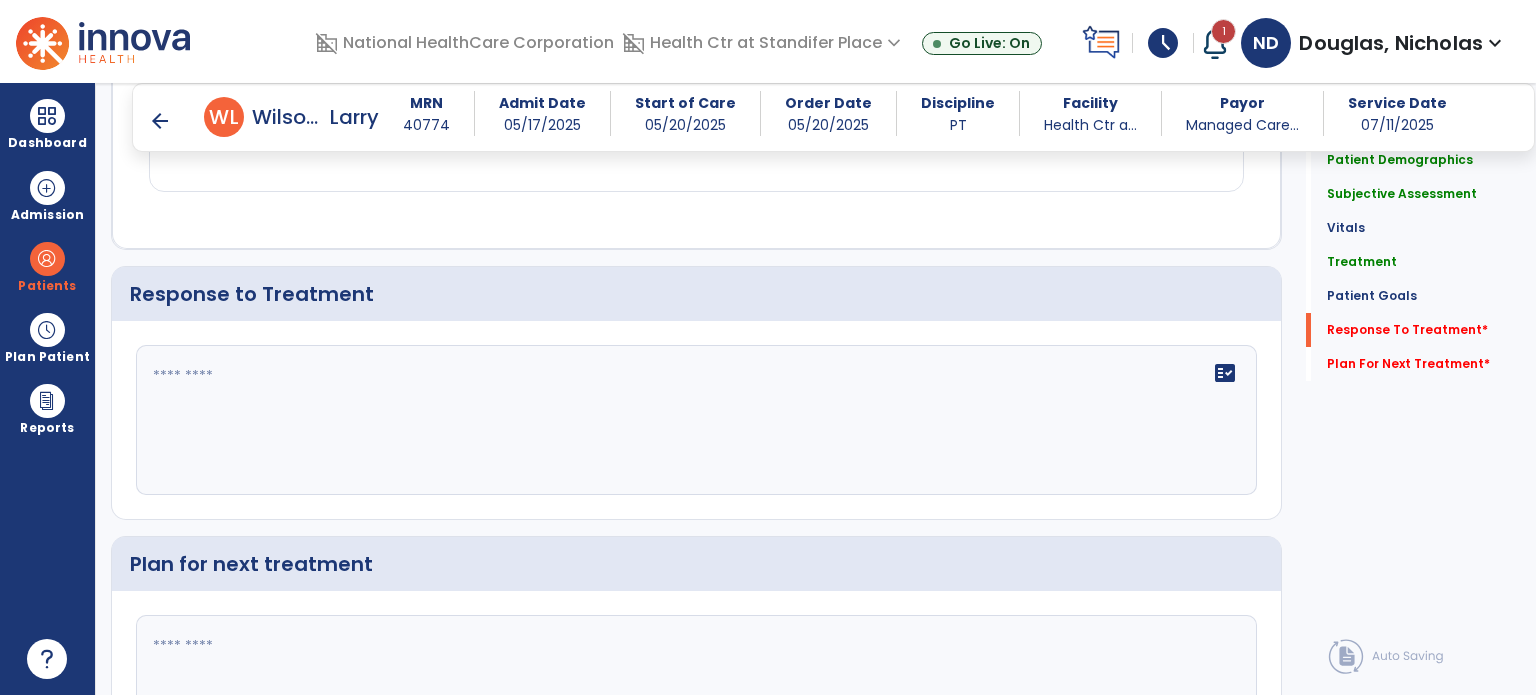 click 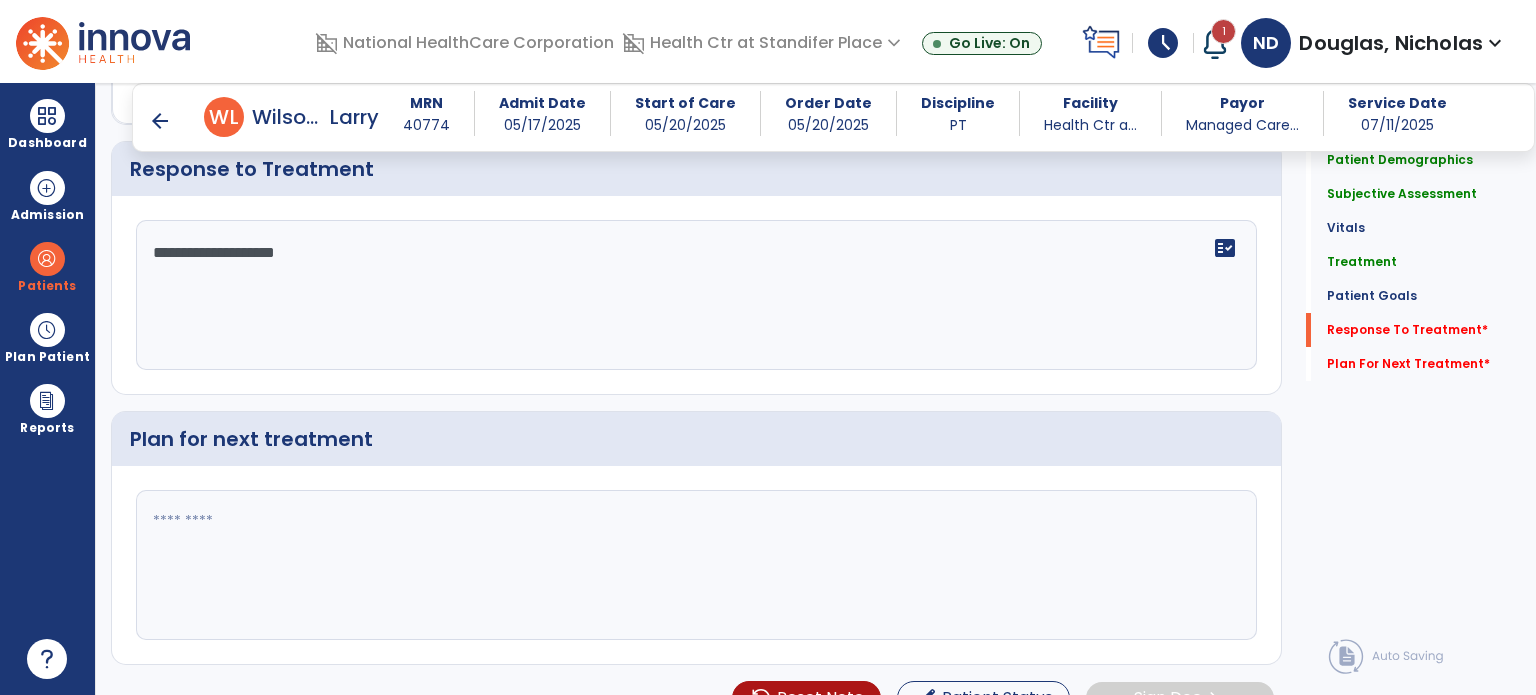 scroll, scrollTop: 2569, scrollLeft: 0, axis: vertical 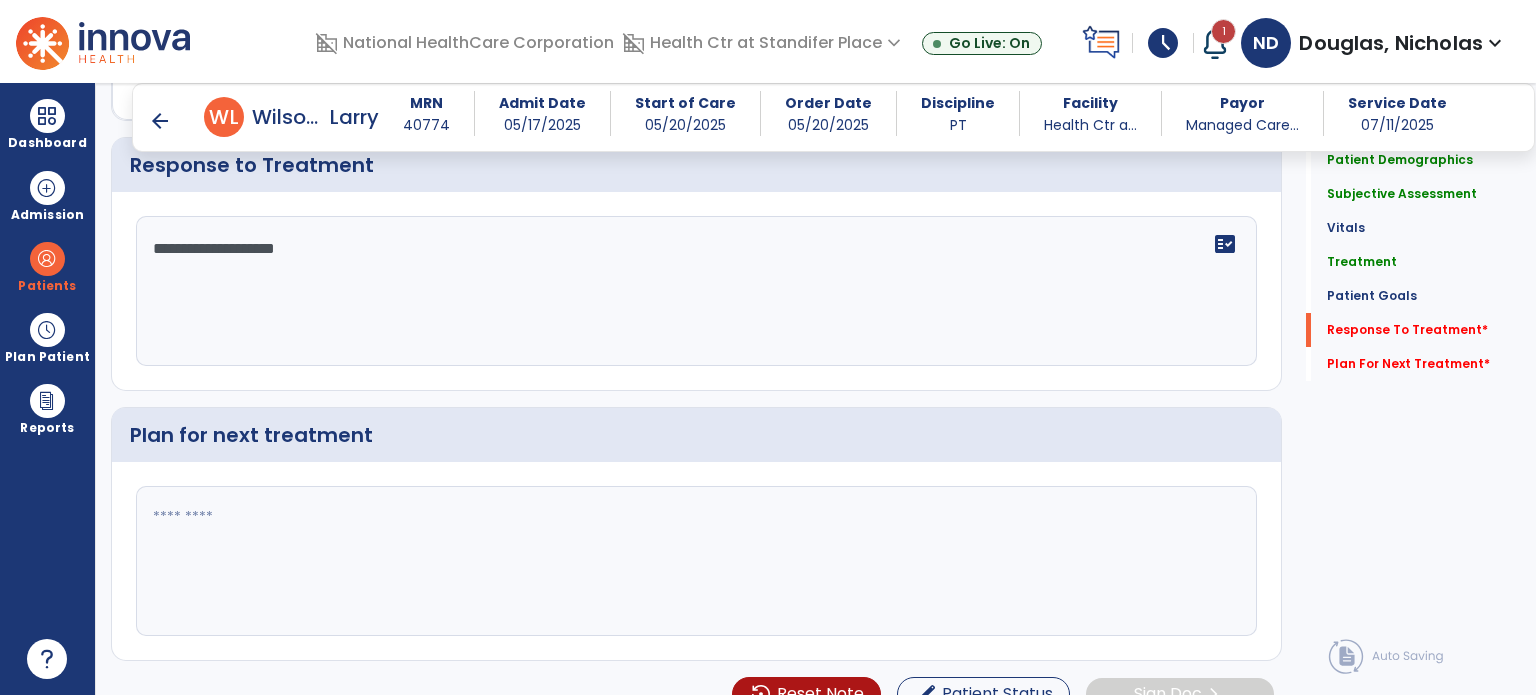 type on "**********" 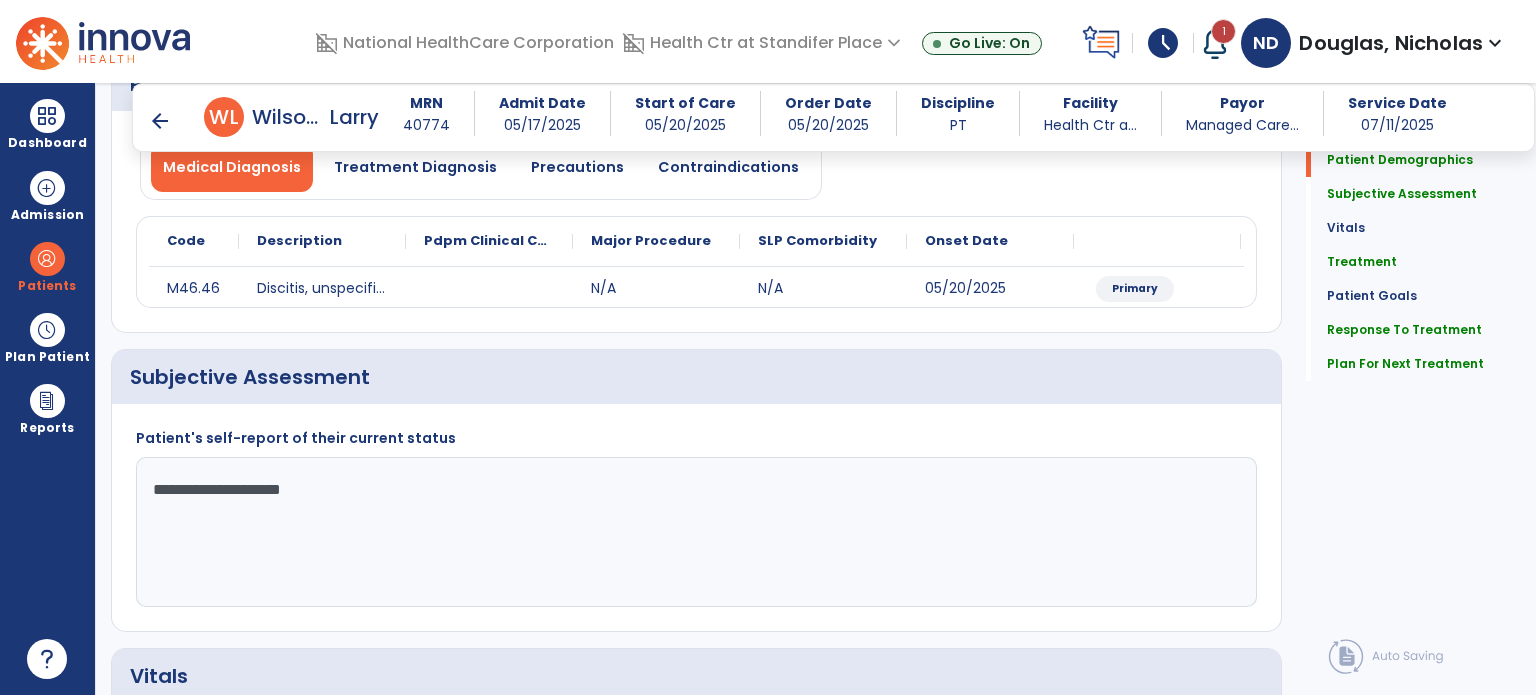 scroll, scrollTop: 140, scrollLeft: 0, axis: vertical 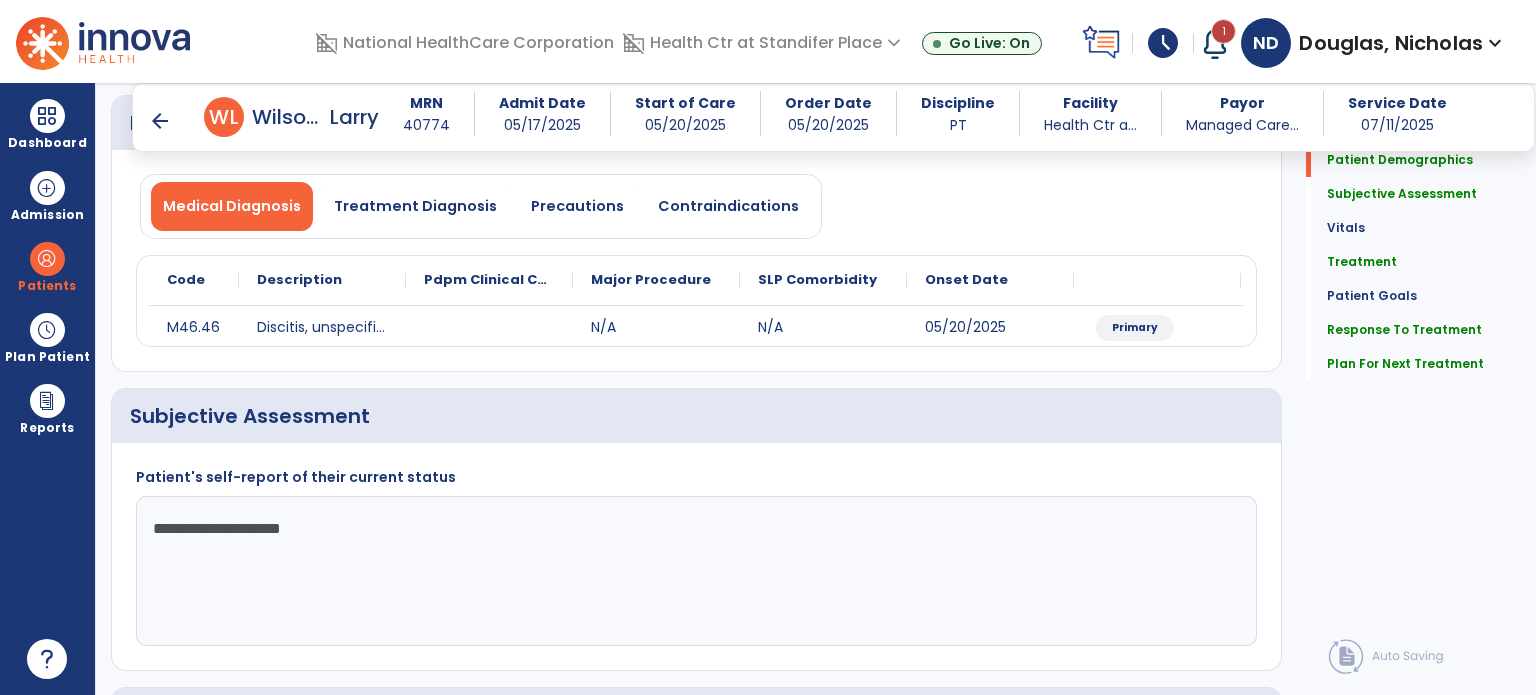 type on "**********" 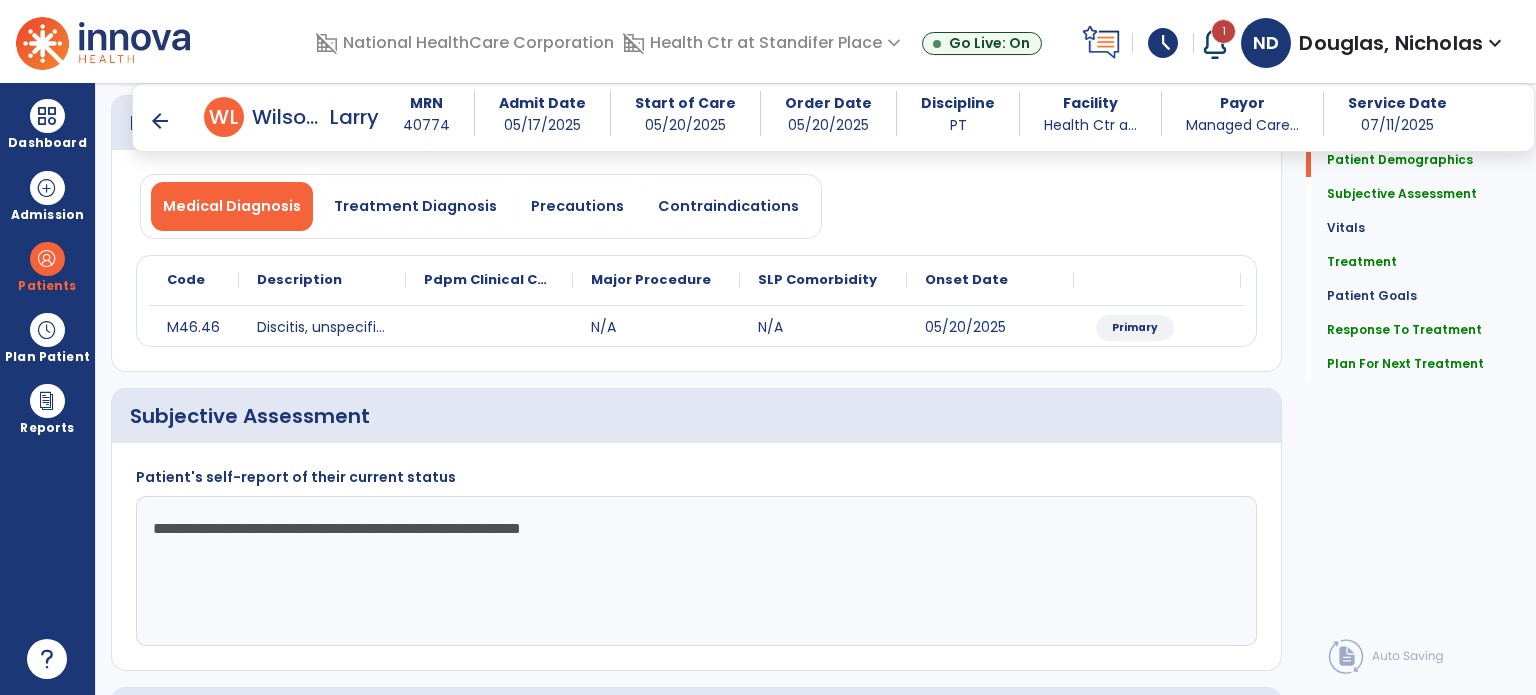 click on "**********" 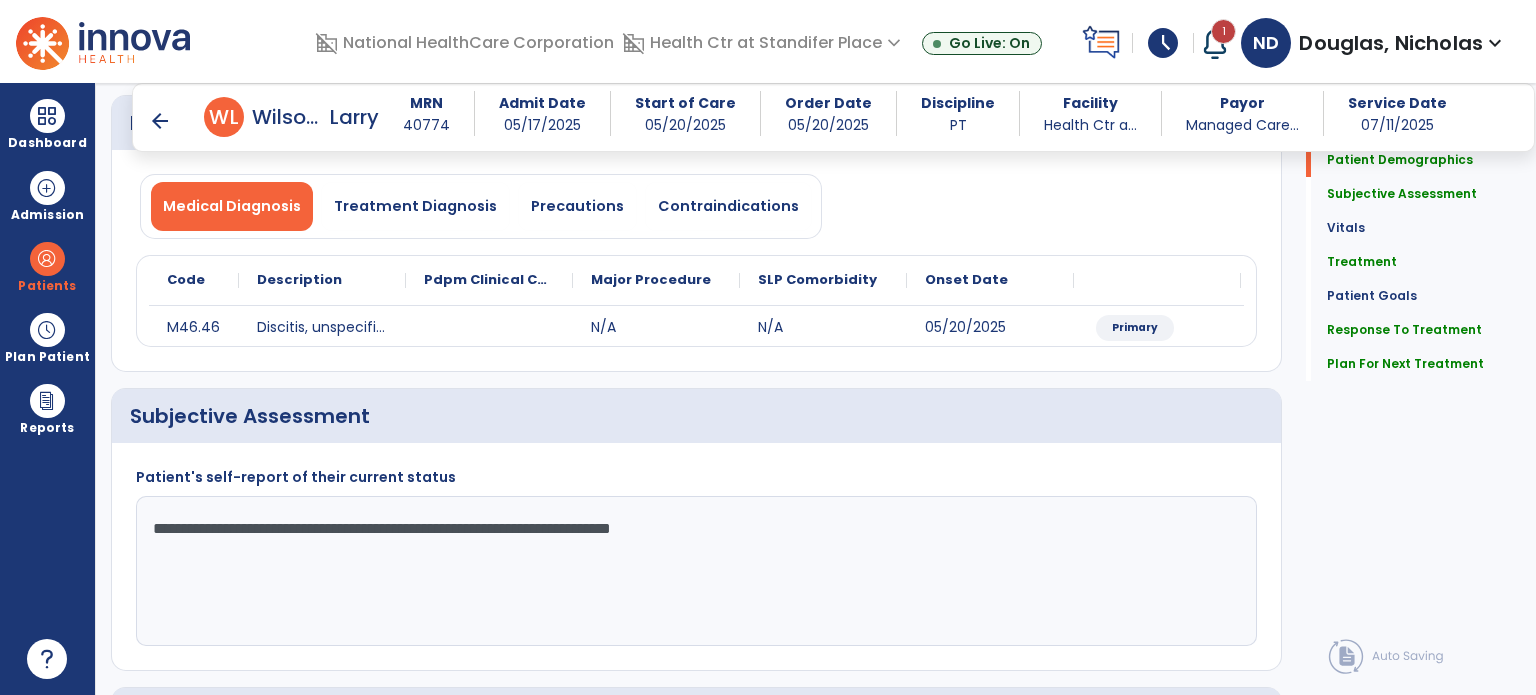 click on "**********" 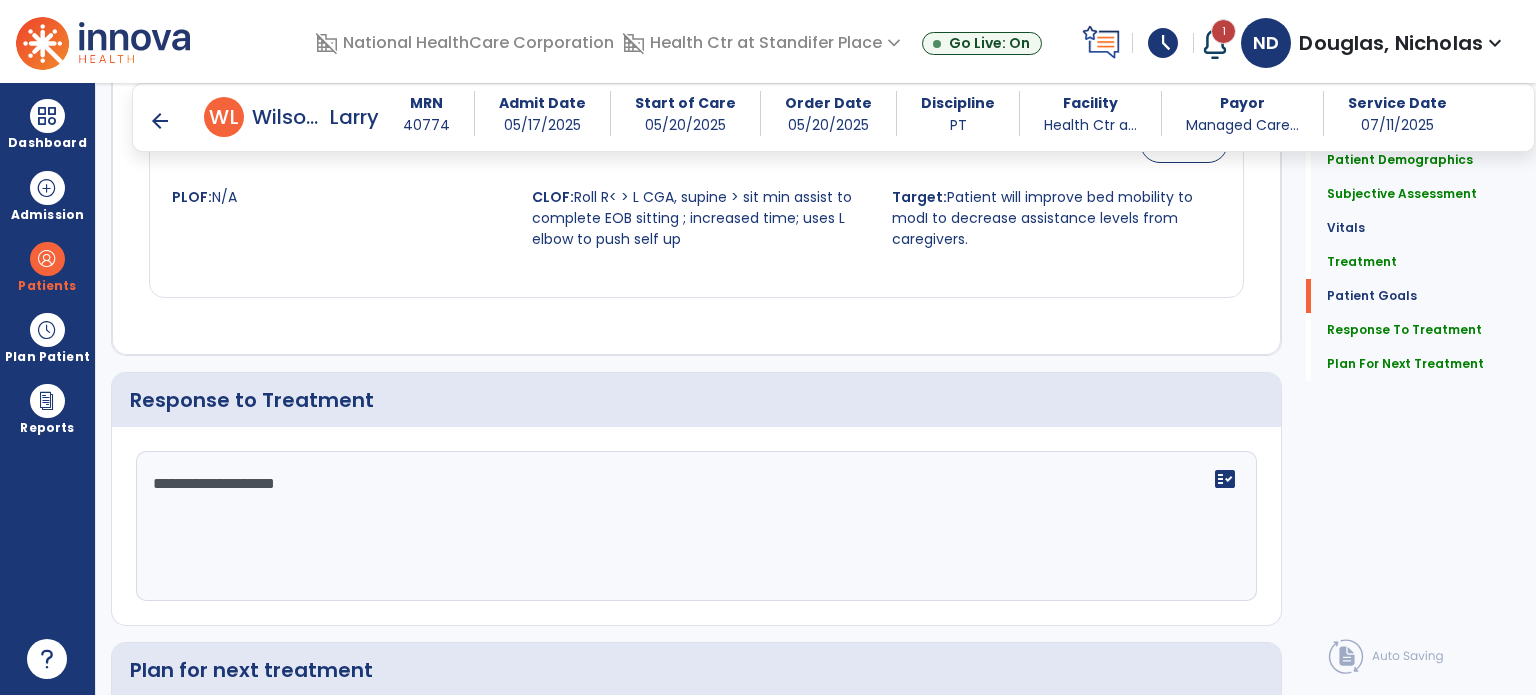 scroll, scrollTop: 2448, scrollLeft: 0, axis: vertical 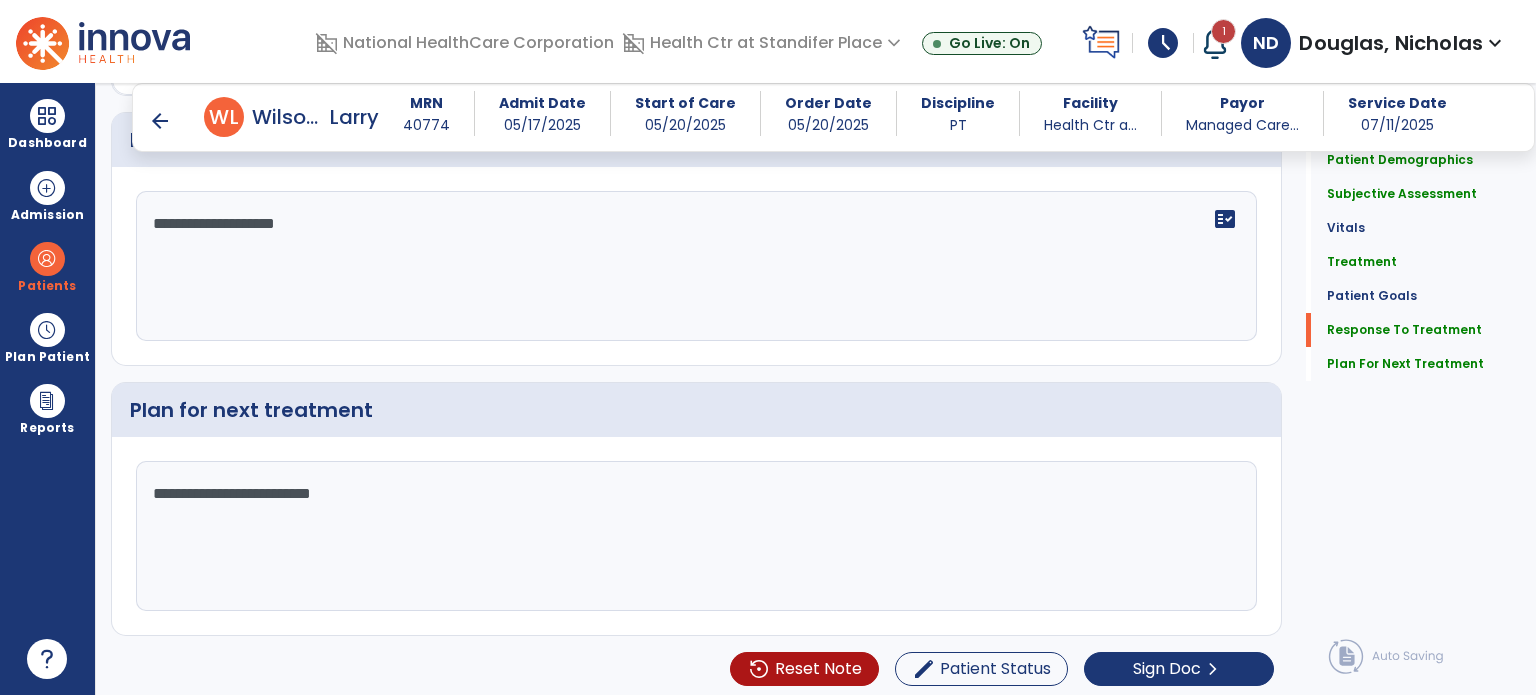 type on "**********" 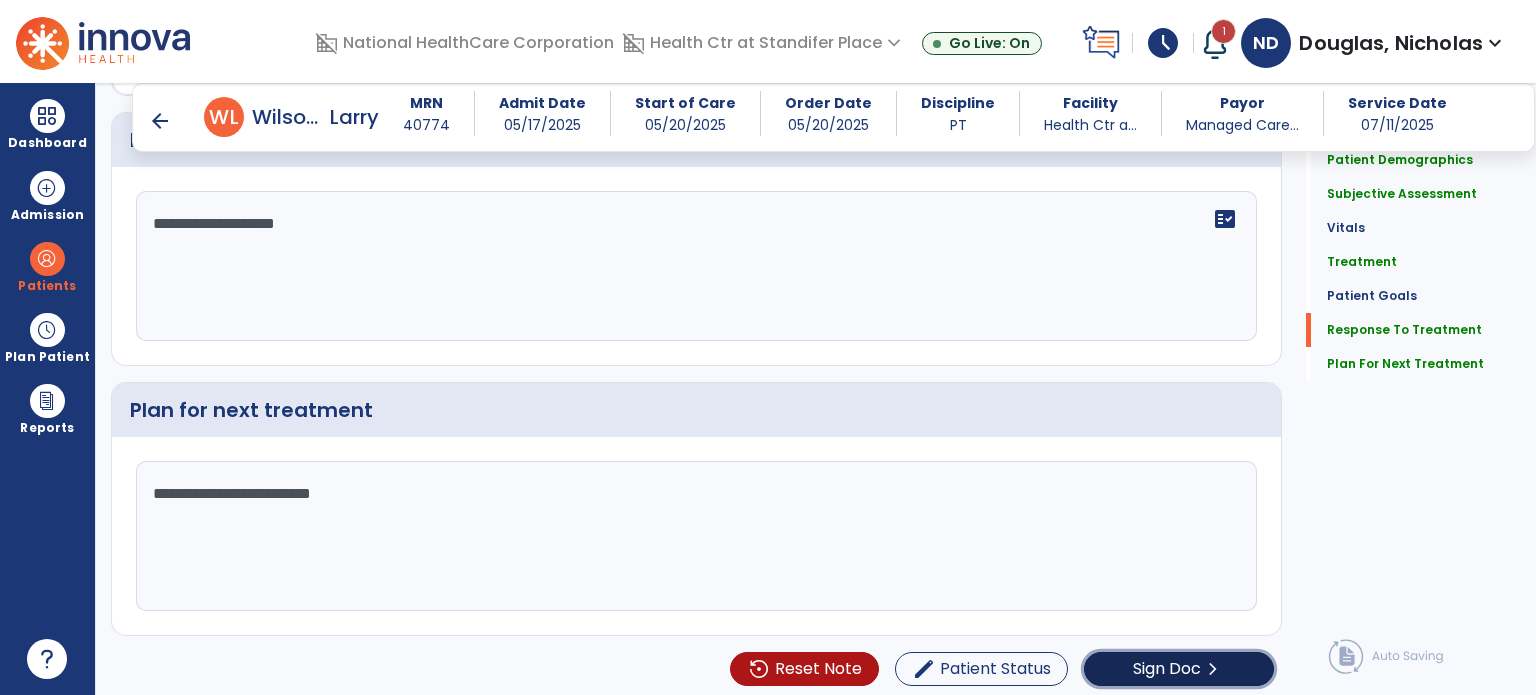 click on "Sign Doc" 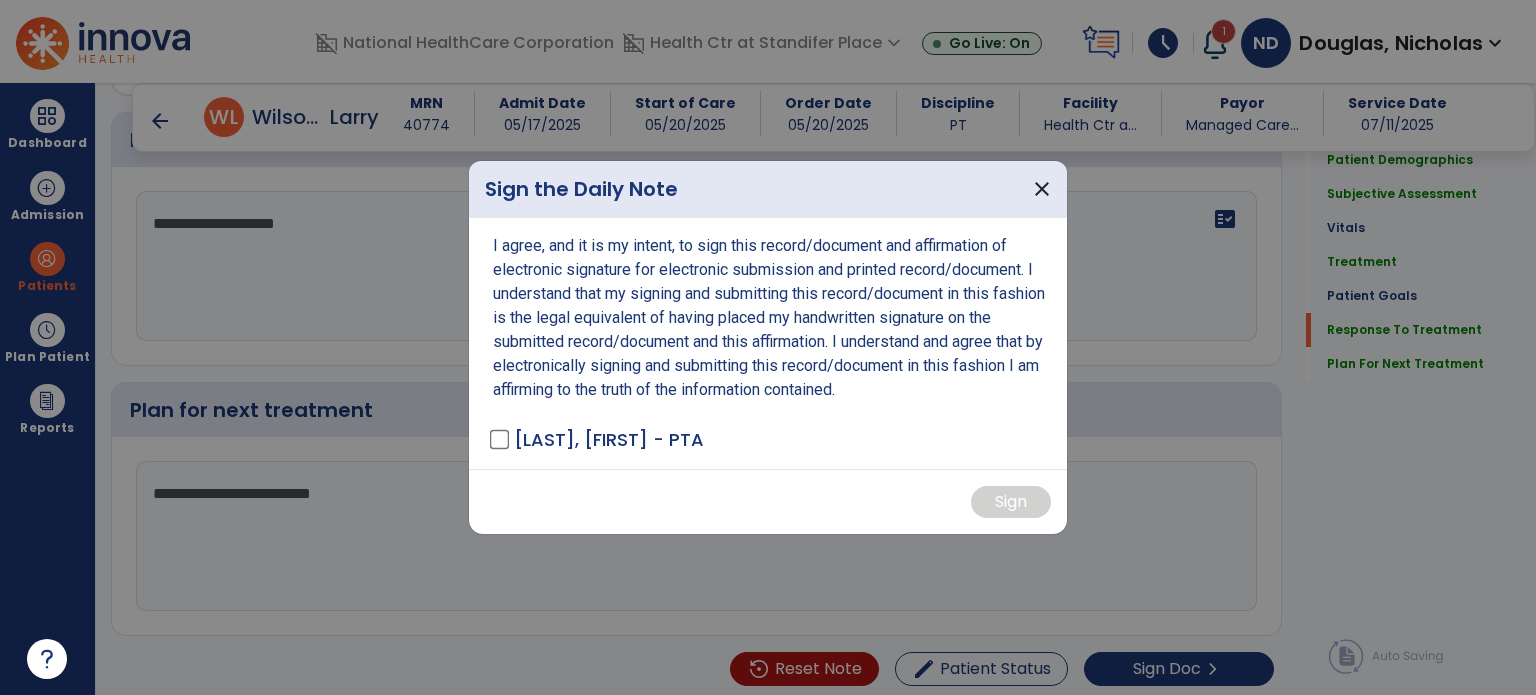 click on "I agree, and it is my intent, to sign this record/document and affirmation of electronic signature for electronic submission and printed record/document. I understand that my signing and submitting this record/document in this fashion is the legal equivalent of having placed my handwritten signature on the submitted record/document and this affirmation. I understand and agree that by electronically signing and submitting this record/document in this fashion I am affirming to the truth of the information contained. [LAST], [FIRST]  - PTA" at bounding box center (768, 343) 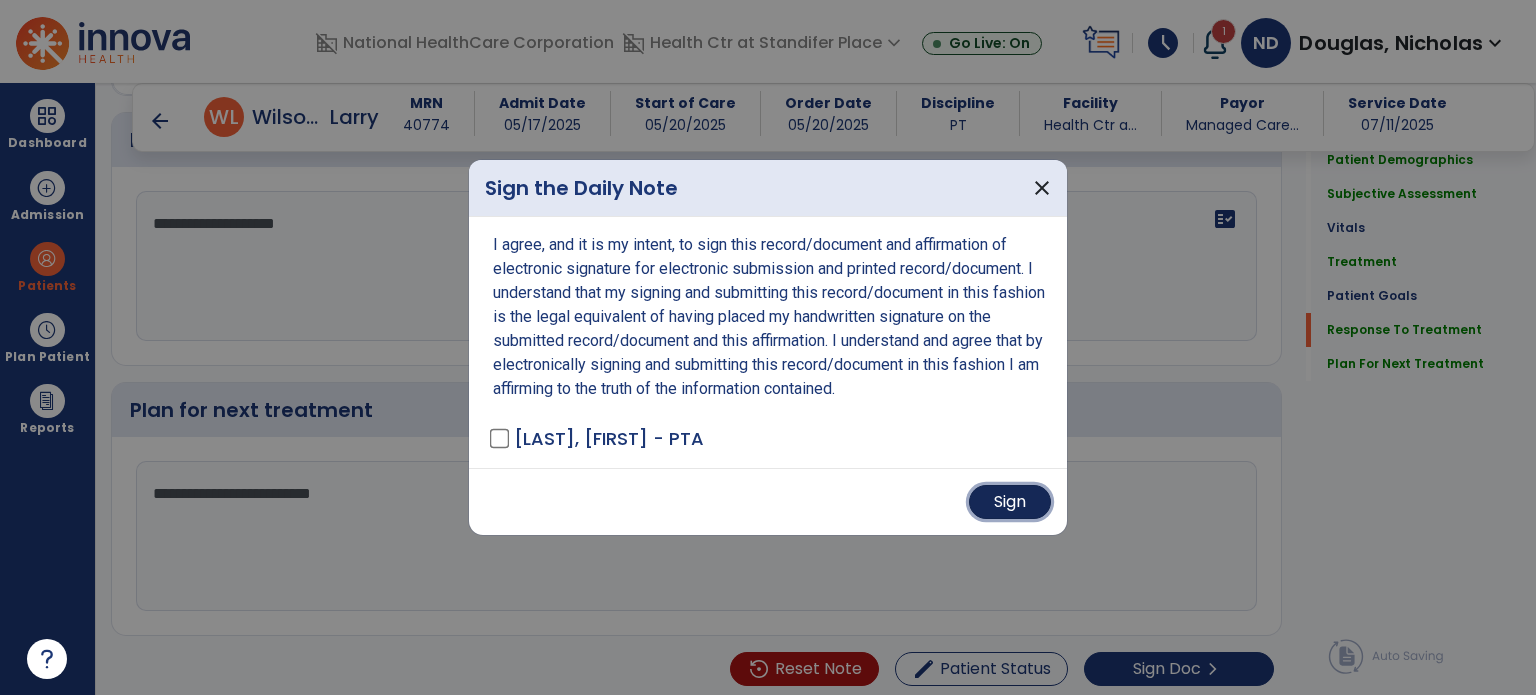 click on "Sign" at bounding box center (1010, 502) 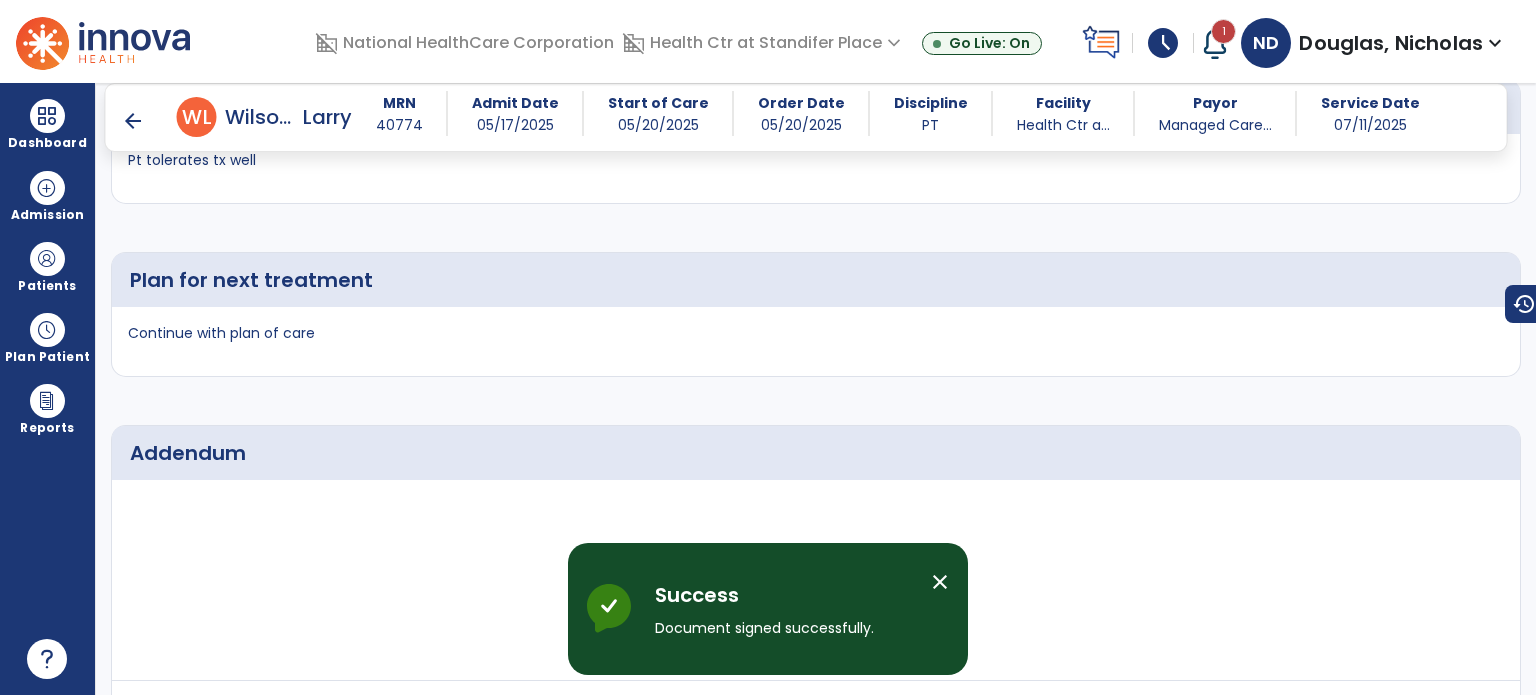 click on "arrow_back" at bounding box center (149, 117) 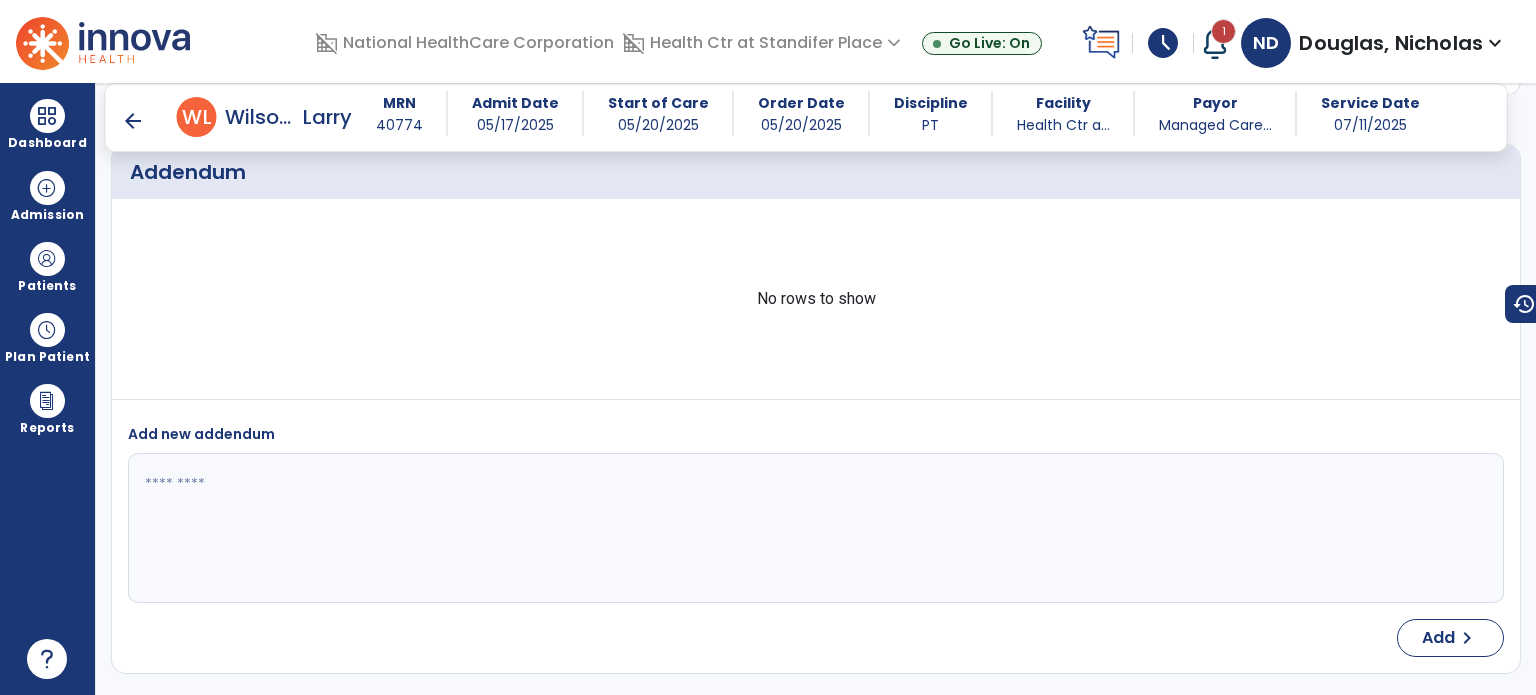 scroll, scrollTop: 3654, scrollLeft: 0, axis: vertical 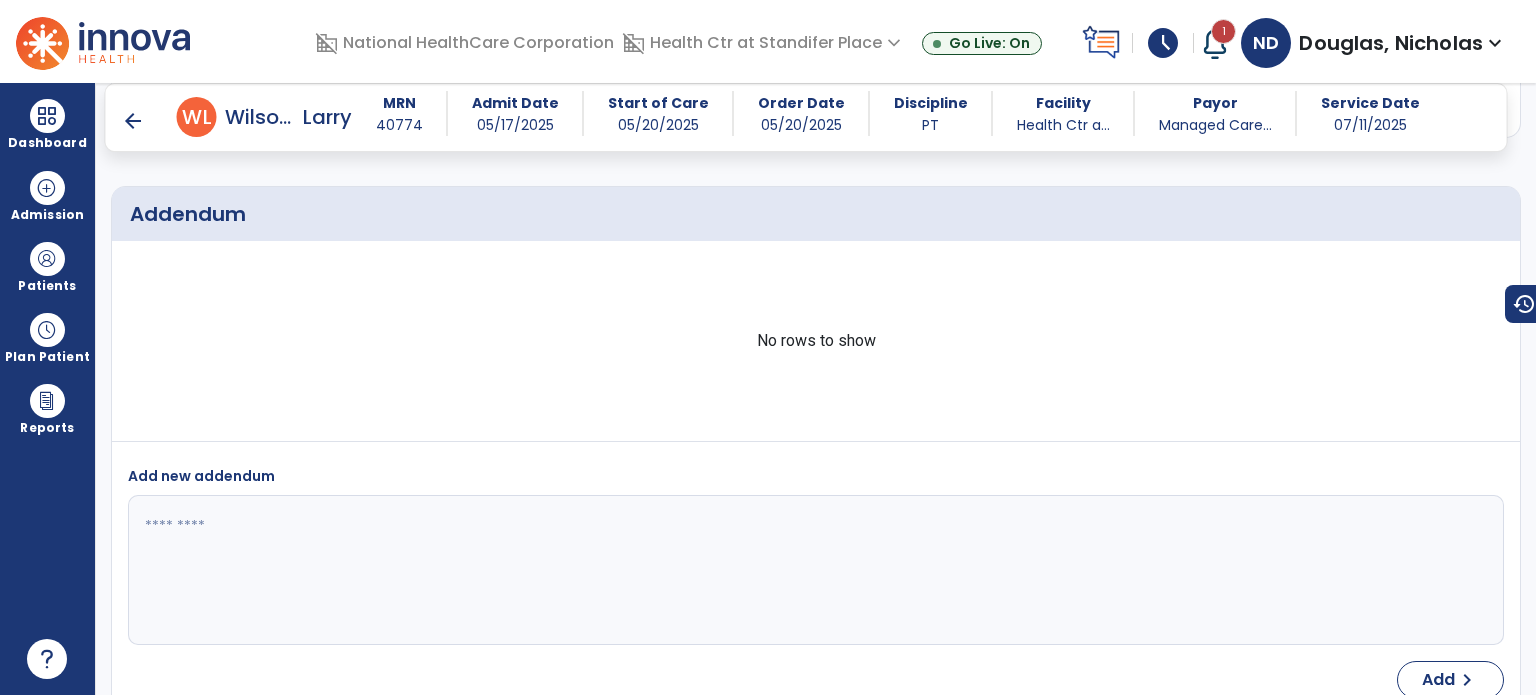 click on "arrow_back" at bounding box center [133, 121] 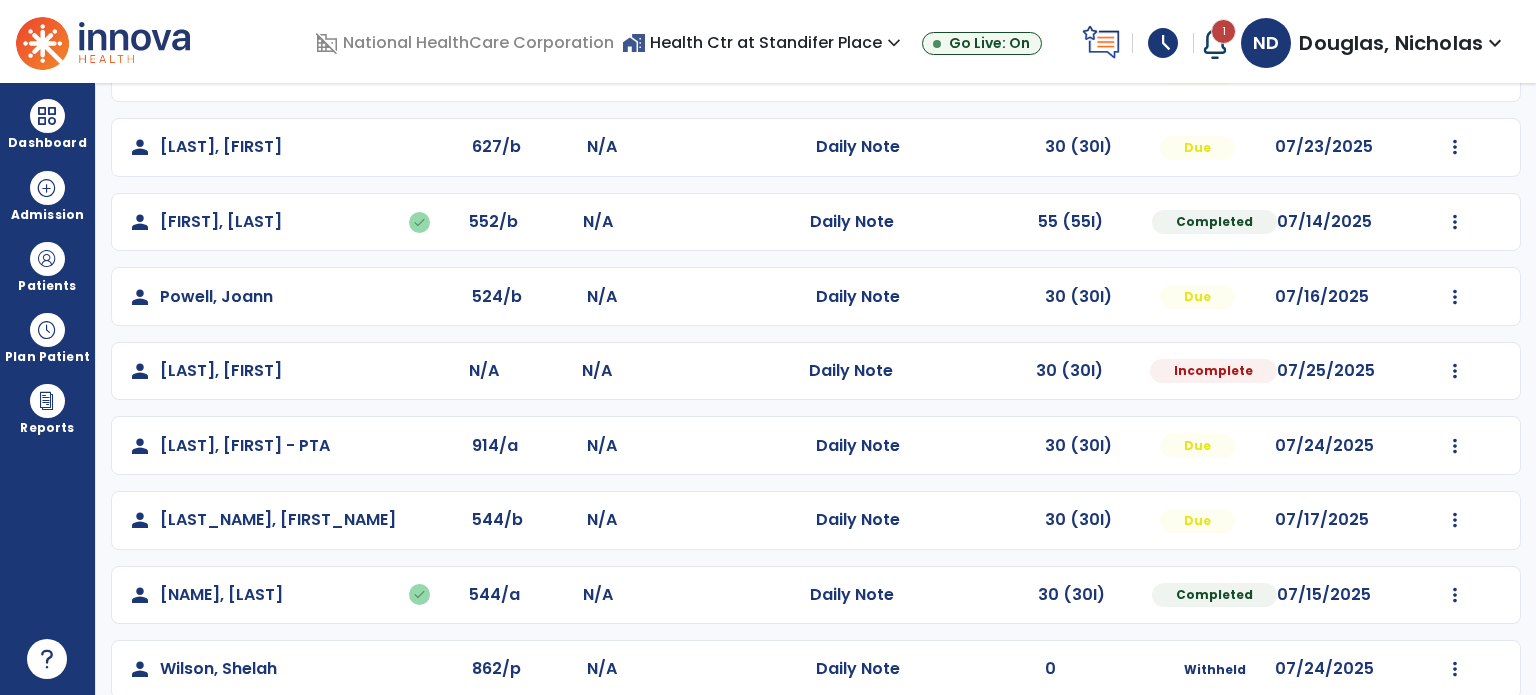 scroll, scrollTop: 617, scrollLeft: 0, axis: vertical 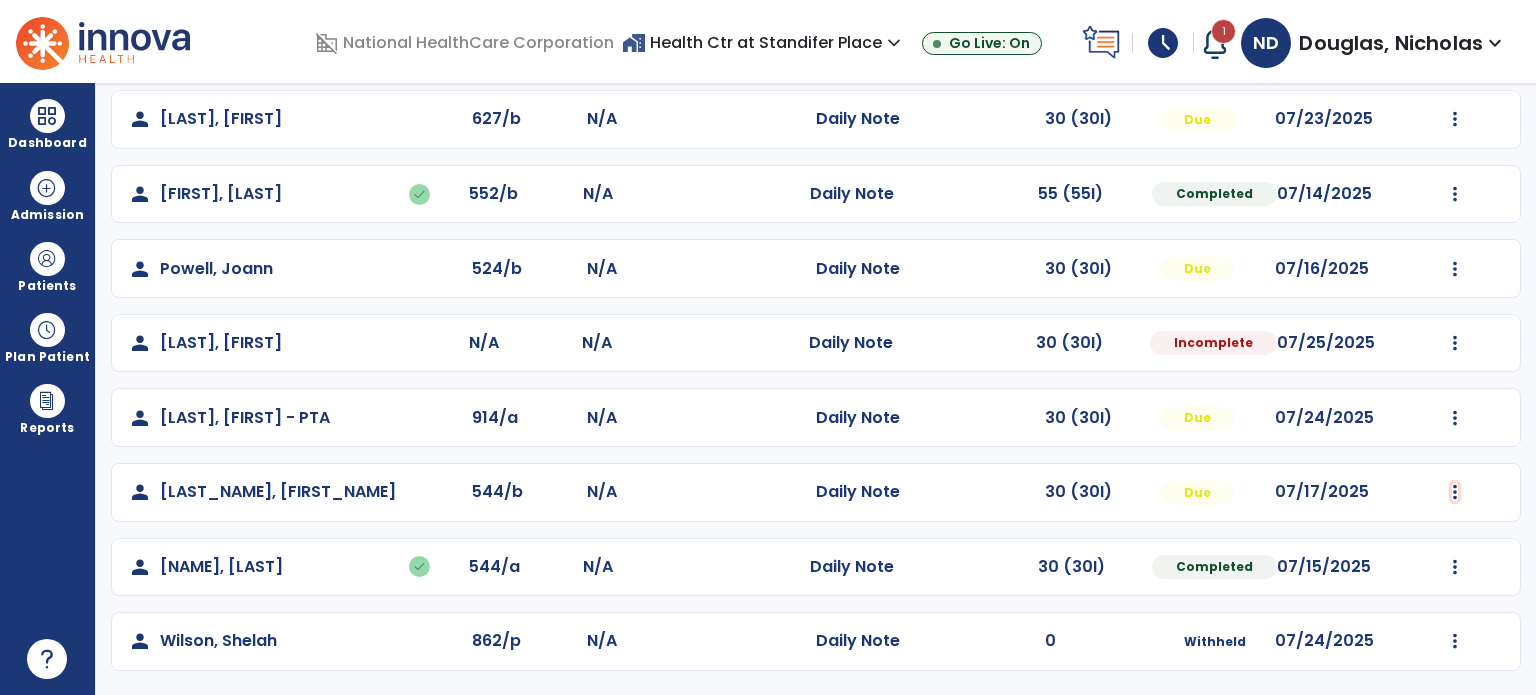 click at bounding box center [1455, -328] 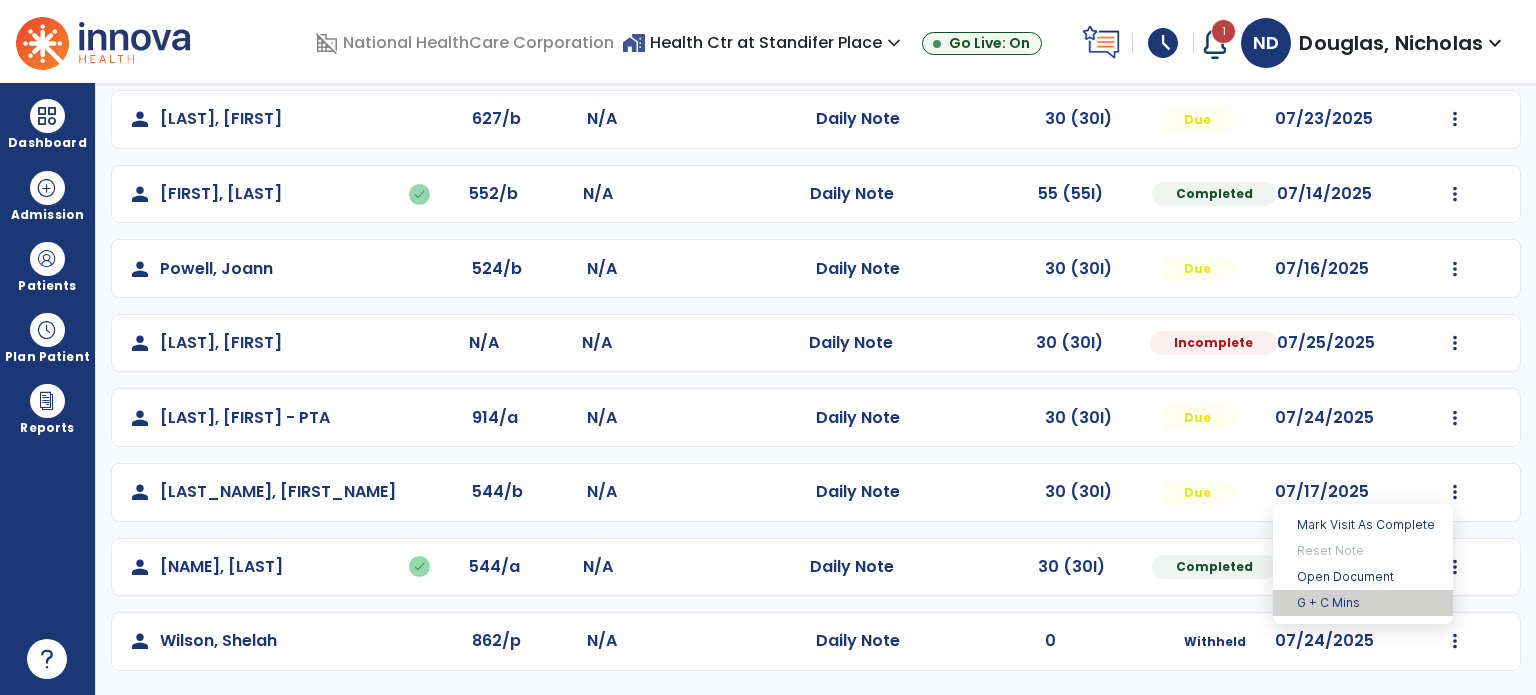 click on "G + C Mins" at bounding box center (1363, 603) 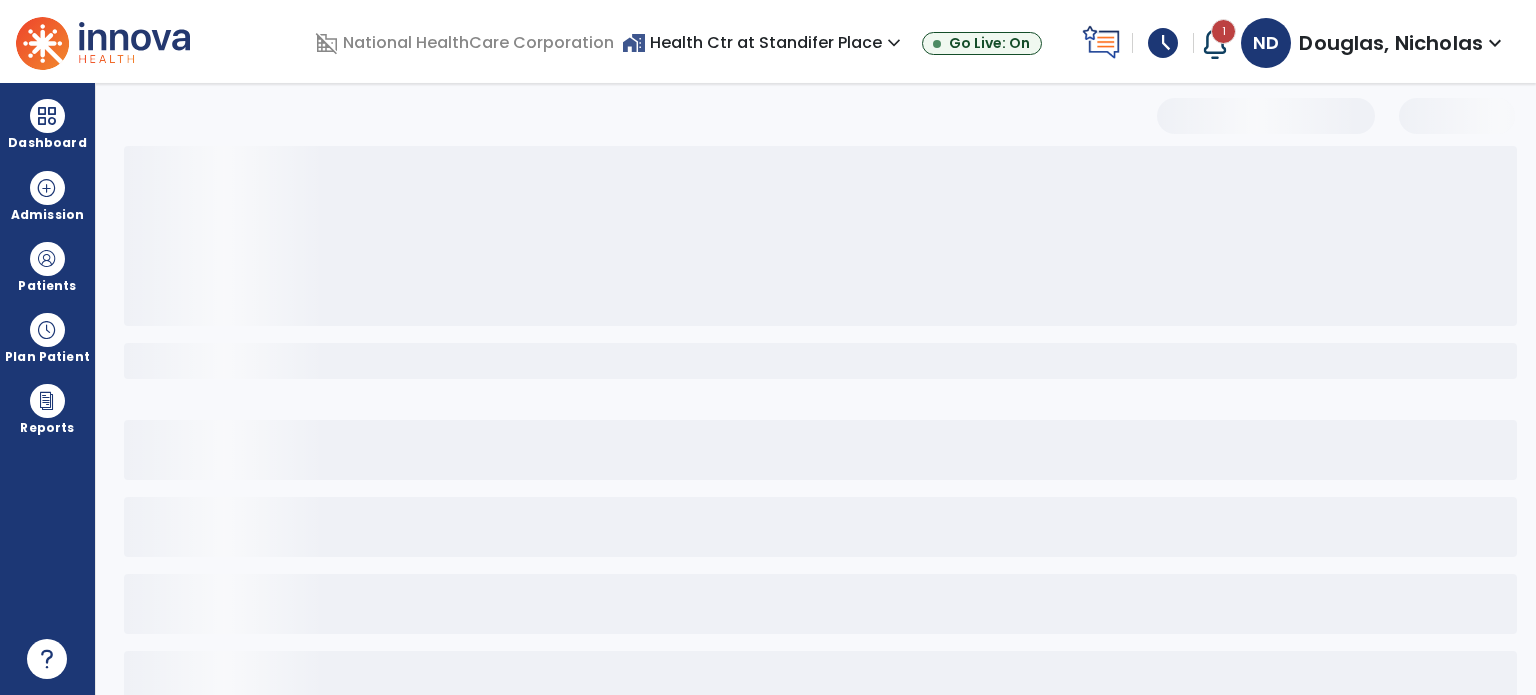 select on "***" 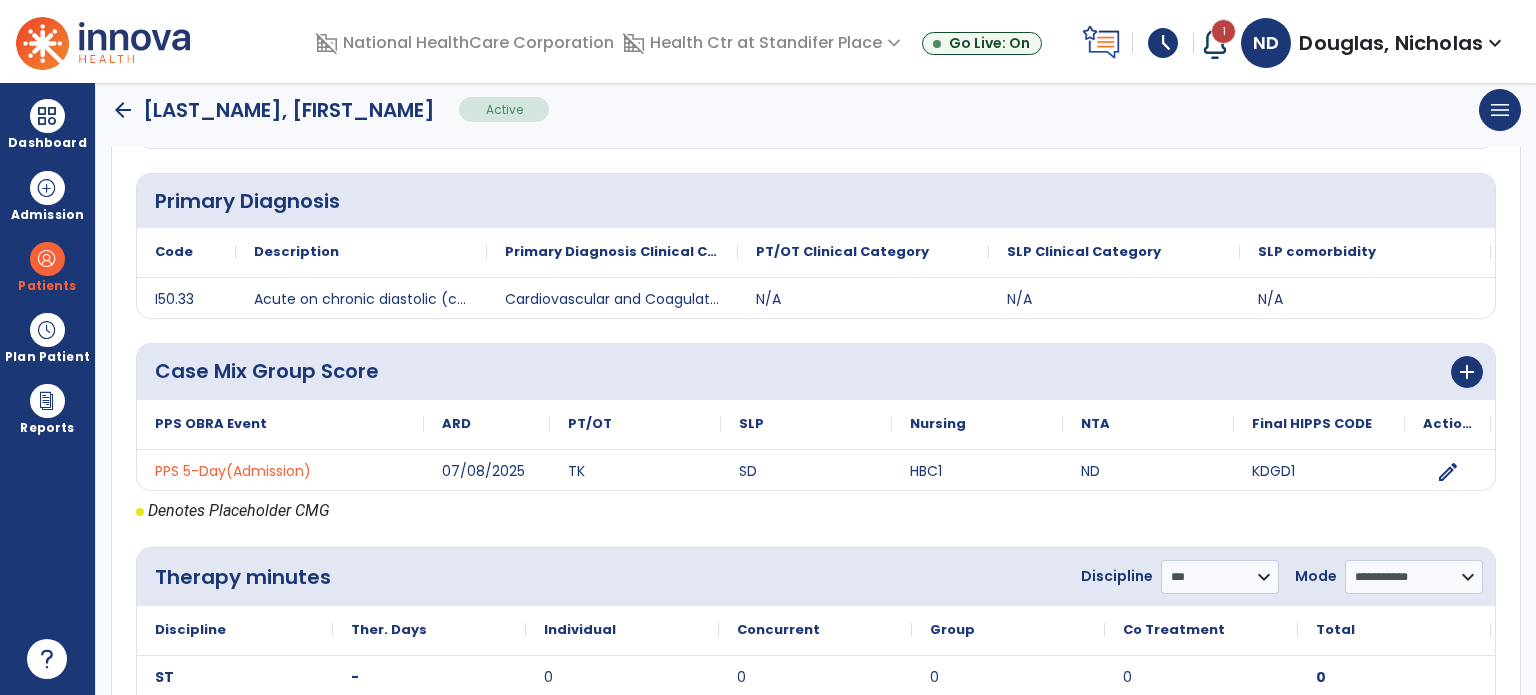 scroll, scrollTop: 388, scrollLeft: 0, axis: vertical 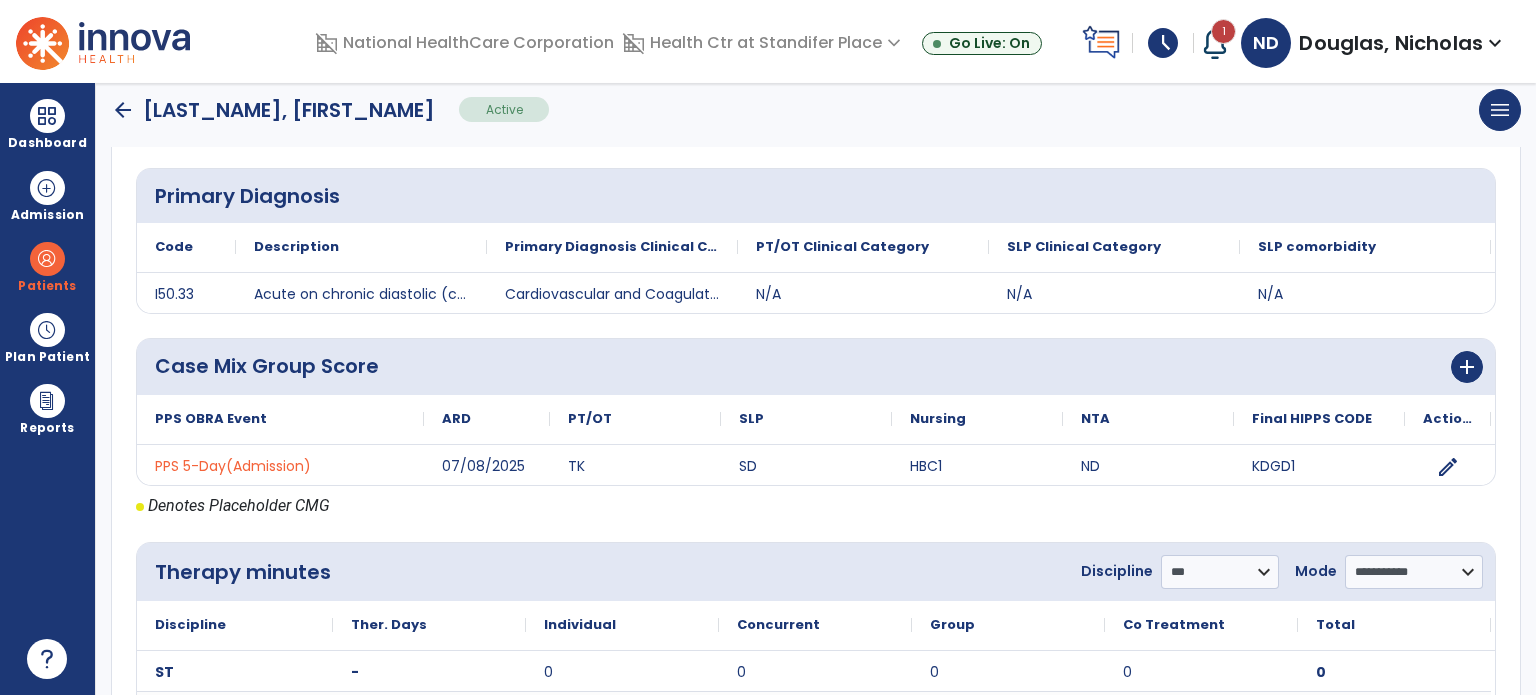 click on "arrow_back" 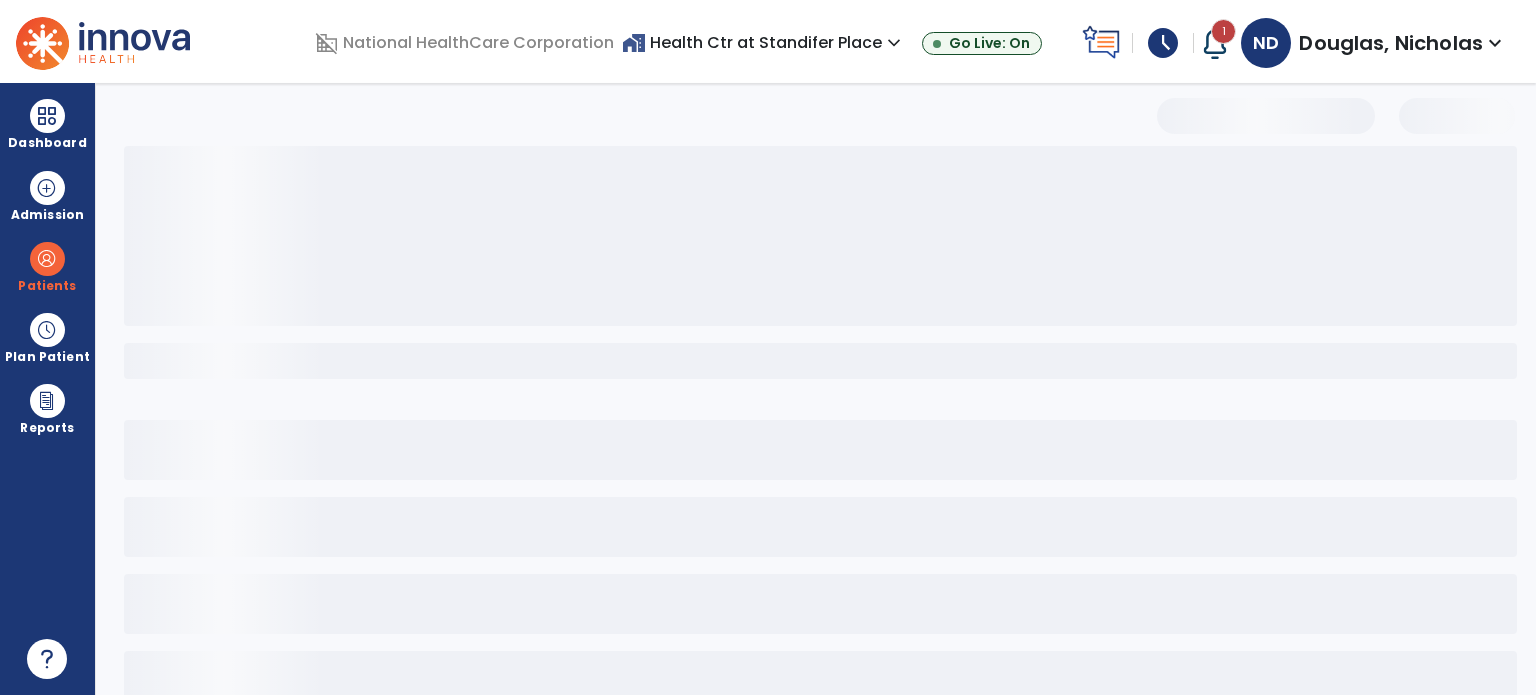 scroll, scrollTop: 0, scrollLeft: 0, axis: both 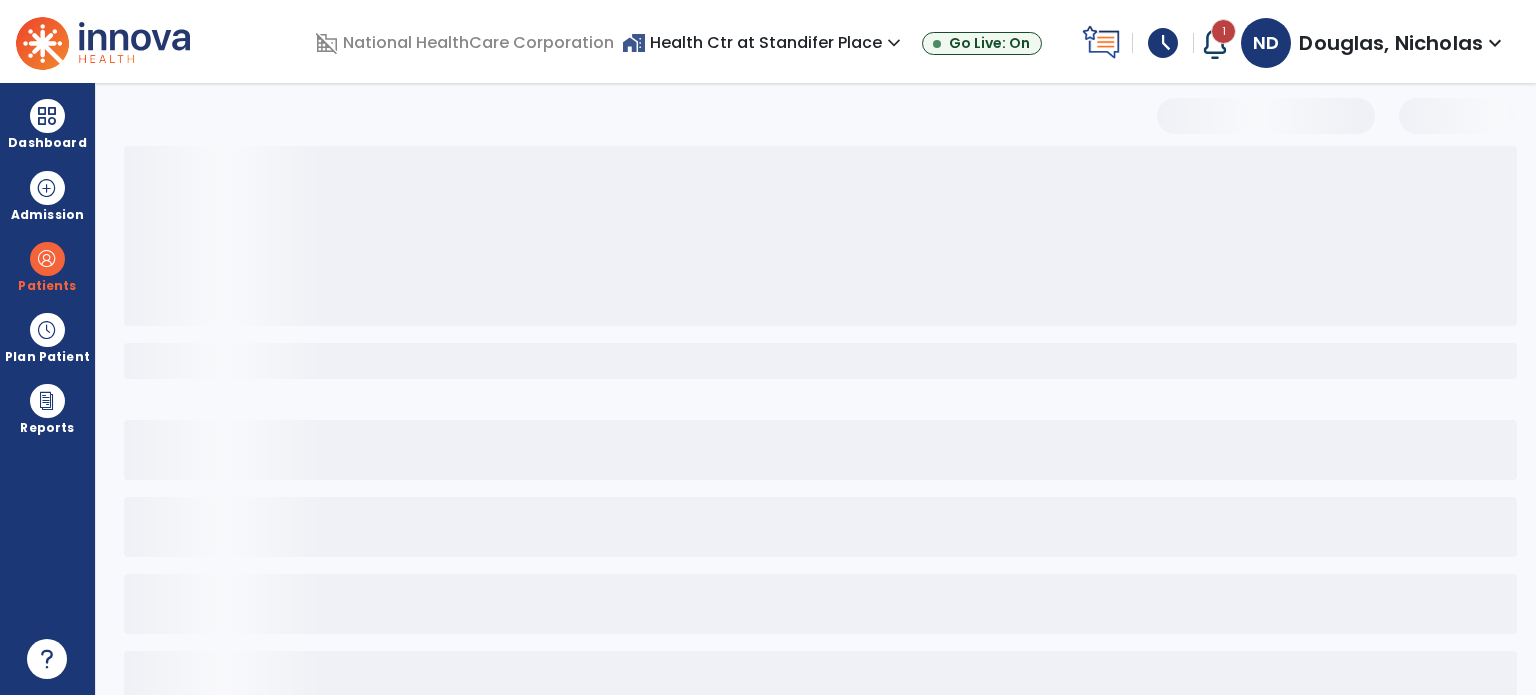 select on "***" 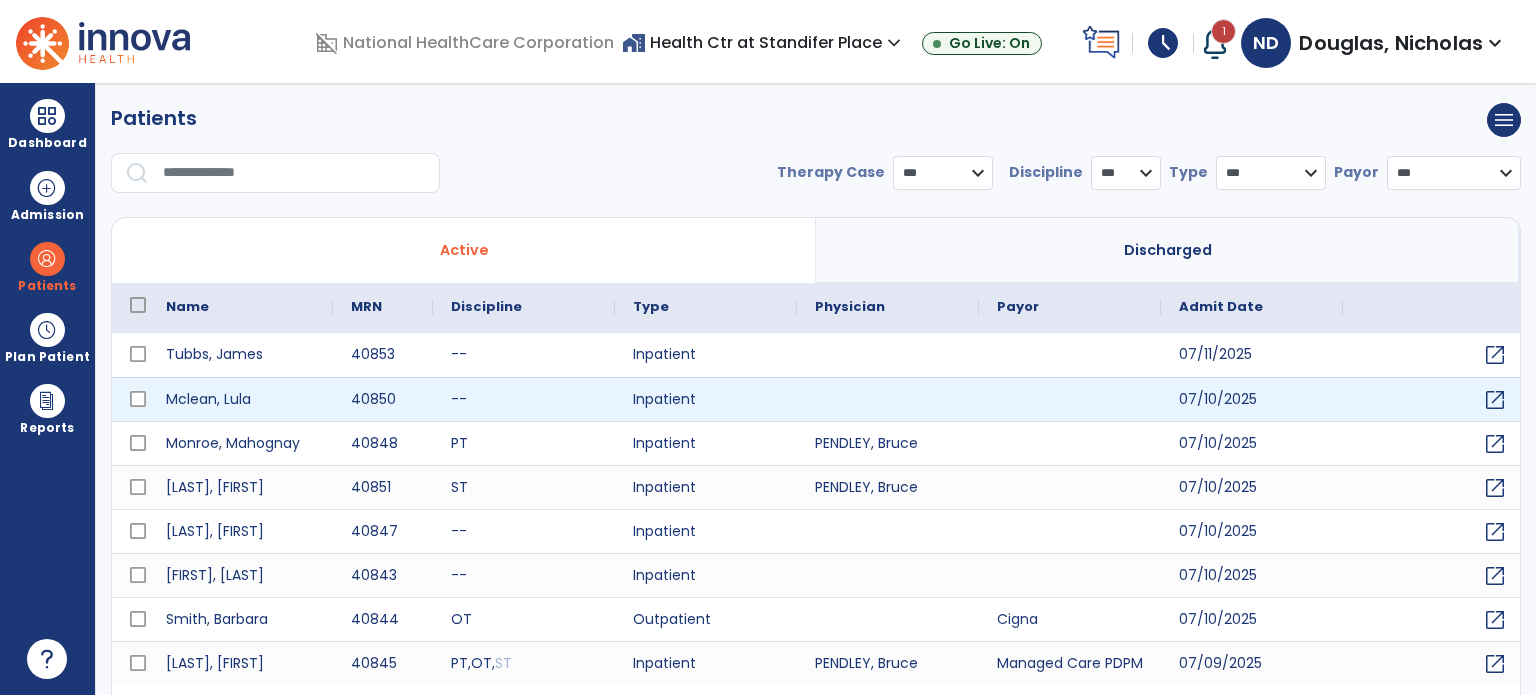 scroll, scrollTop: 46, scrollLeft: 0, axis: vertical 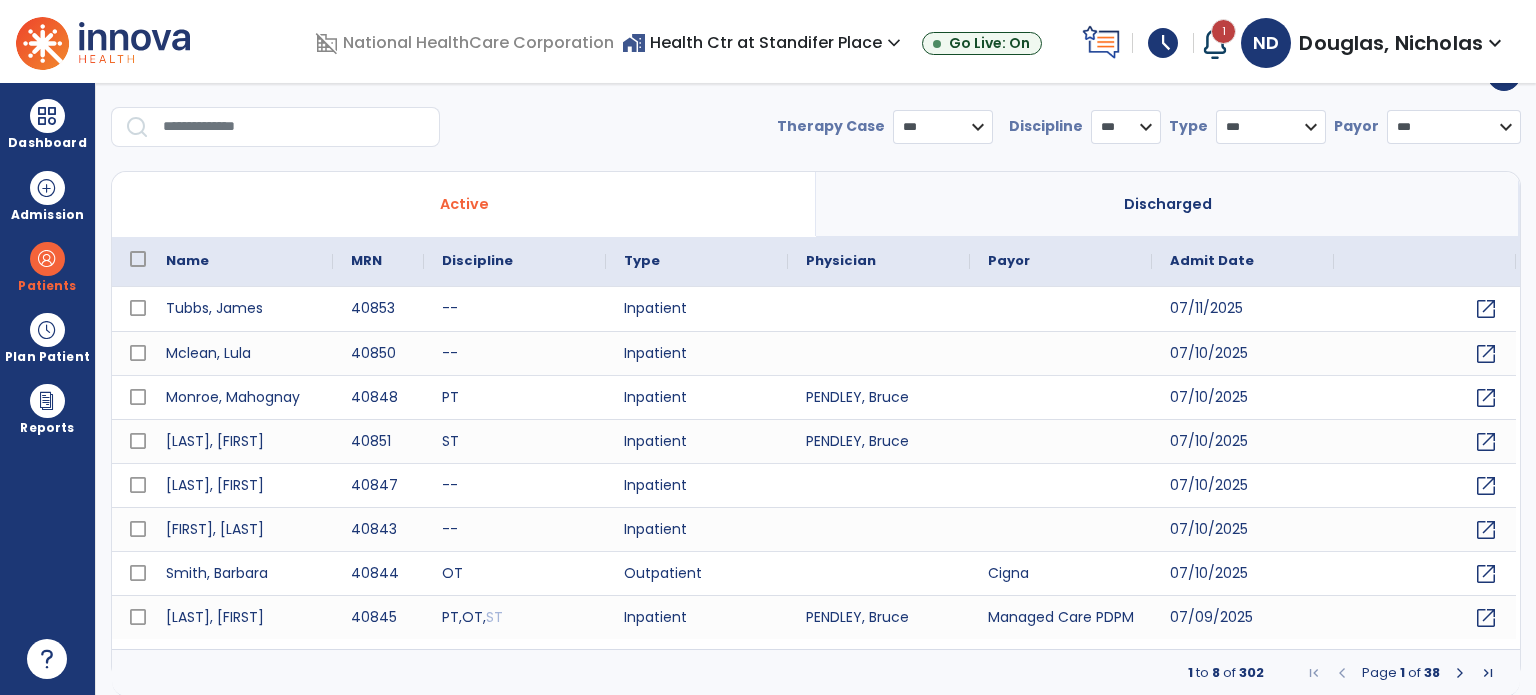 click at bounding box center [47, 116] 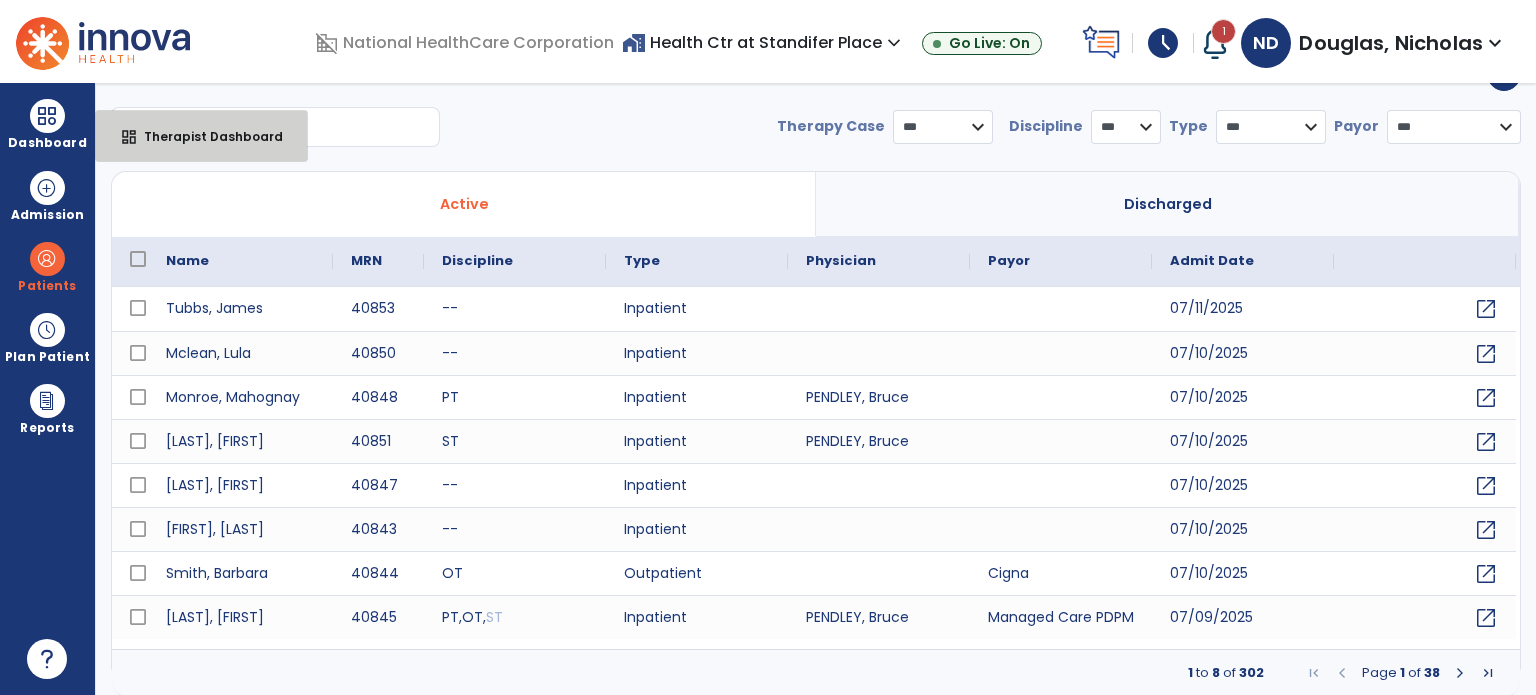 click on "Therapist Dashboard" at bounding box center (205, 136) 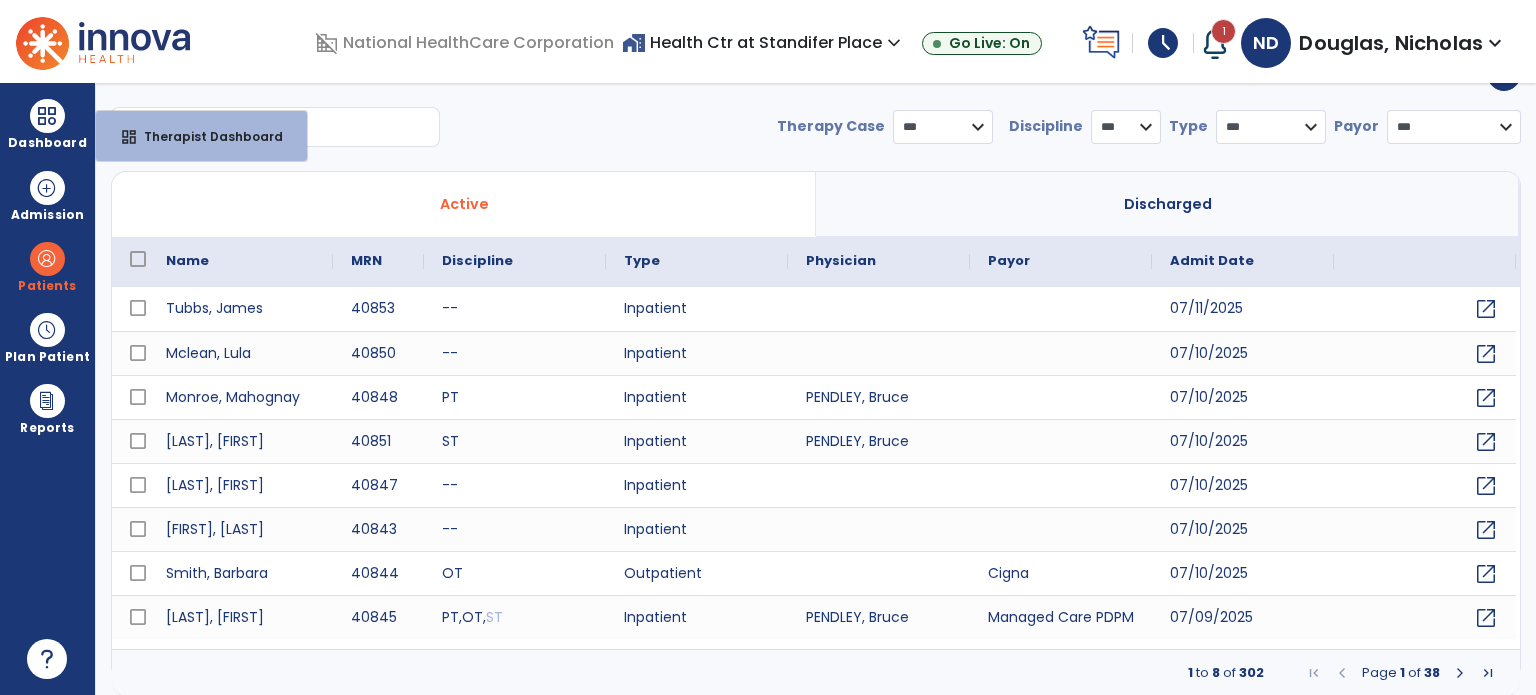 select on "****" 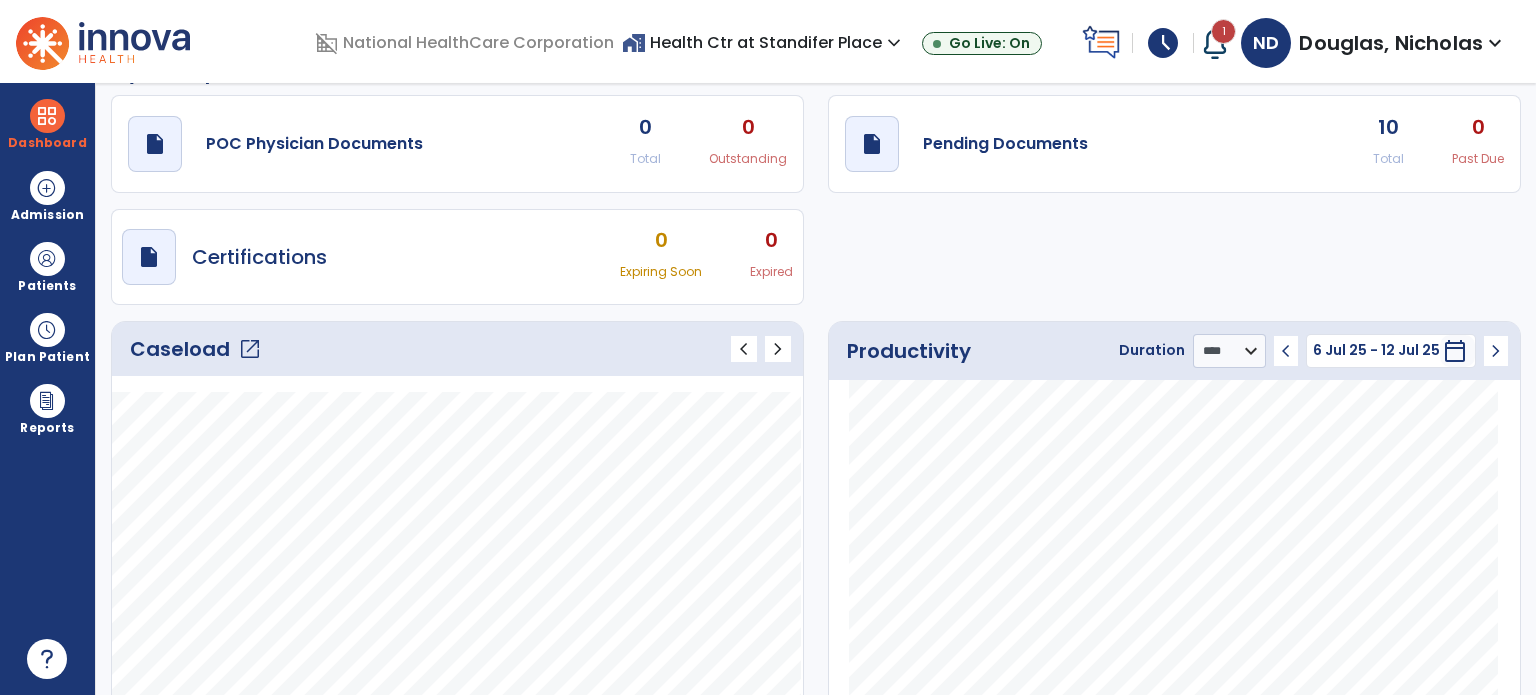 click on "open_in_new" 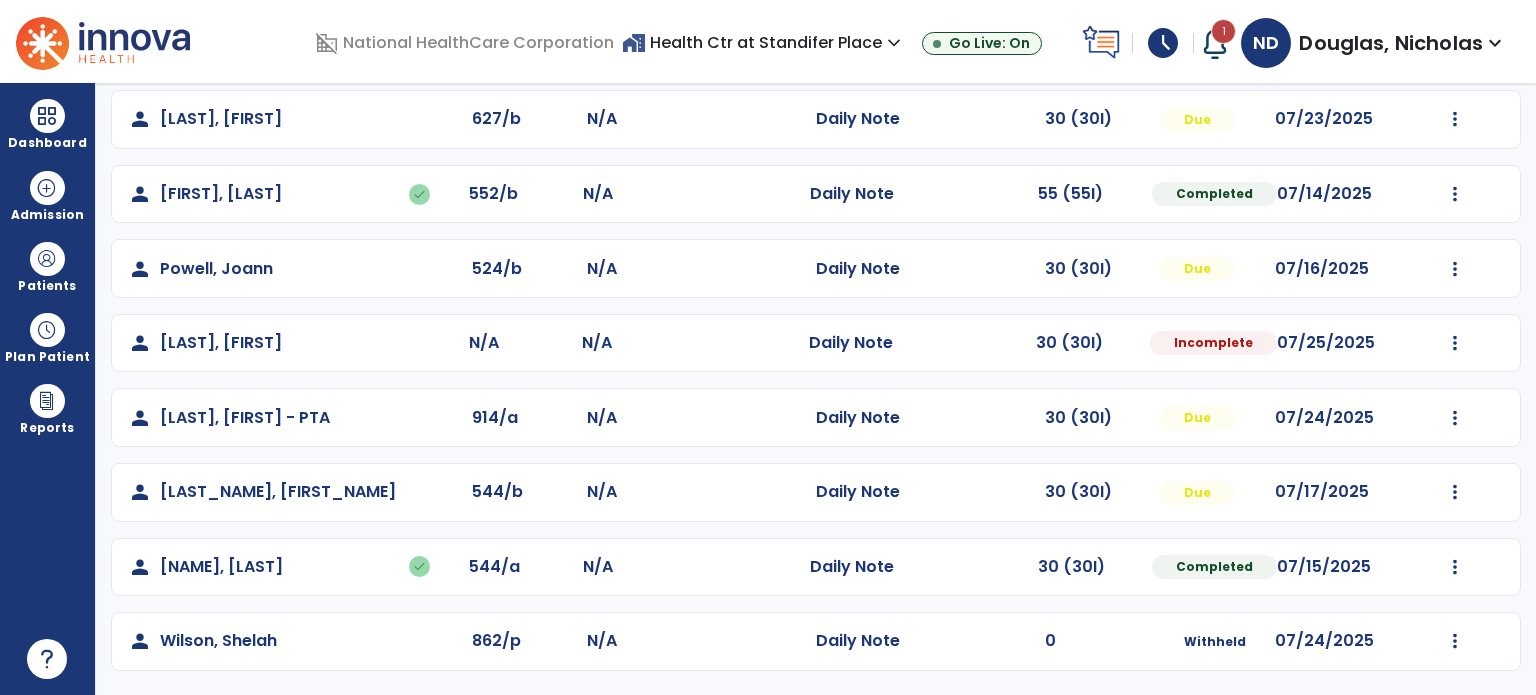 scroll, scrollTop: 617, scrollLeft: 0, axis: vertical 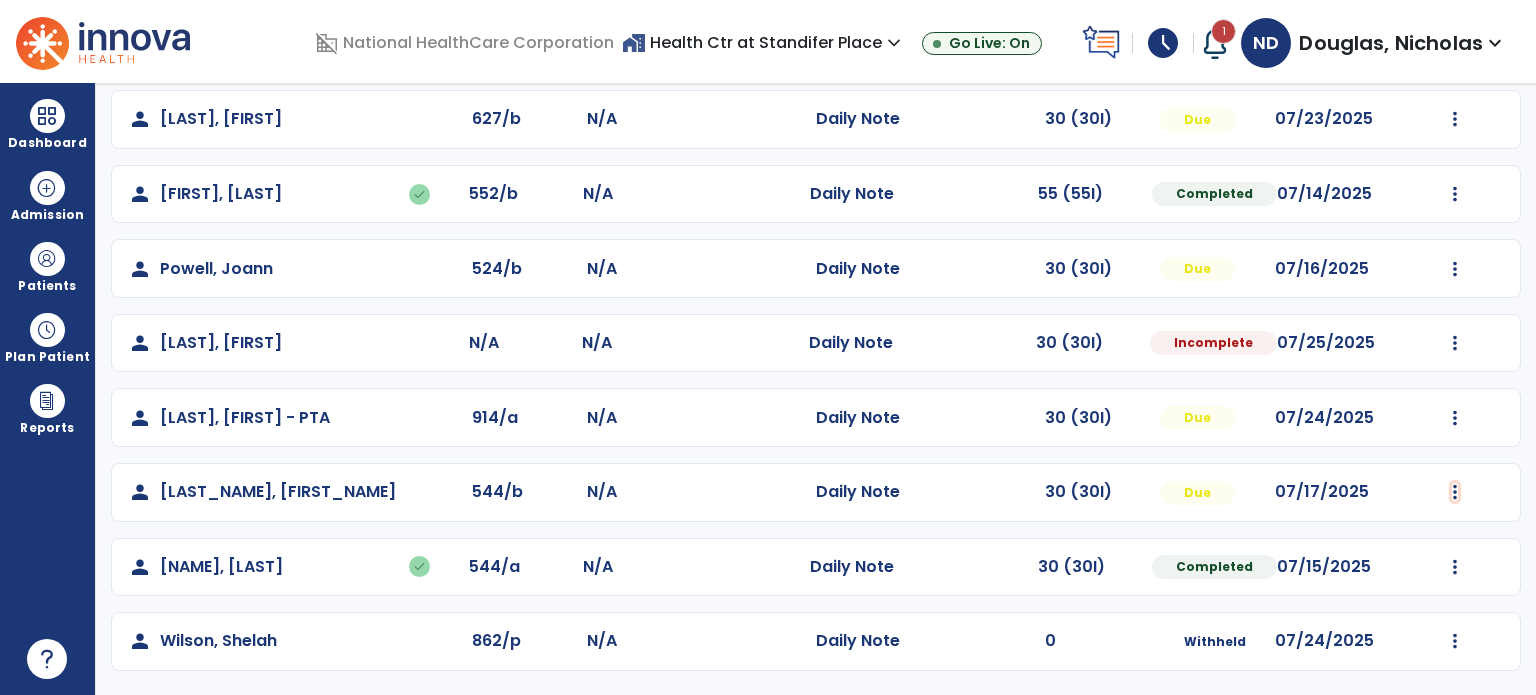 click at bounding box center [1455, -328] 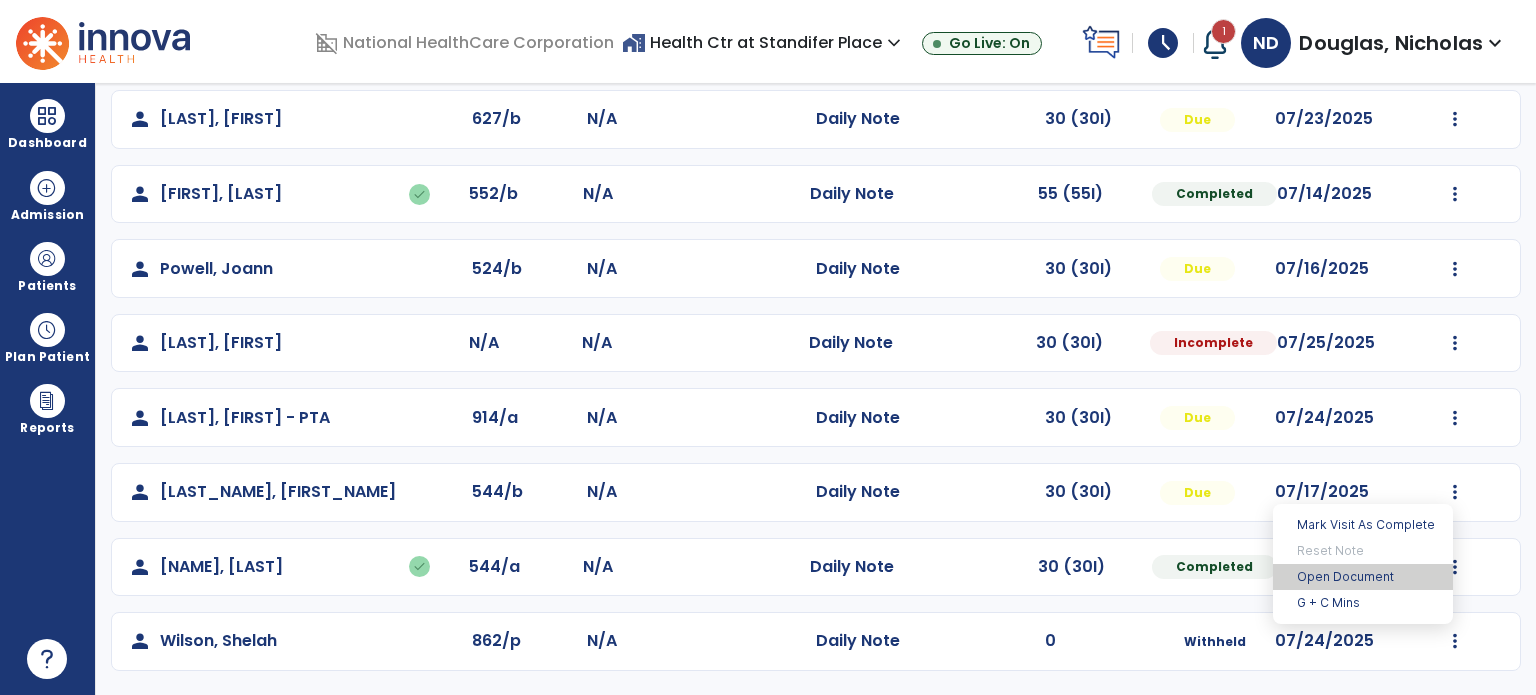 click on "Open Document" at bounding box center (1363, 577) 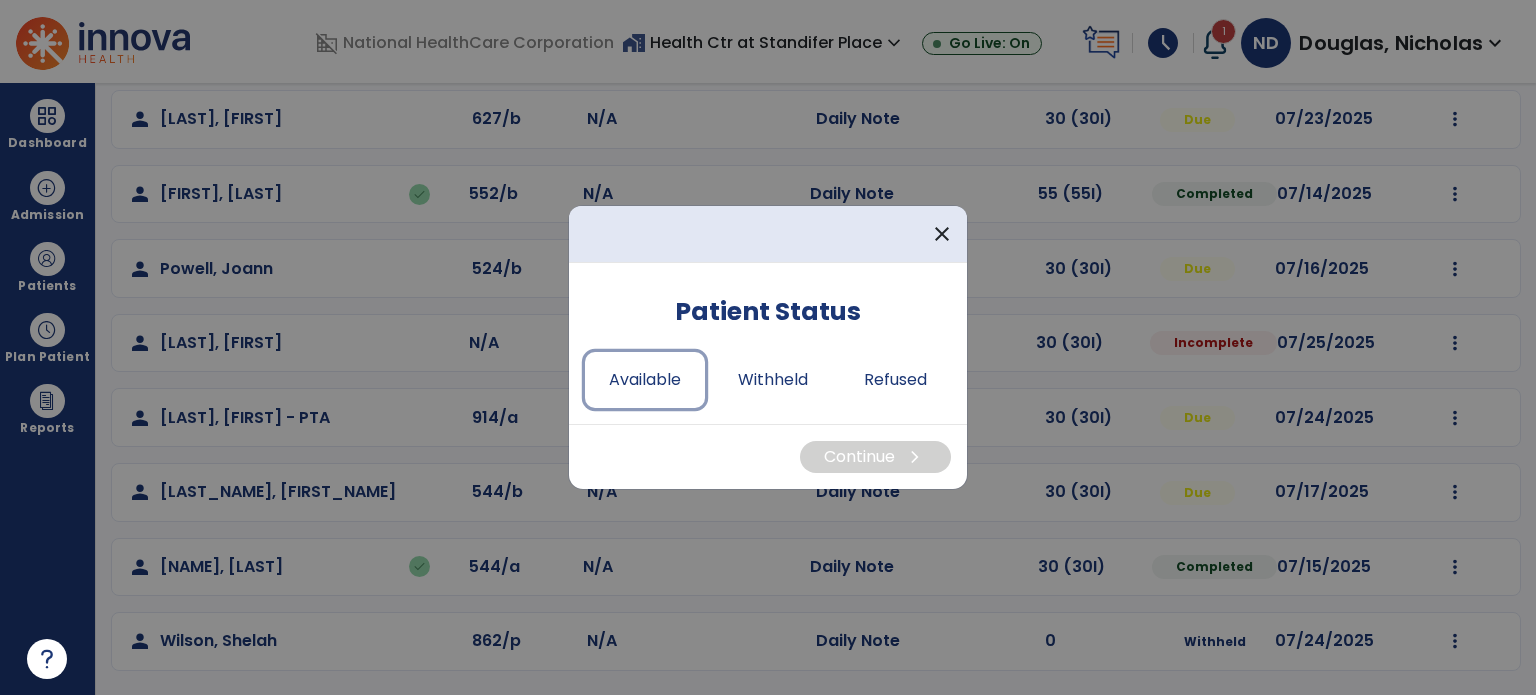click on "Available" at bounding box center (645, 380) 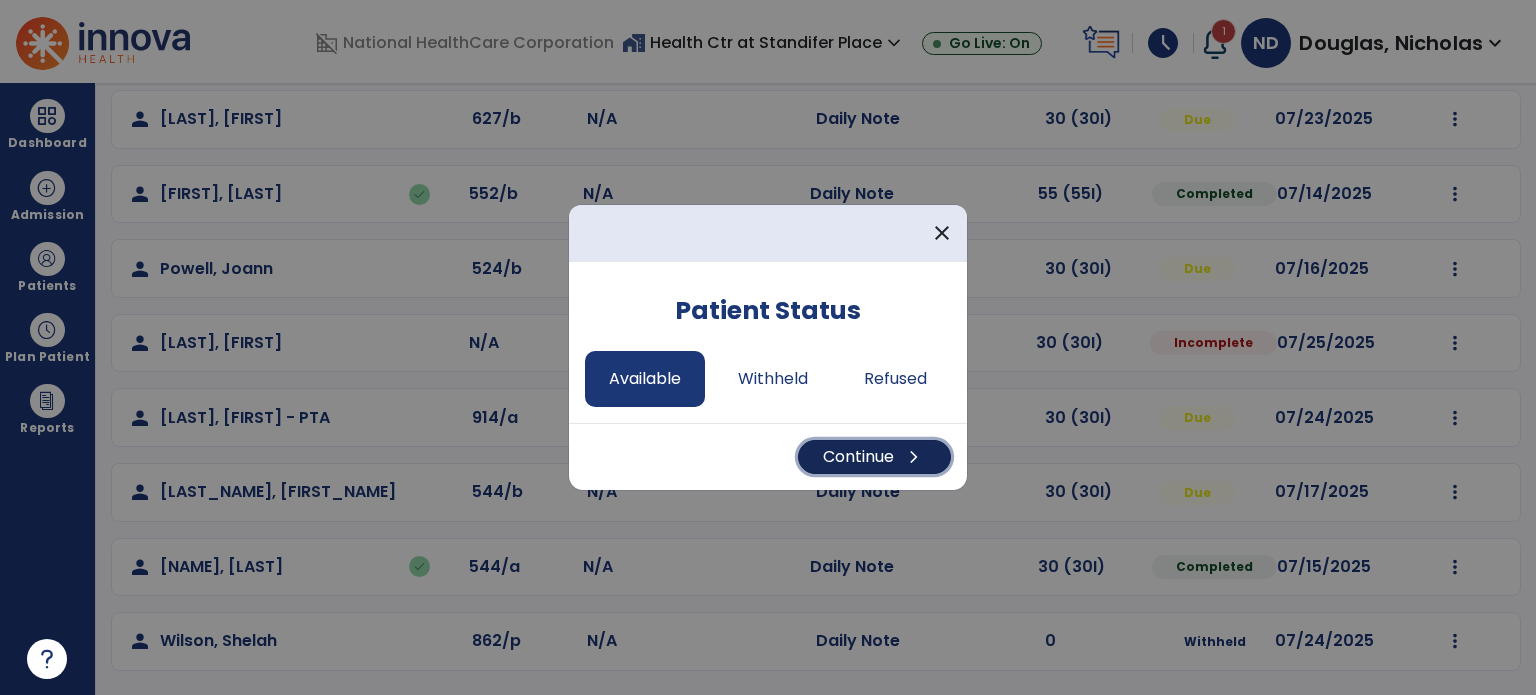 click on "Continue   chevron_right" at bounding box center (874, 457) 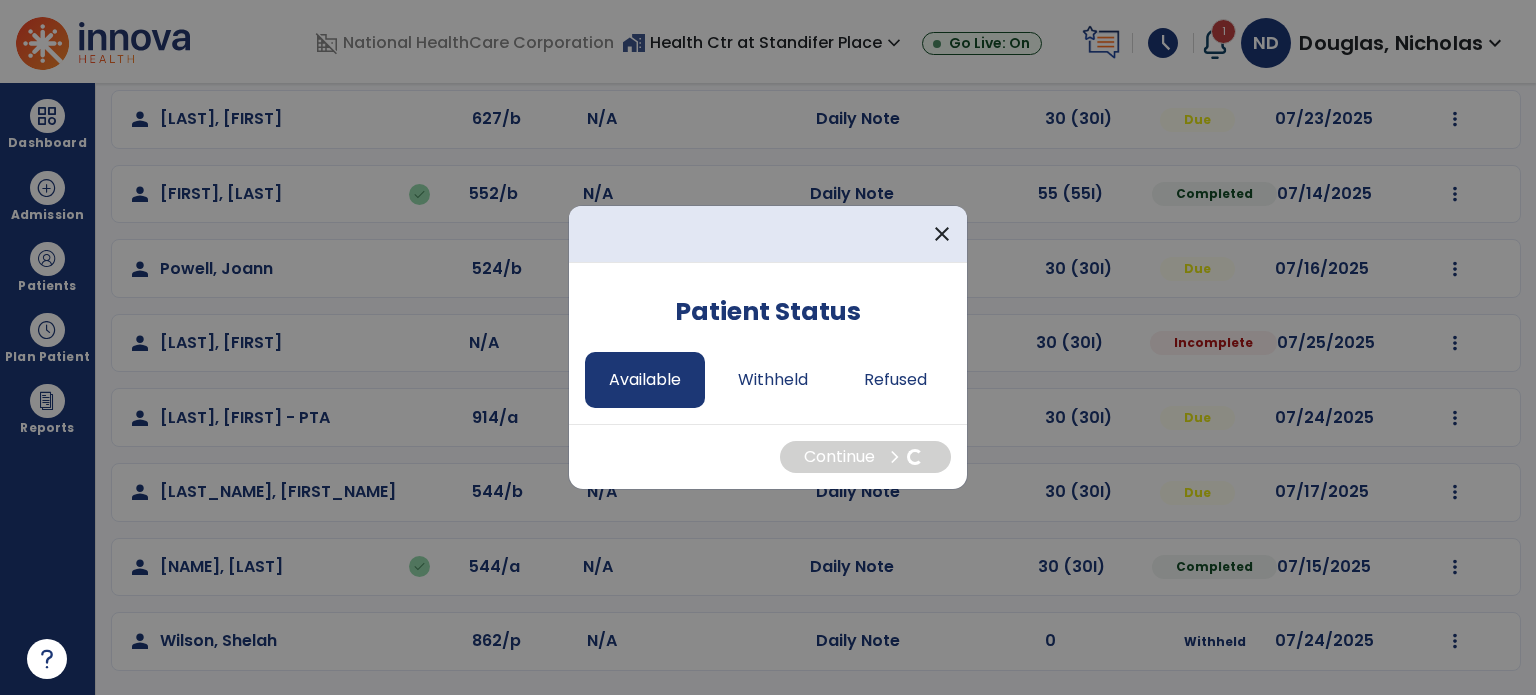 select on "*" 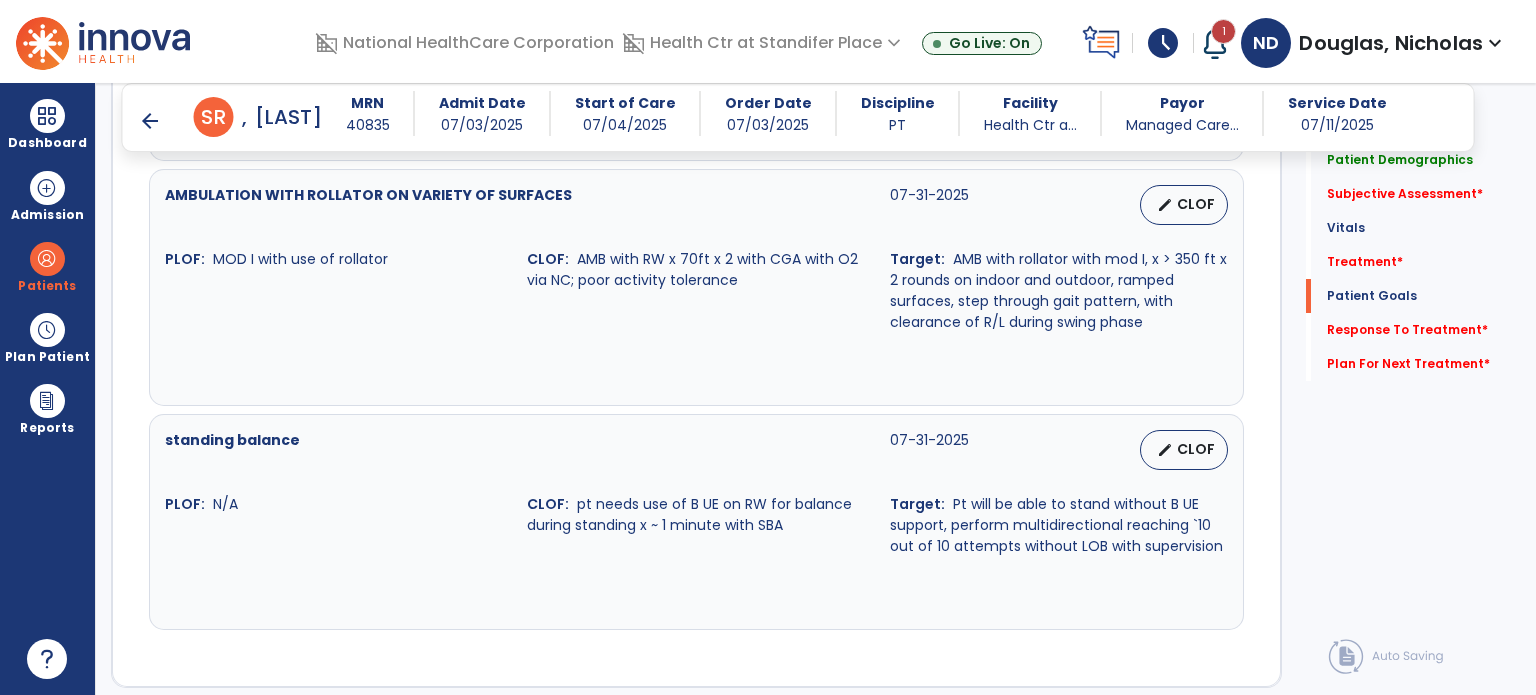 scroll, scrollTop: 2200, scrollLeft: 0, axis: vertical 